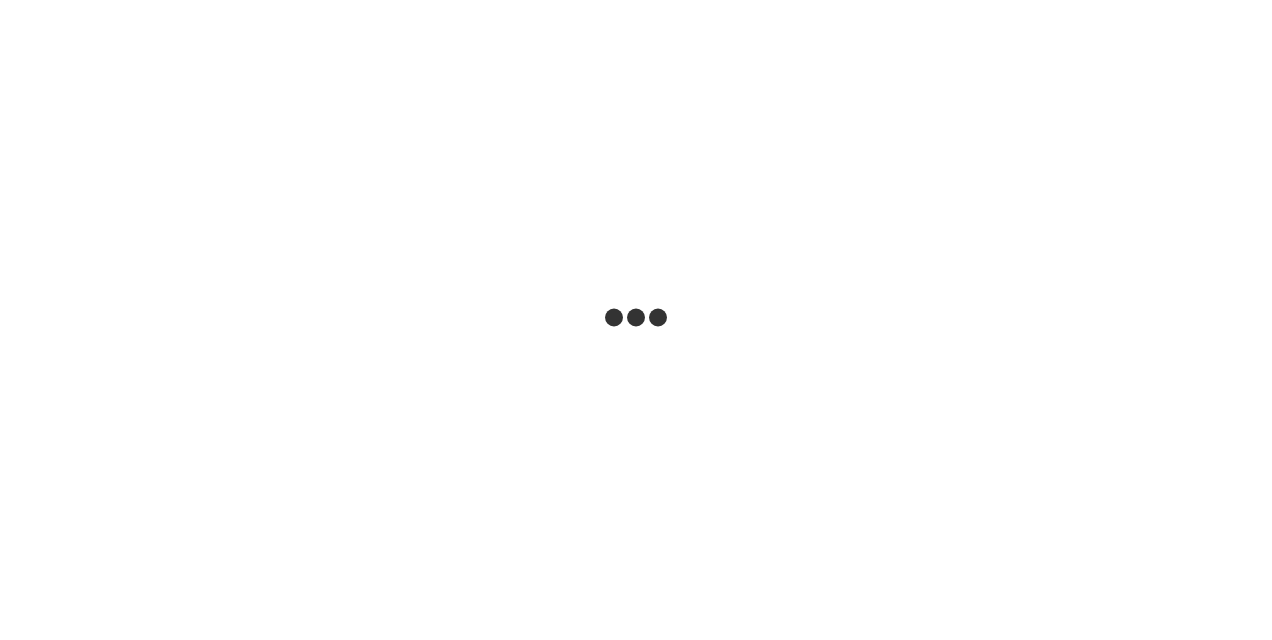 scroll, scrollTop: 0, scrollLeft: 0, axis: both 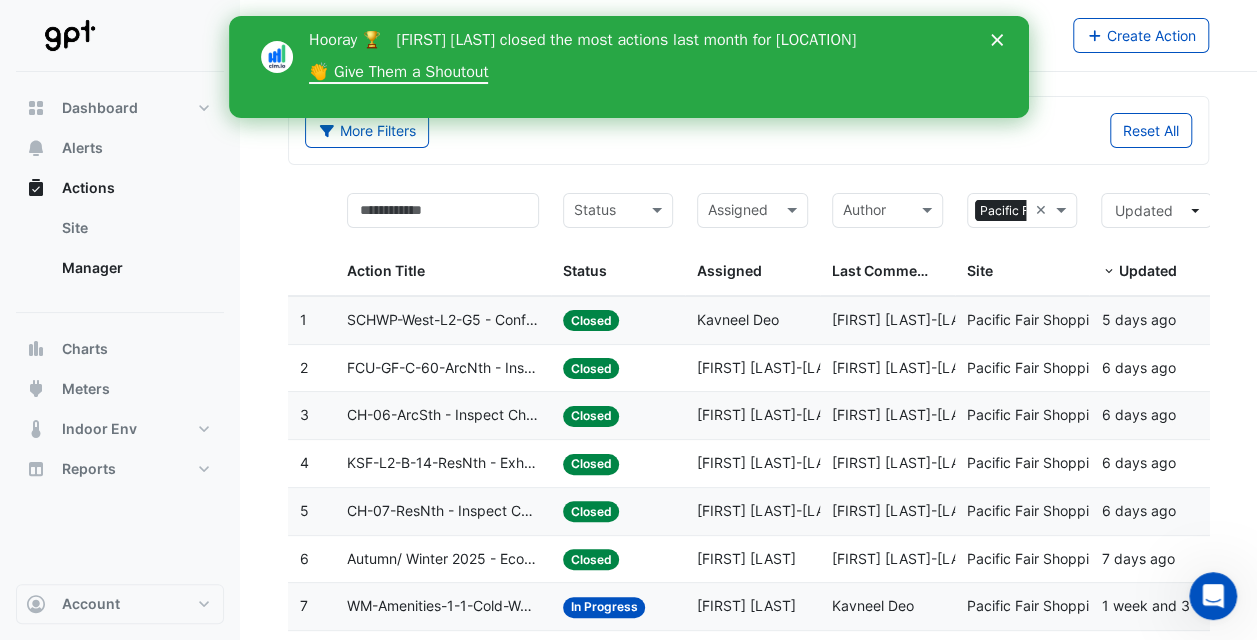 click 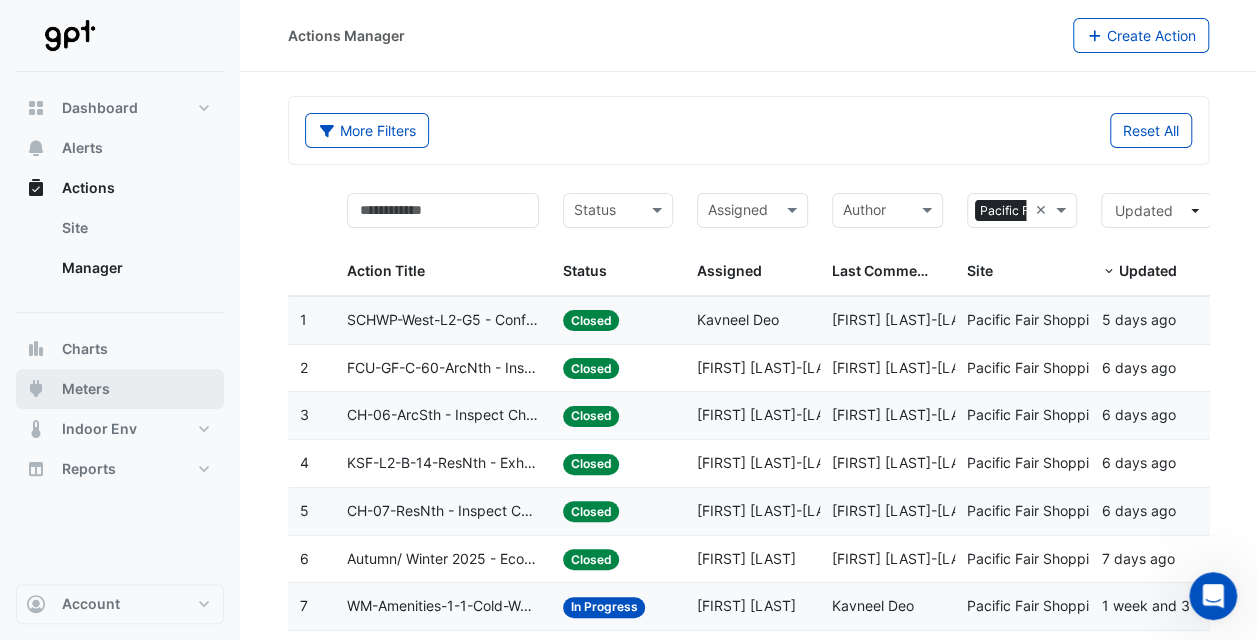click on "Meters" at bounding box center [120, 389] 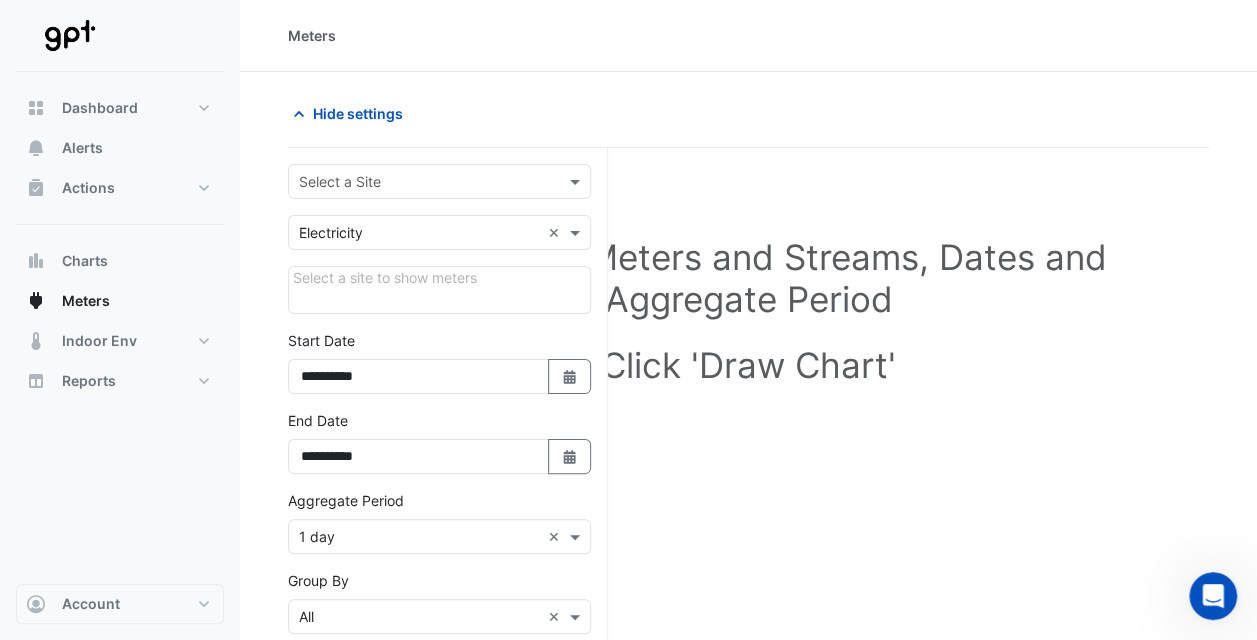 click at bounding box center [419, 182] 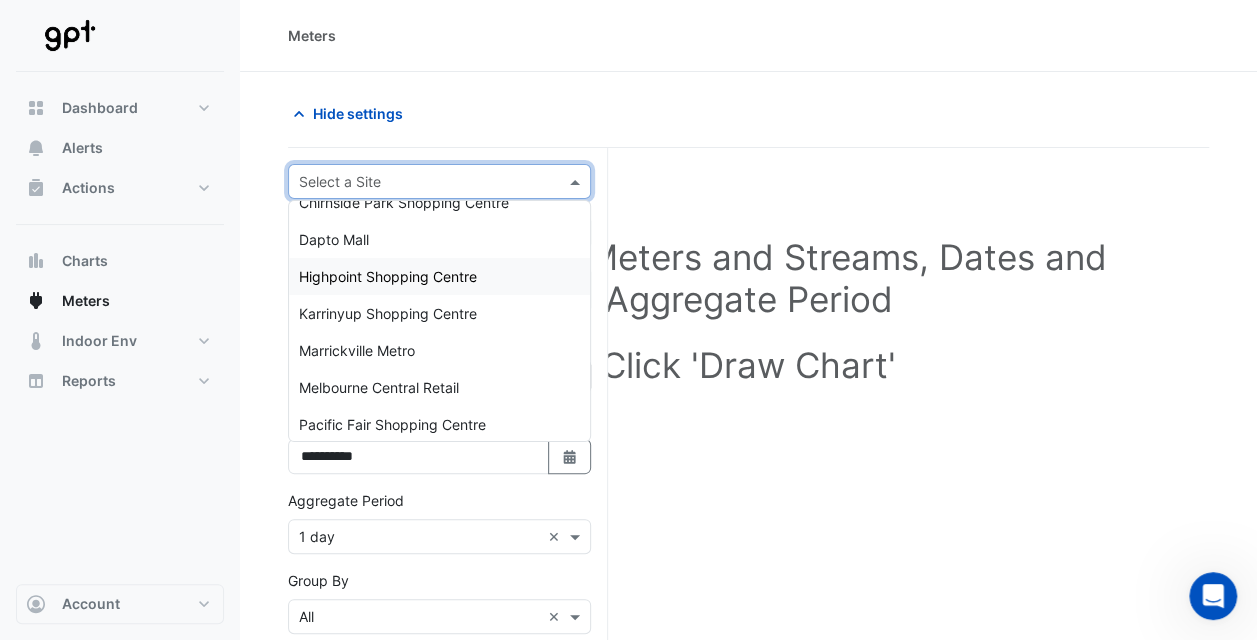 scroll, scrollTop: 130, scrollLeft: 0, axis: vertical 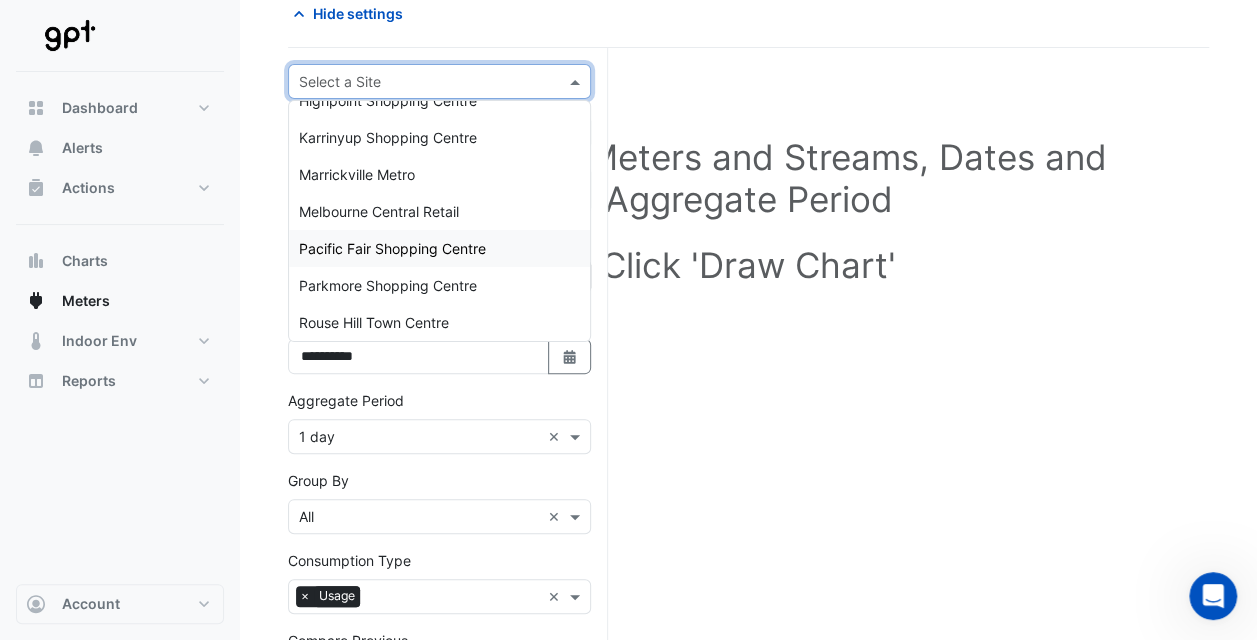 click on "Pacific Fair Shopping Centre" at bounding box center (392, 248) 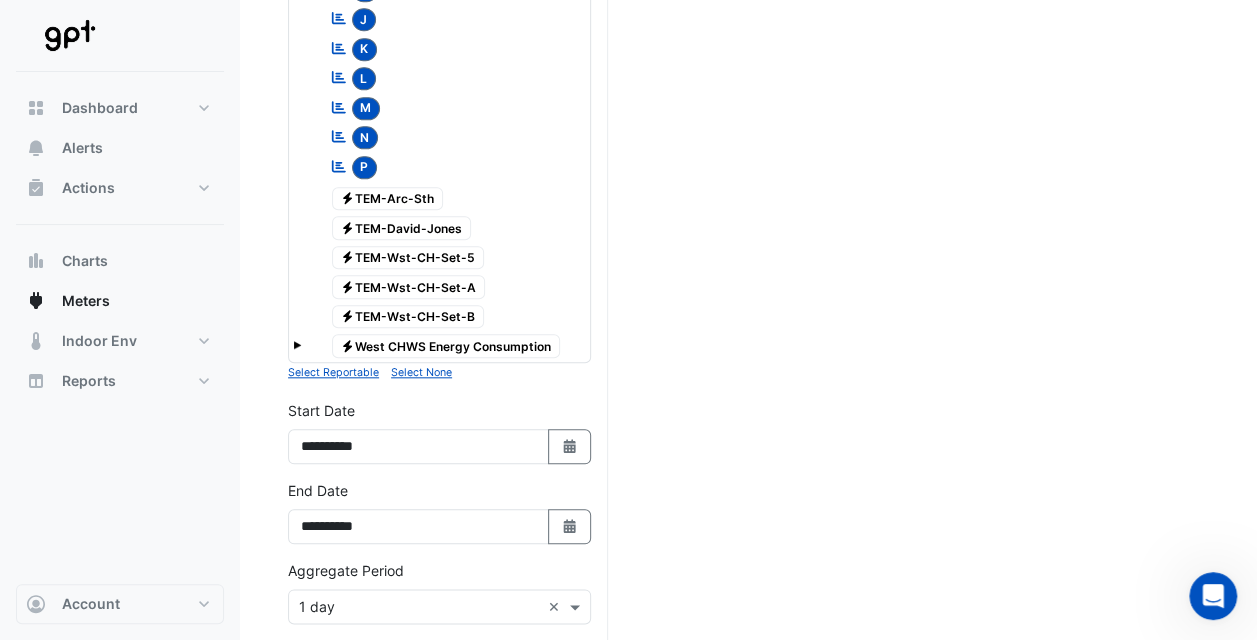 scroll, scrollTop: 674, scrollLeft: 0, axis: vertical 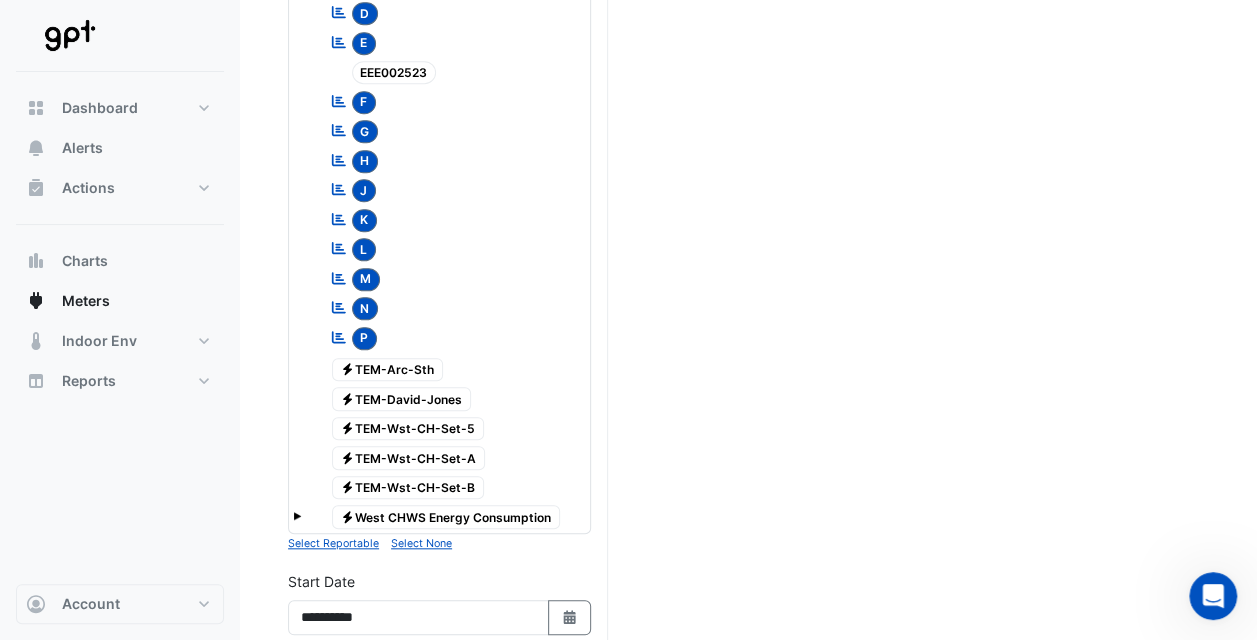 click on "Select None" at bounding box center [421, 543] 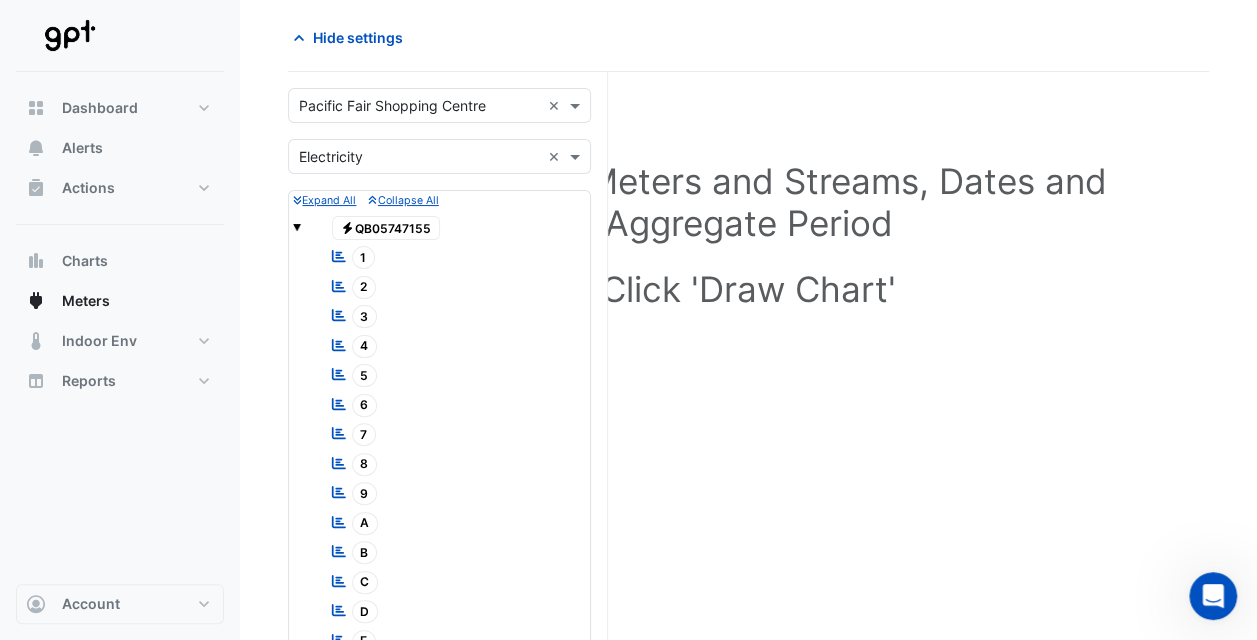 scroll, scrollTop: 0, scrollLeft: 0, axis: both 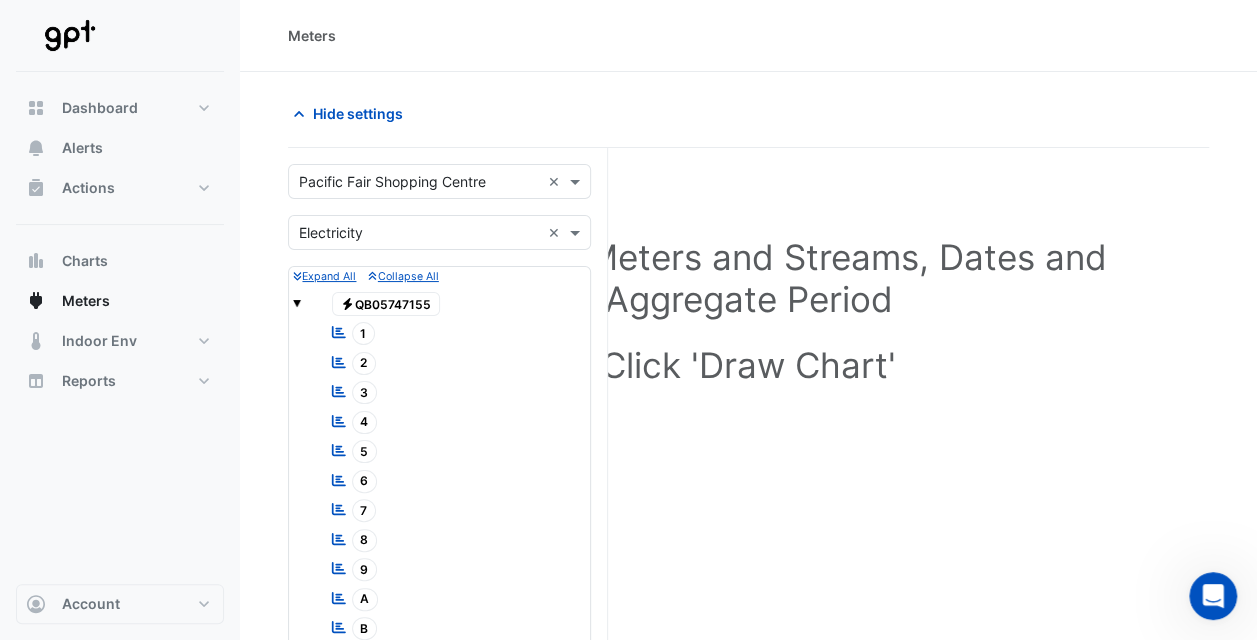 click at bounding box center (419, 233) 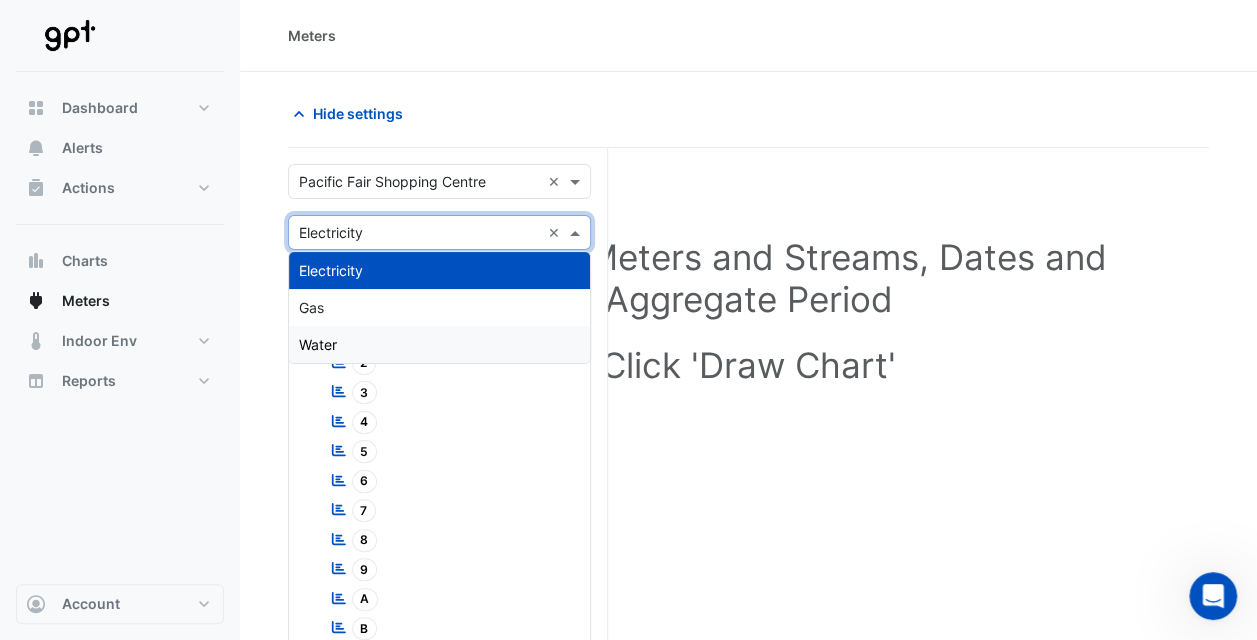 click on "Water" at bounding box center (318, 344) 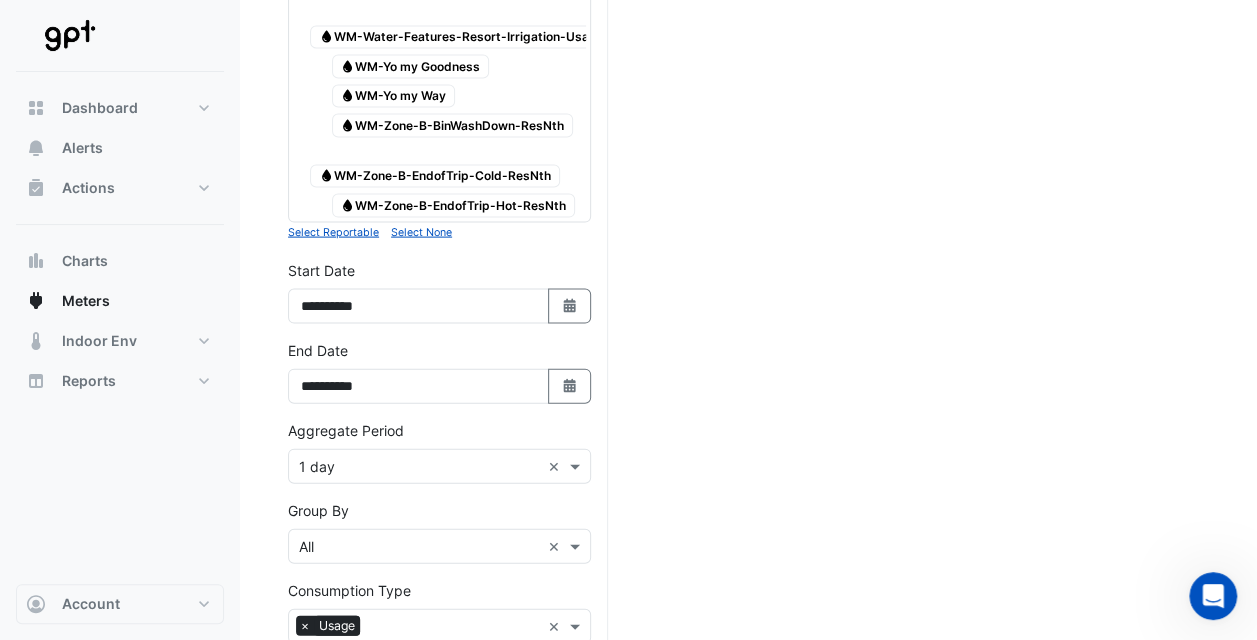 scroll, scrollTop: 5694, scrollLeft: 0, axis: vertical 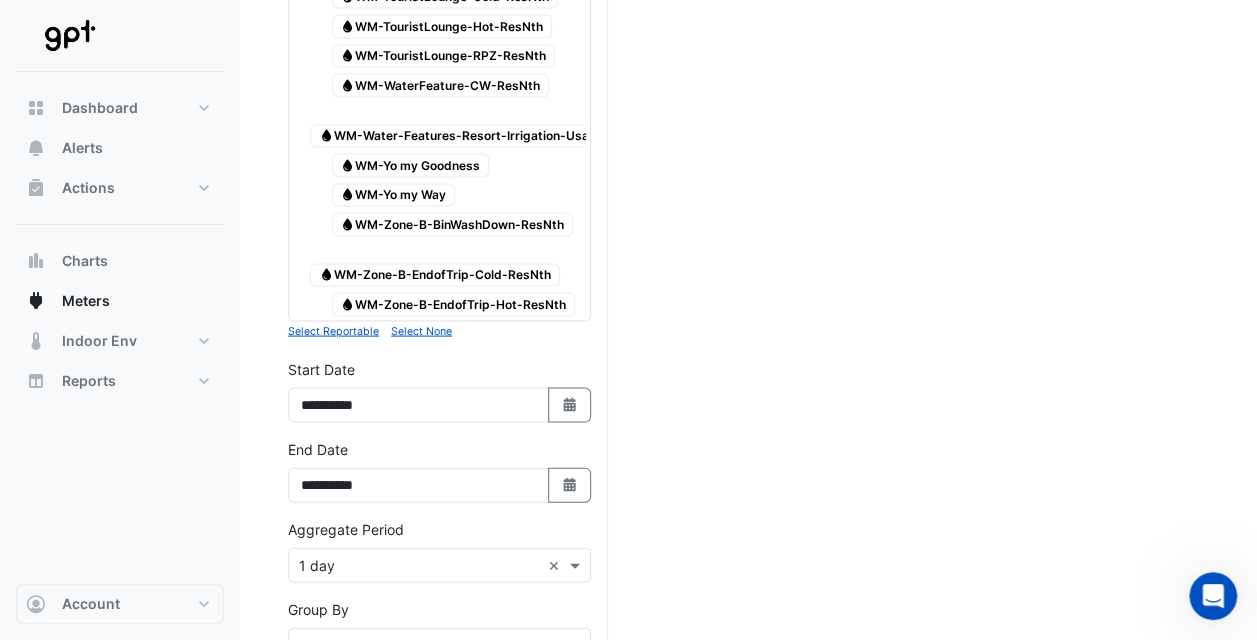 click on "Select None" at bounding box center [421, 331] 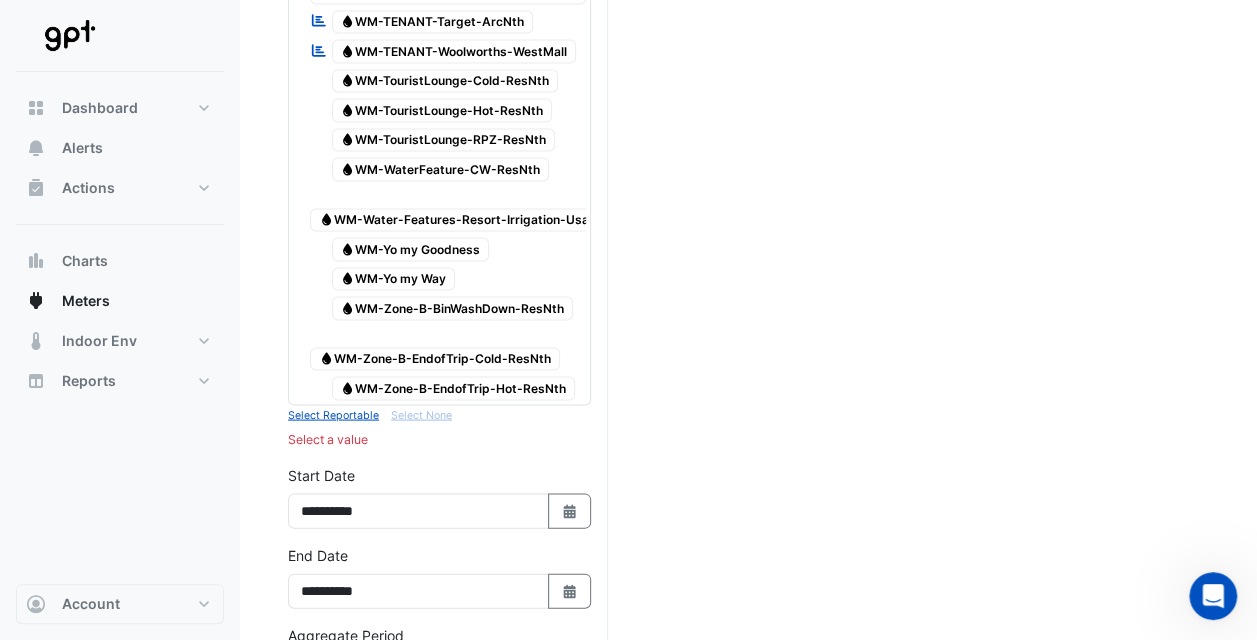 scroll, scrollTop: 5594, scrollLeft: 0, axis: vertical 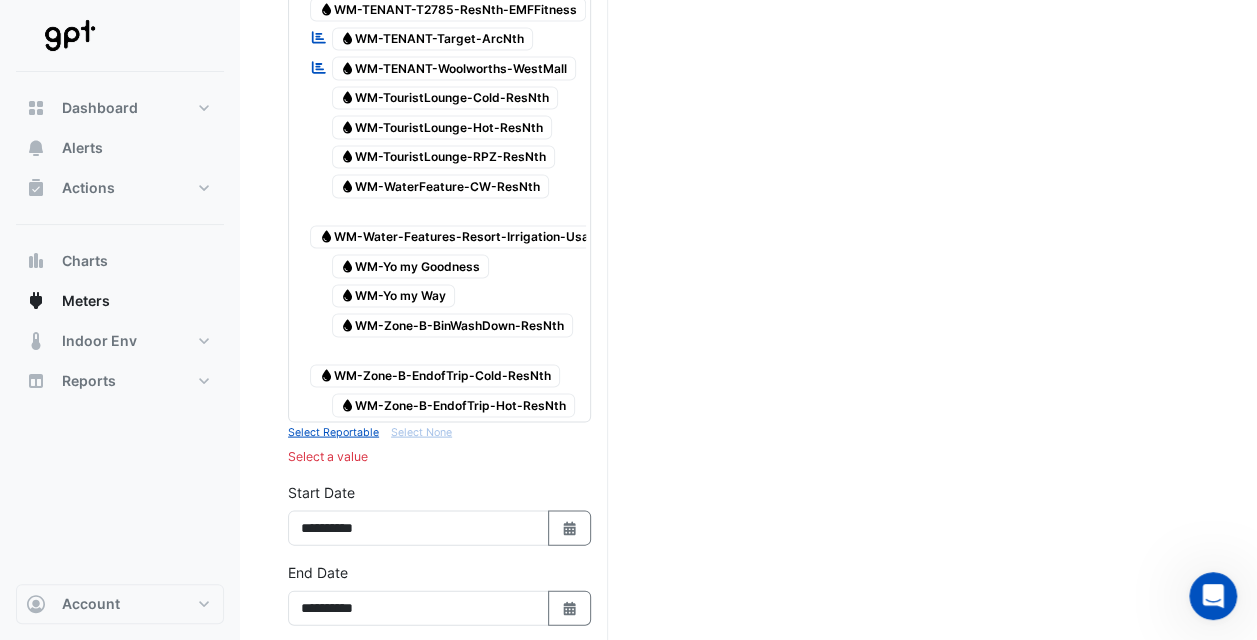 click on "Water
WM-Zone-B-EndofTrip-Cold-ResNth" at bounding box center (435, 376) 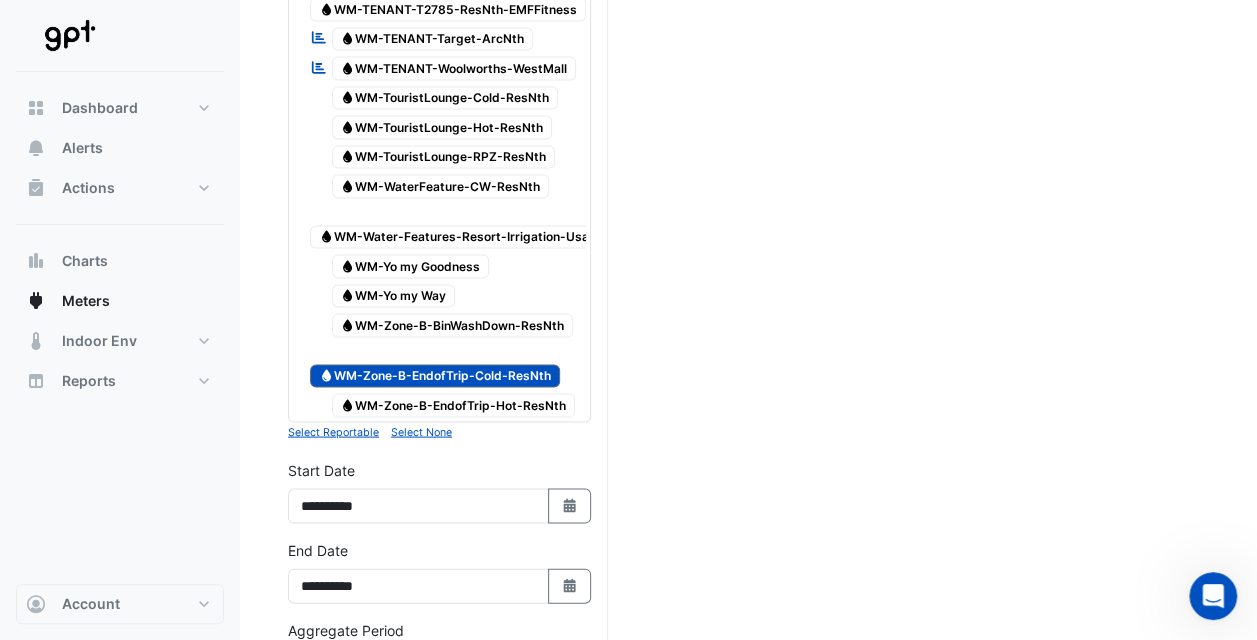 click on "Water
WM-Zone-B-EndofTrip-Cold-ResNth" at bounding box center [435, 376] 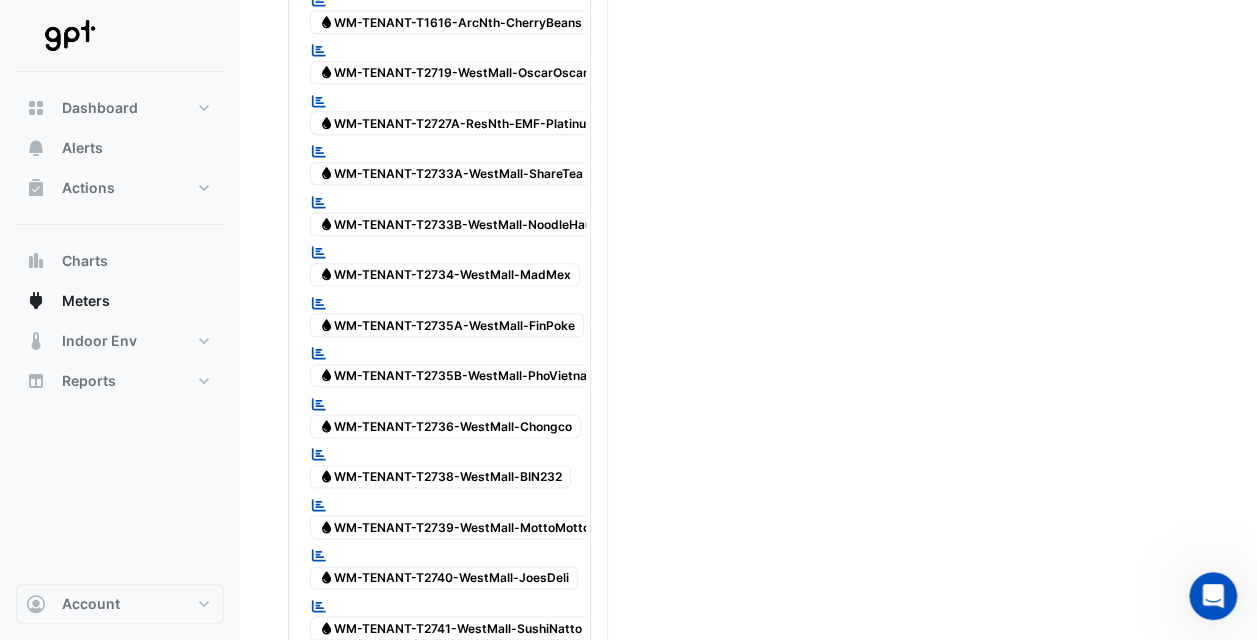 scroll, scrollTop: 975, scrollLeft: 0, axis: vertical 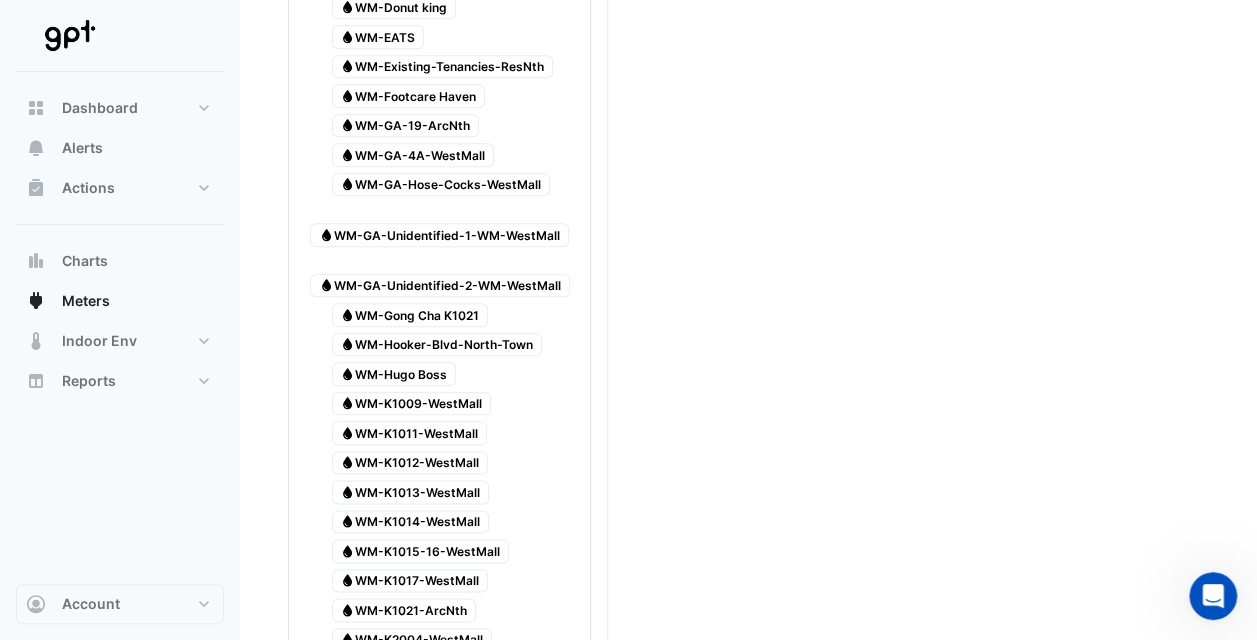 click on "Water
WM-Hooker-Blvd-North-Town" at bounding box center (437, 345) 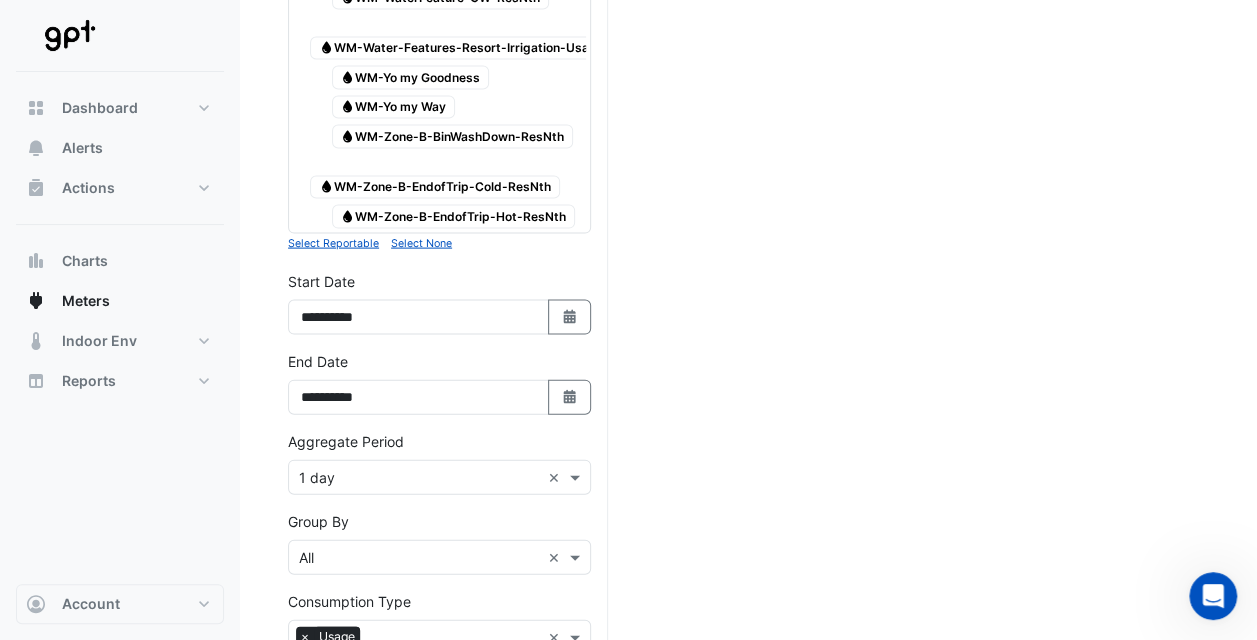 scroll, scrollTop: 5894, scrollLeft: 0, axis: vertical 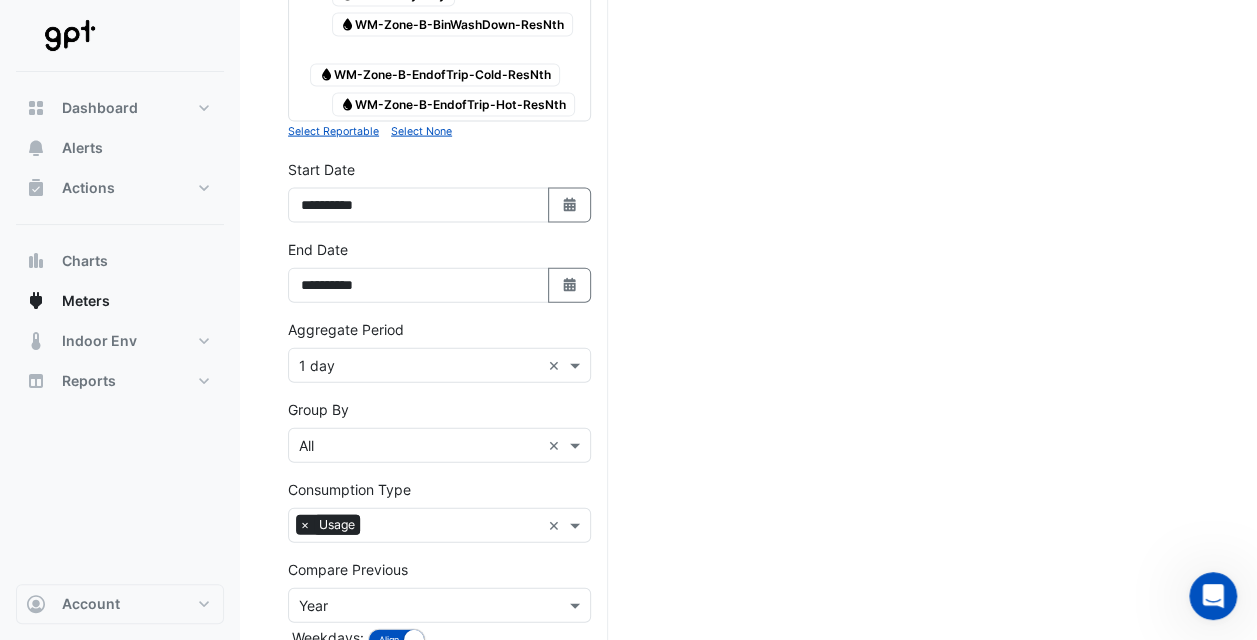 click on "Select Date" at bounding box center [570, 205] 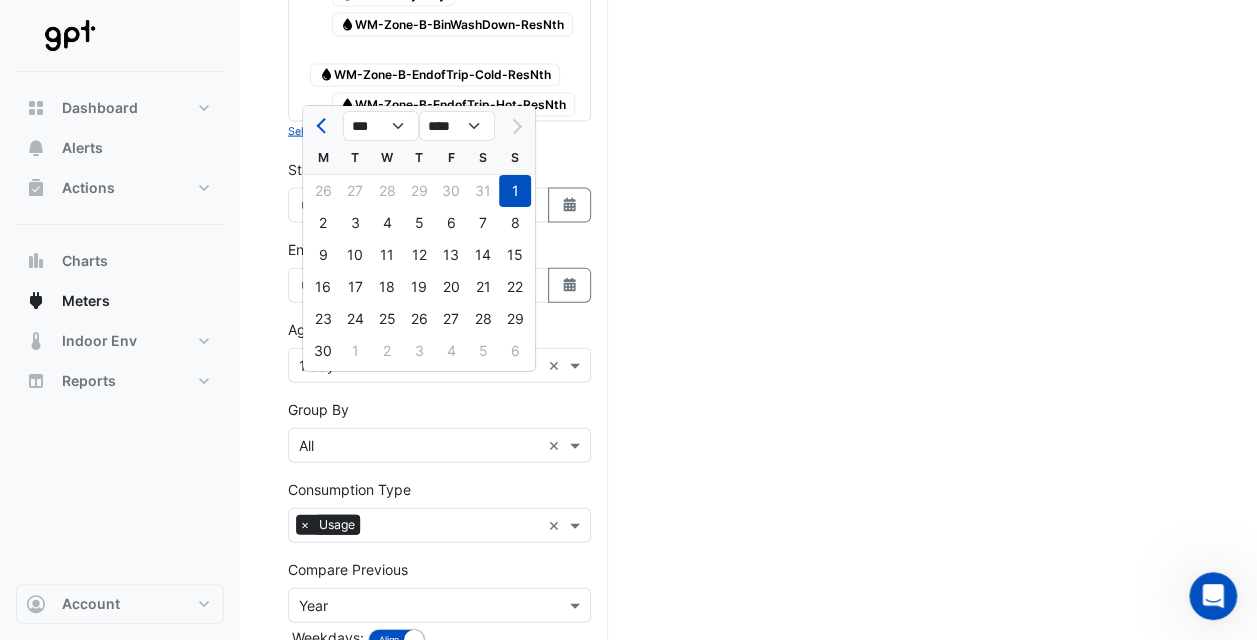 click on "Select Date" at bounding box center [570, 205] 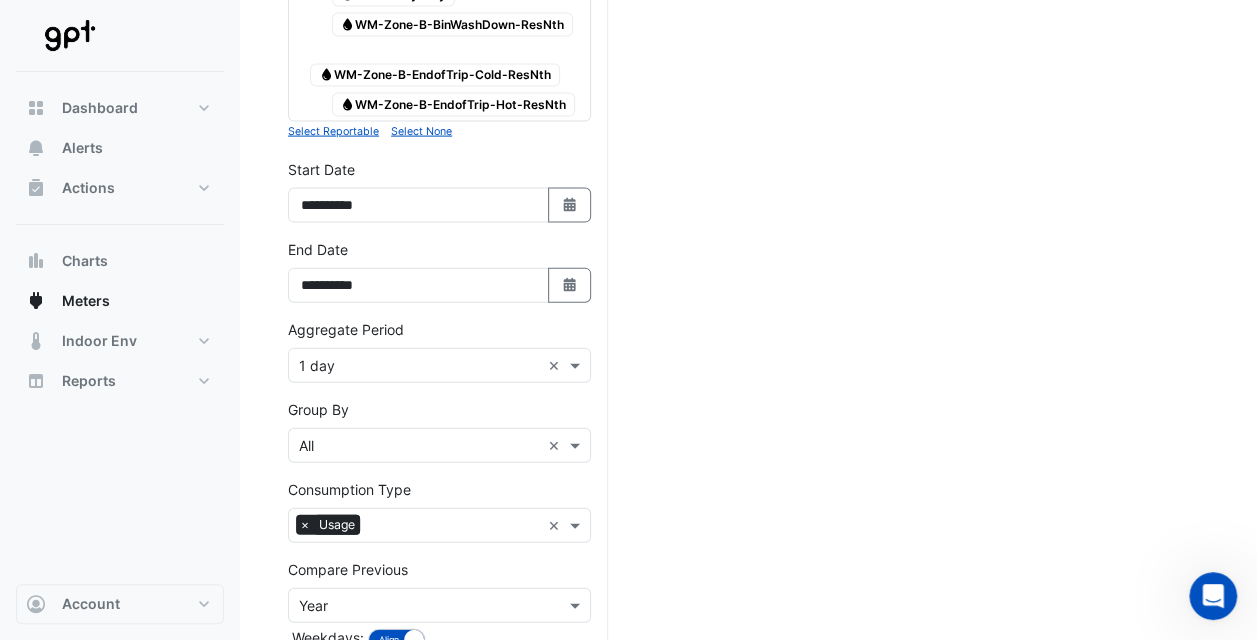 click 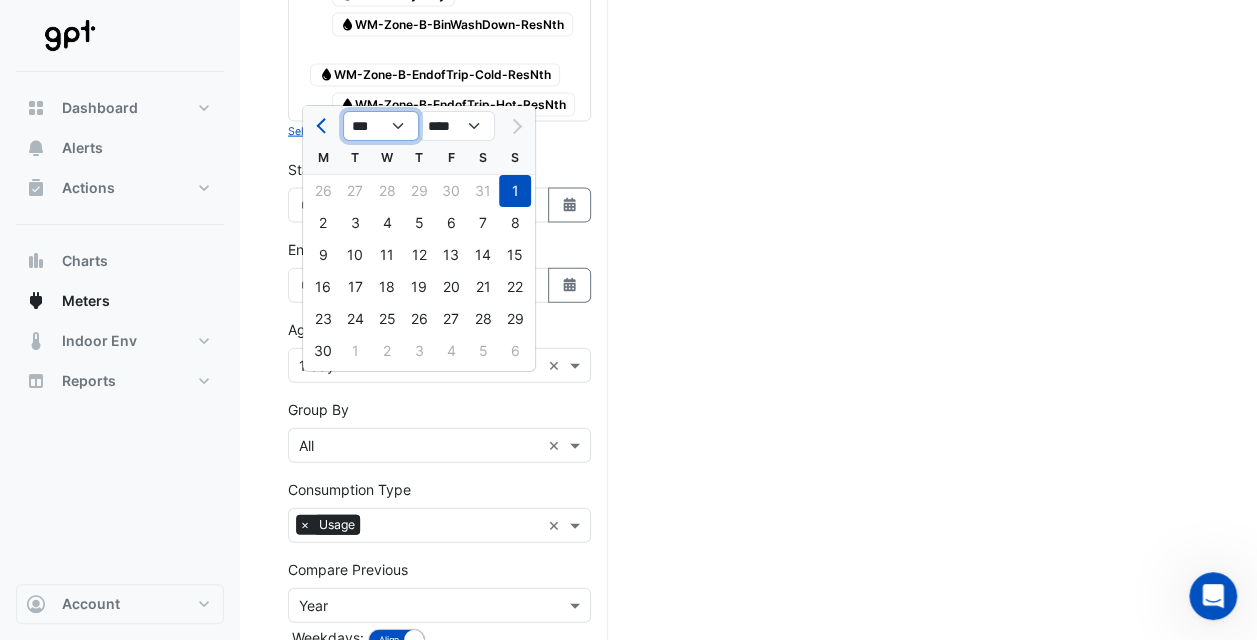 click on "*** *** *** *** *** ***" 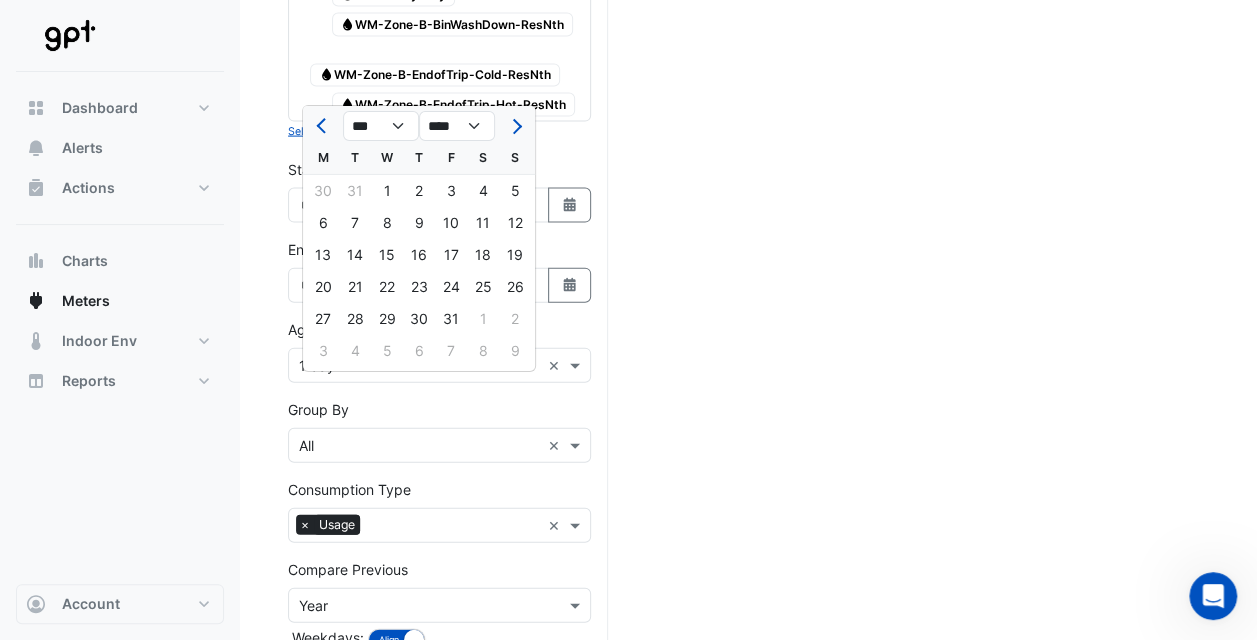 click on "1" 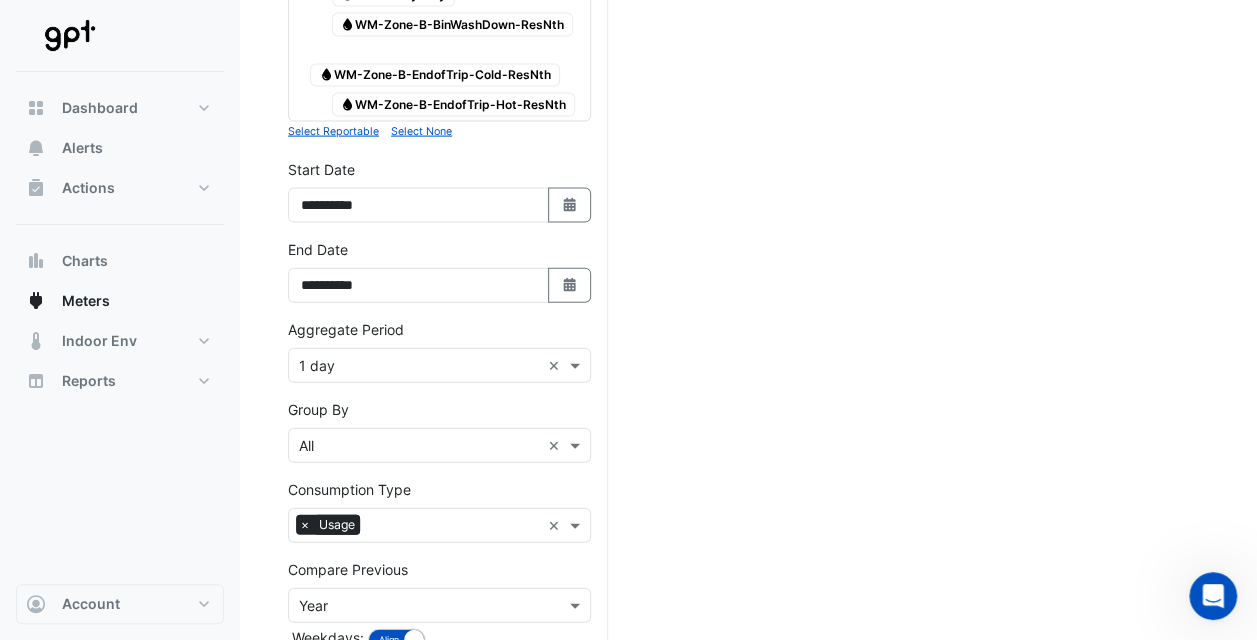 click on "Select Date" at bounding box center (570, 285) 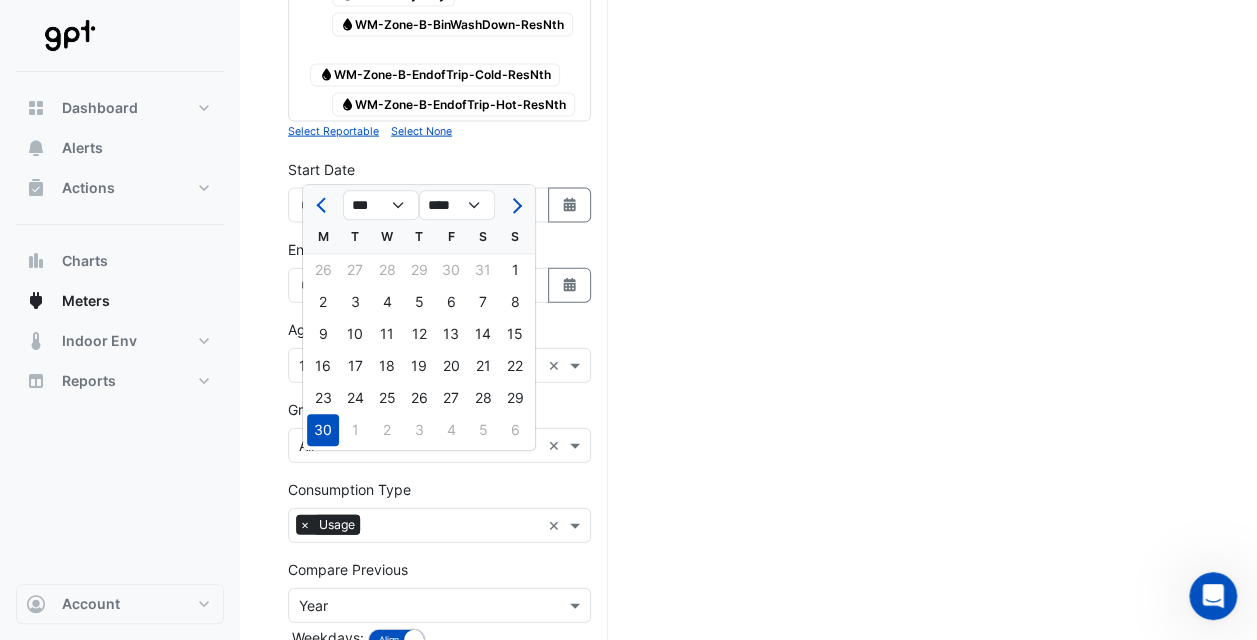 click on "30" 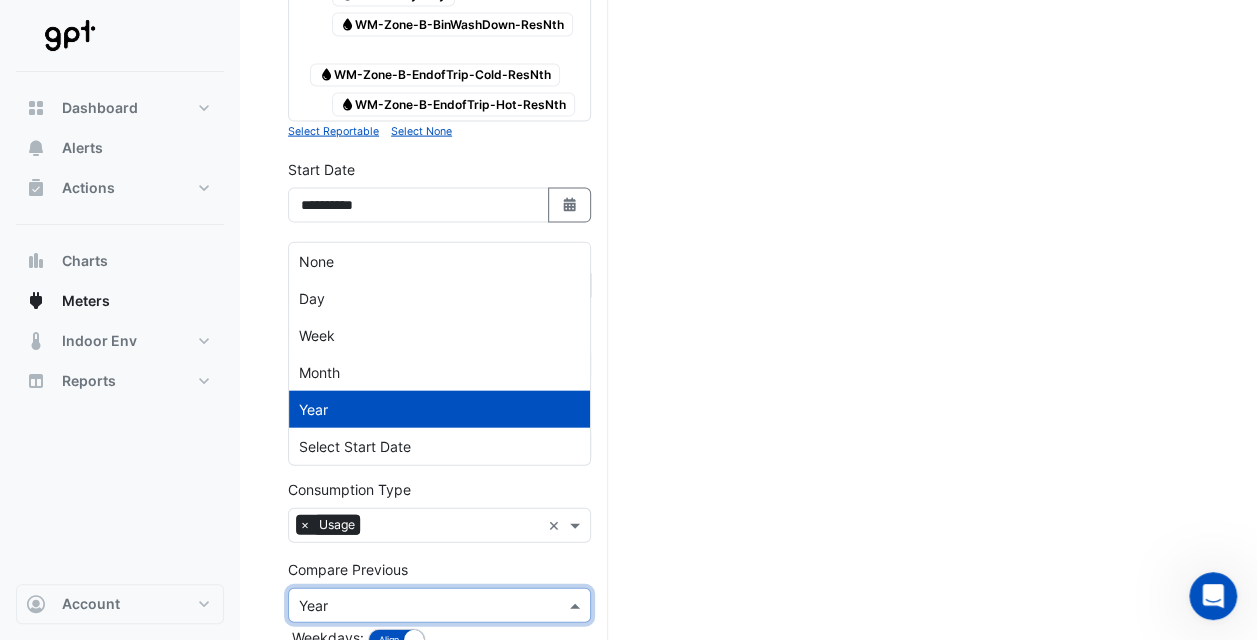 click at bounding box center (577, 605) 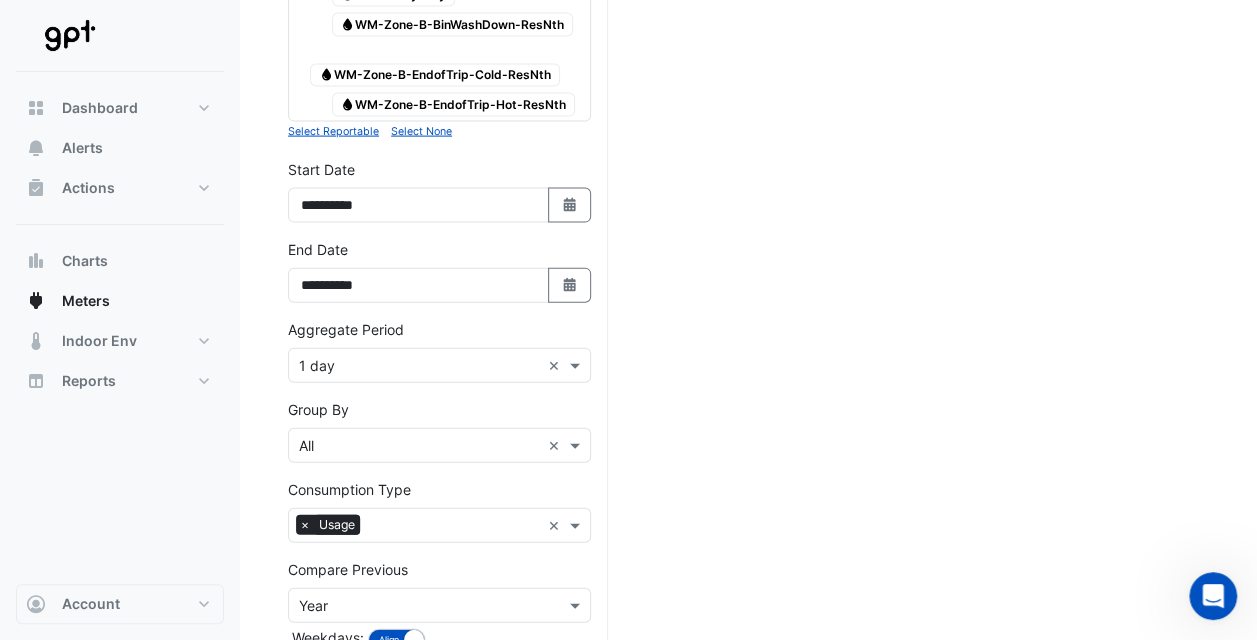 click at bounding box center [577, 365] 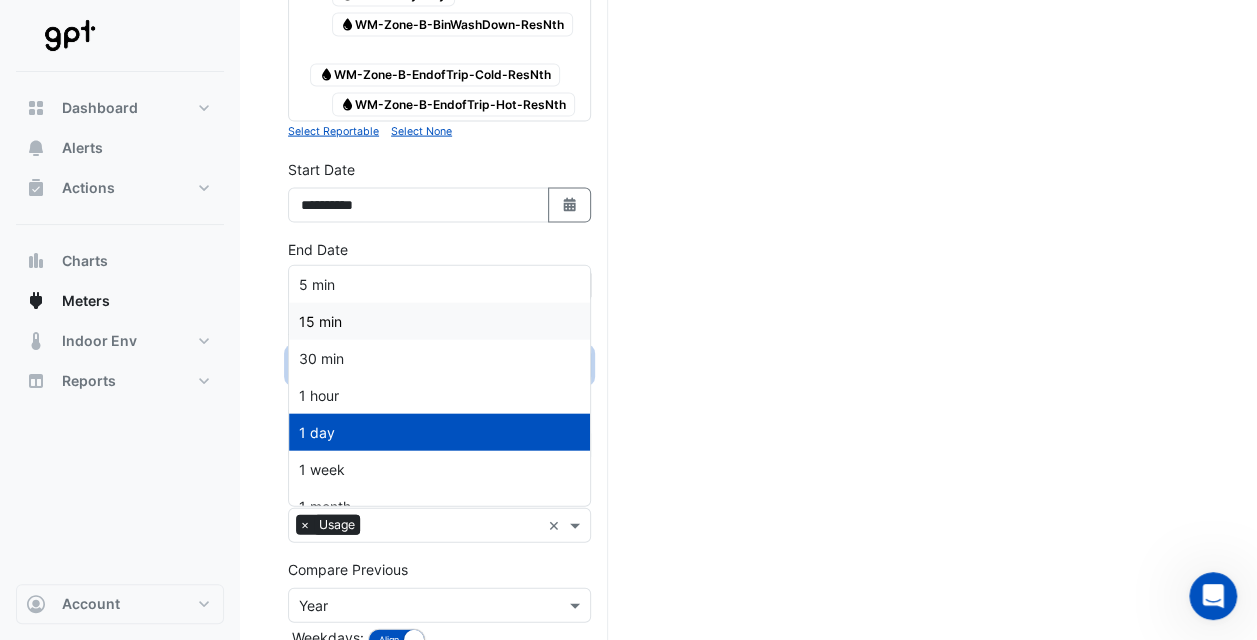 scroll, scrollTop: 18, scrollLeft: 0, axis: vertical 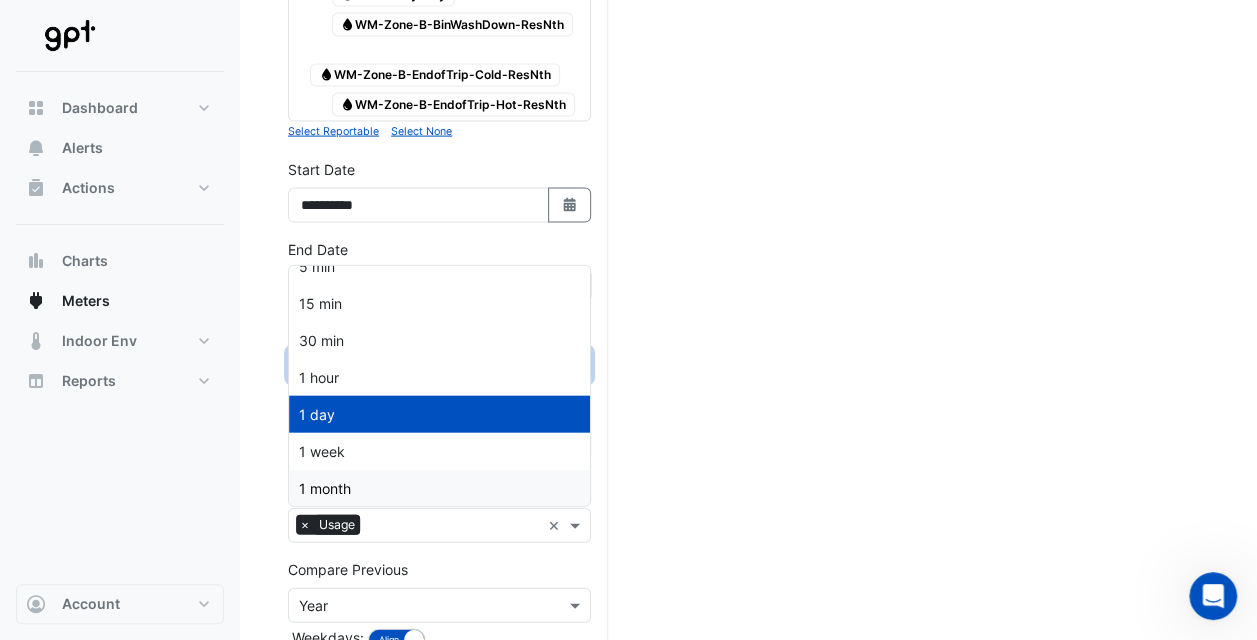 click on "1 month" at bounding box center [439, 488] 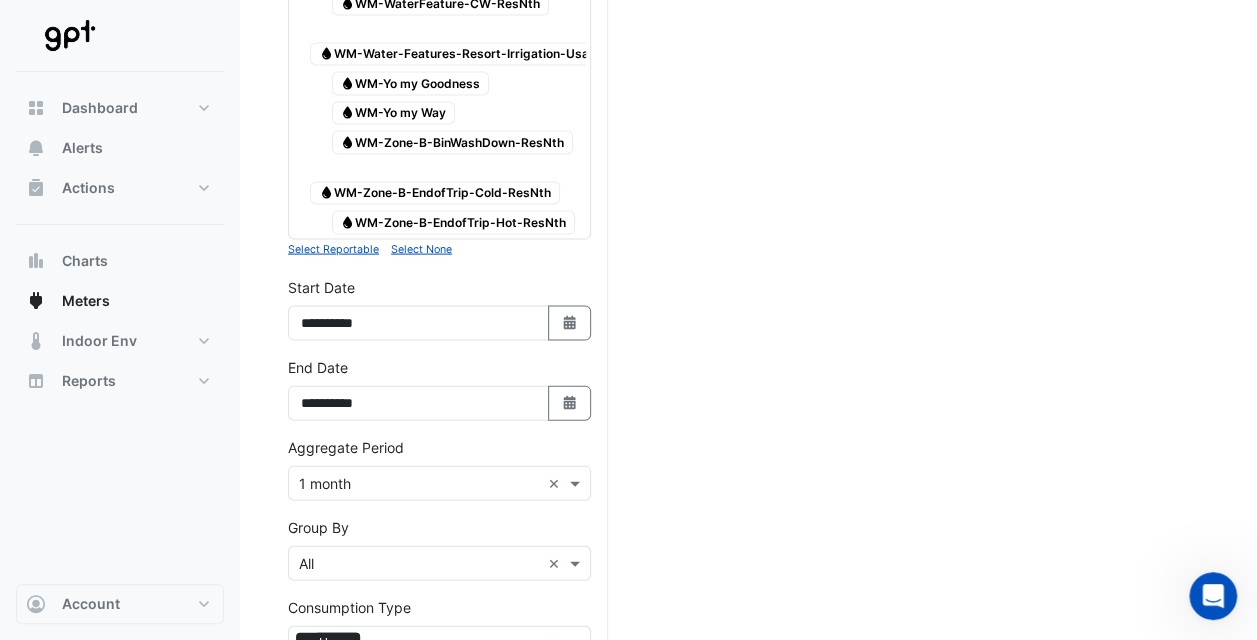 scroll, scrollTop: 5812, scrollLeft: 0, axis: vertical 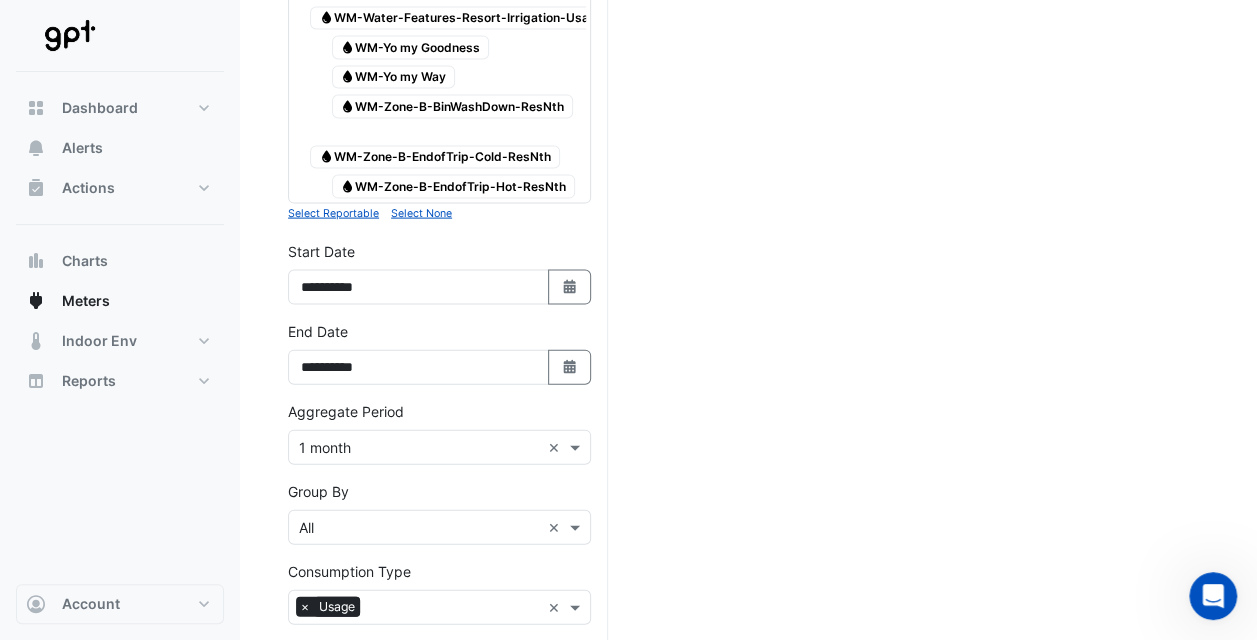 click on "Draw Chart" at bounding box center [439, 738] 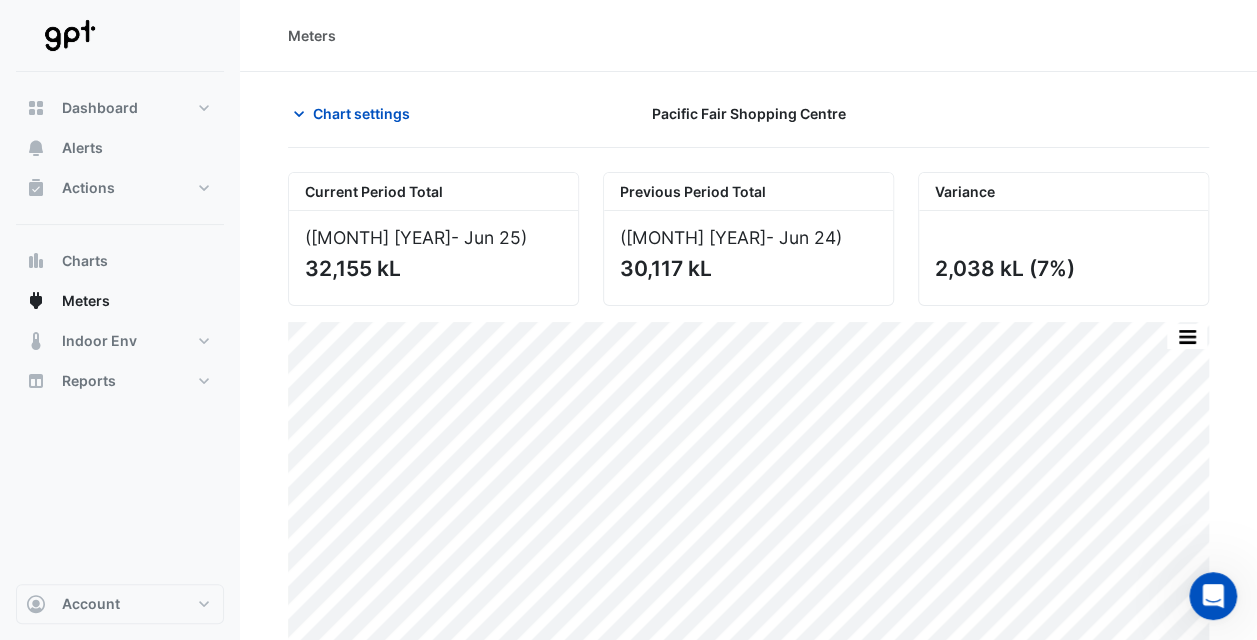 scroll, scrollTop: 40, scrollLeft: 0, axis: vertical 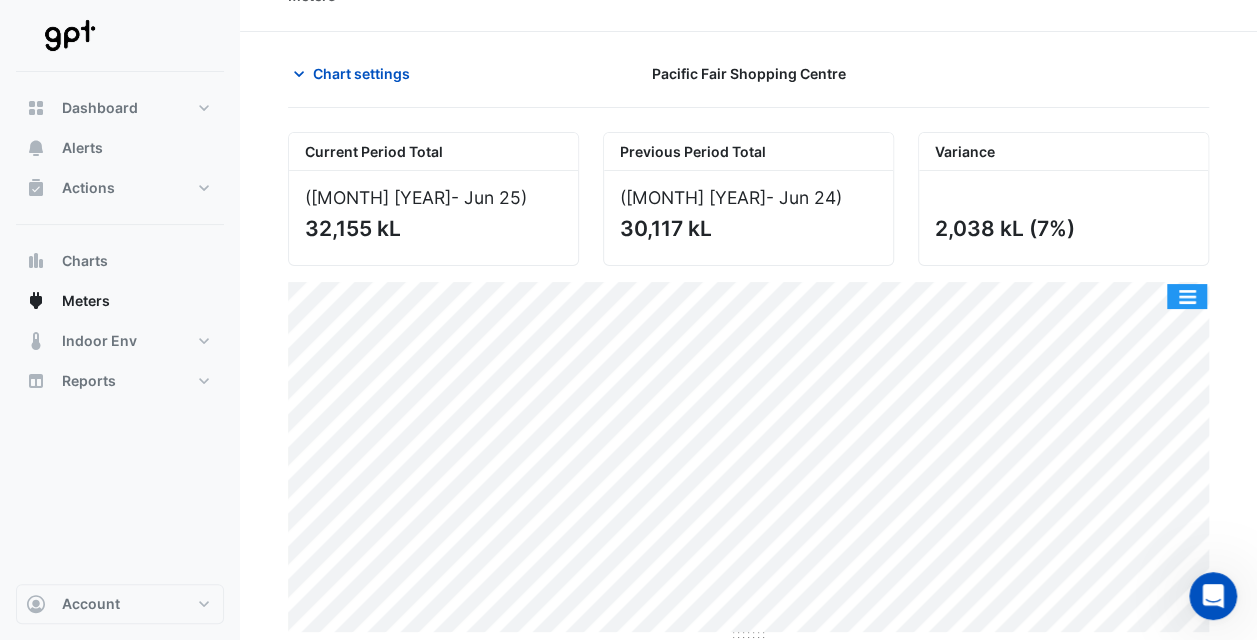 click 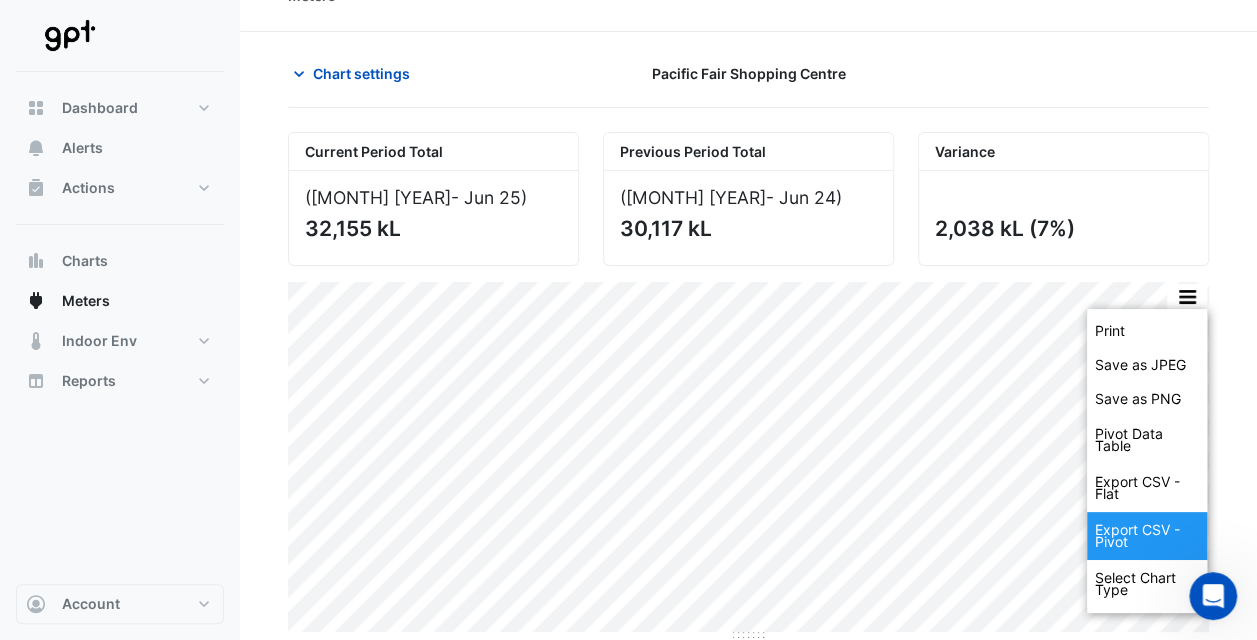 click on "Export CSV - Pivot" 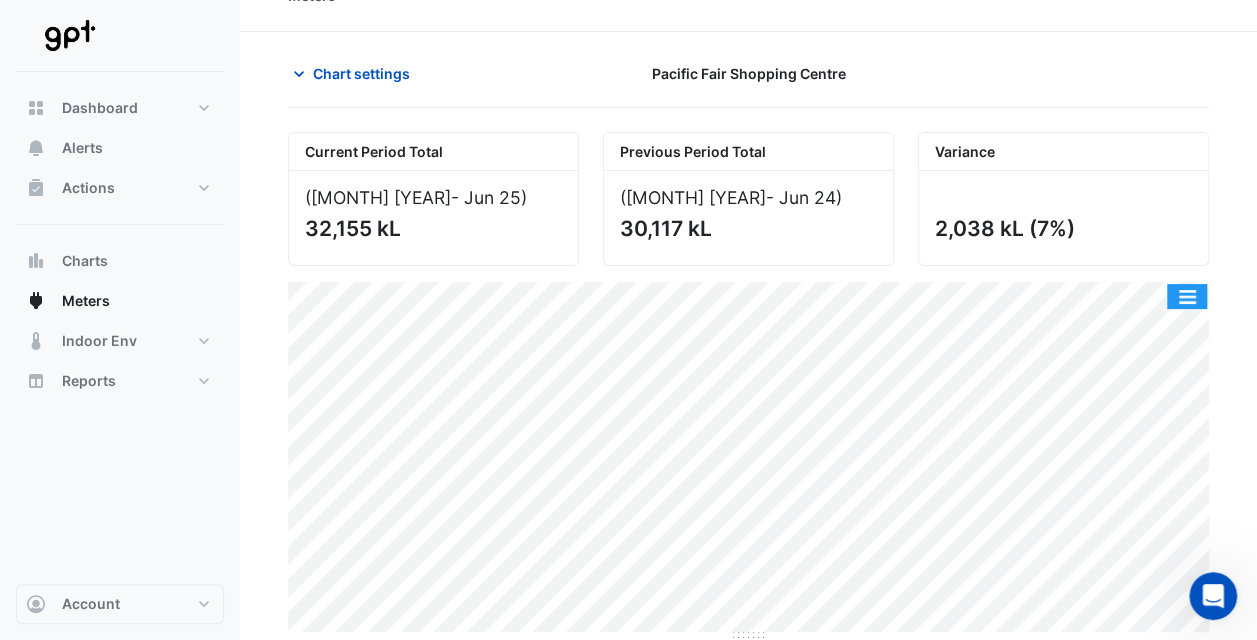 click 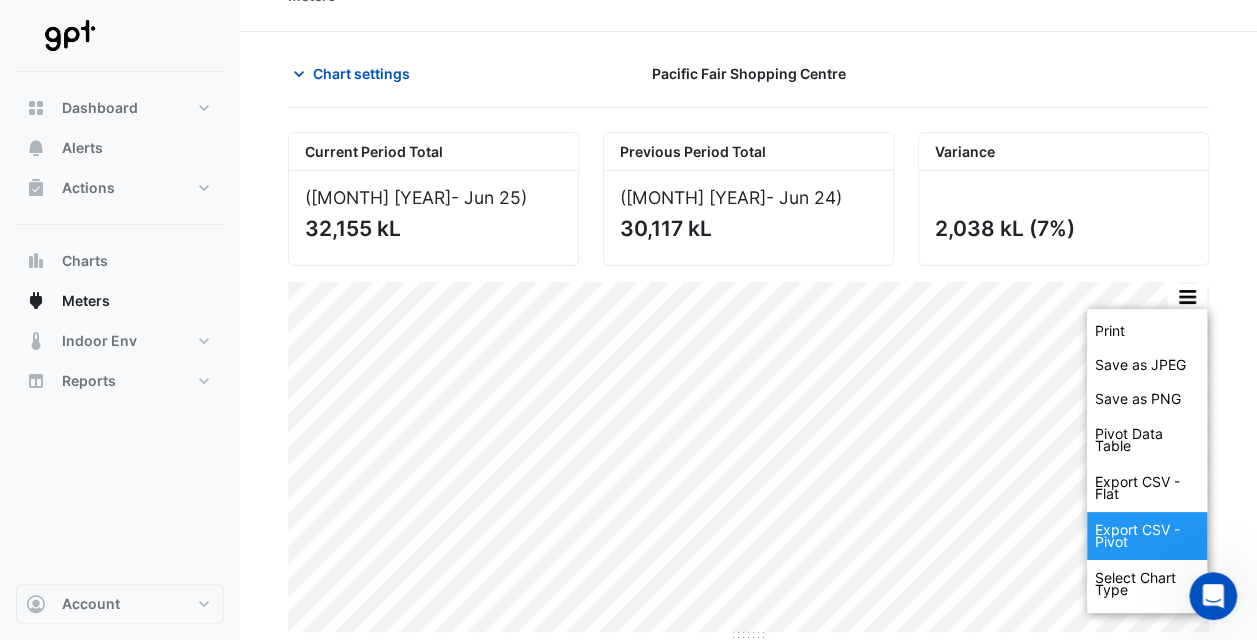 click on "Export CSV - Pivot" 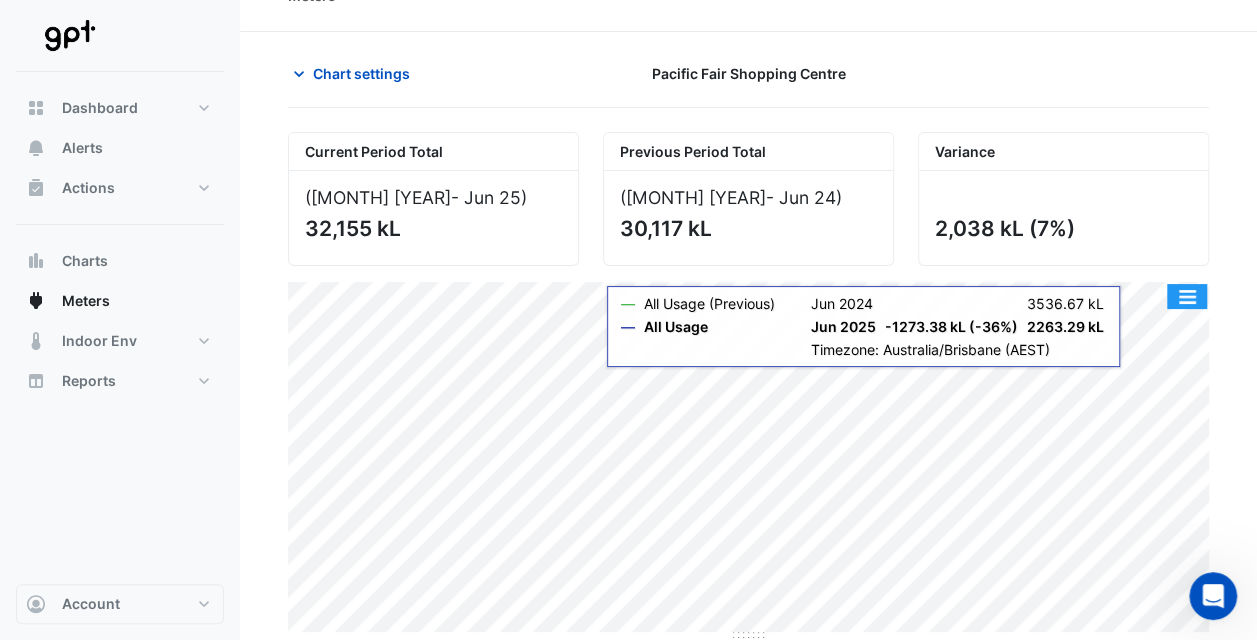 click 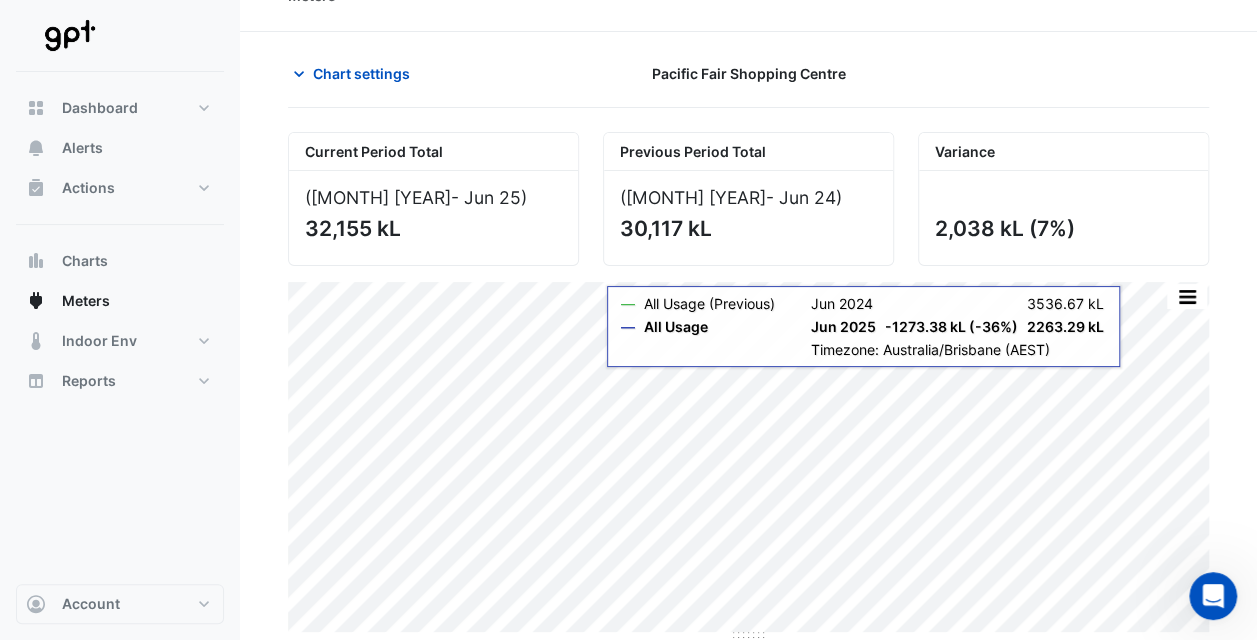 click on "Chart settings" 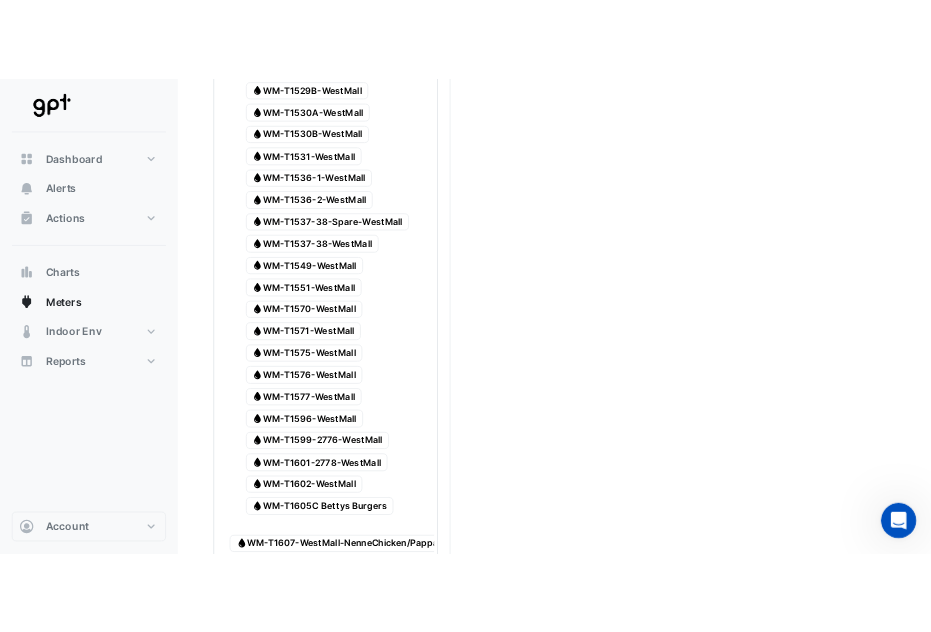 scroll, scrollTop: 2540, scrollLeft: 0, axis: vertical 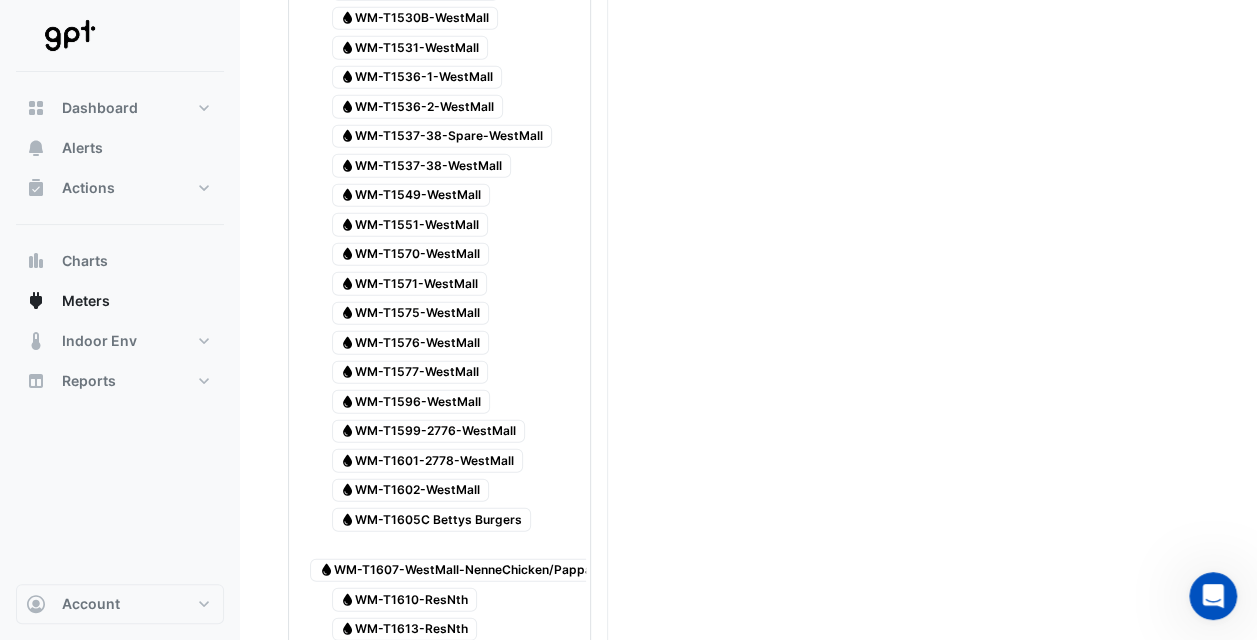 click on "Current Period Total
(Jan 25  - Jun 25 )
32,155 kL
Previous Period Total
(Jan 24  - Jun 24 )
30,117 kL
Variance
2,038 kL
(7%)
Print Save as JPEG Save as PNG Pivot Data Table Export CSV - Flat Export CSV - Pivot Select Chart Type    —    All Usage (Previous)             Jun 2024       3536.67 kL       —    All Usage             Jun 2025    -1273.38 kL (-36%)    2263.29 kL    Timezone: Australia/Brisbane (AEST)" 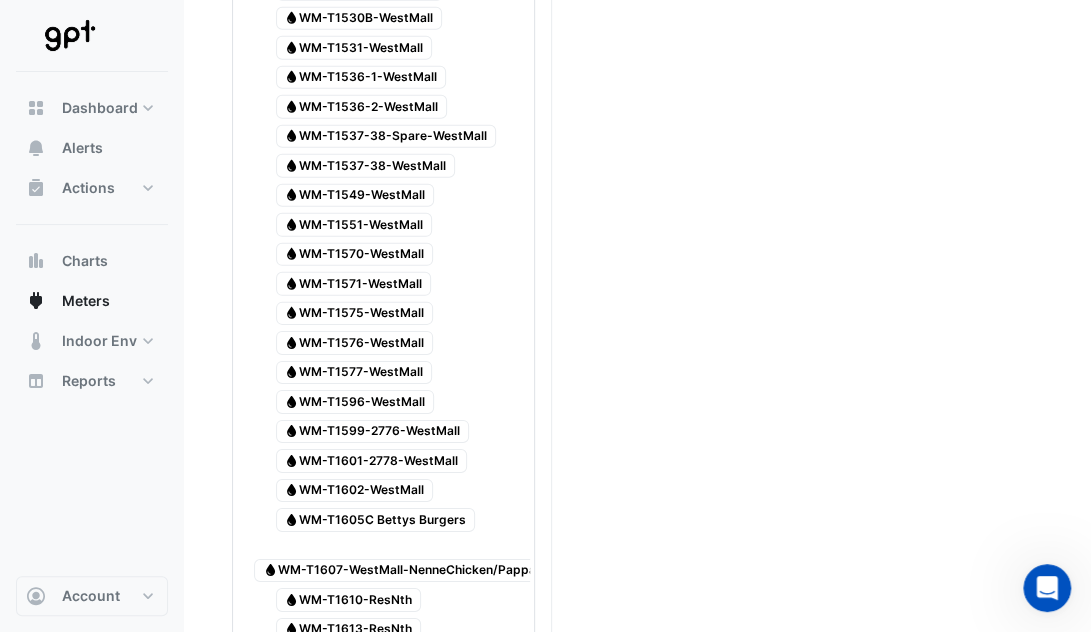 click on "Current Period Total
(Jan 25  - Jun 25 )
32,155 kL
Previous Period Total
(Jan 24  - Jun 24 )
30,117 kL
Variance
2,038 kL
(7%)
Print Save as JPEG Save as PNG Pivot Data Table Export CSV - Flat Export CSV - Pivot Select Chart Type    —    All Usage (Previous)             Jun 2024       3536.67 kL       —    All Usage             Jun 2025    -1273.38 kL (-36%)    2263.29 kL    Timezone: Australia/Brisbane (AEST)" 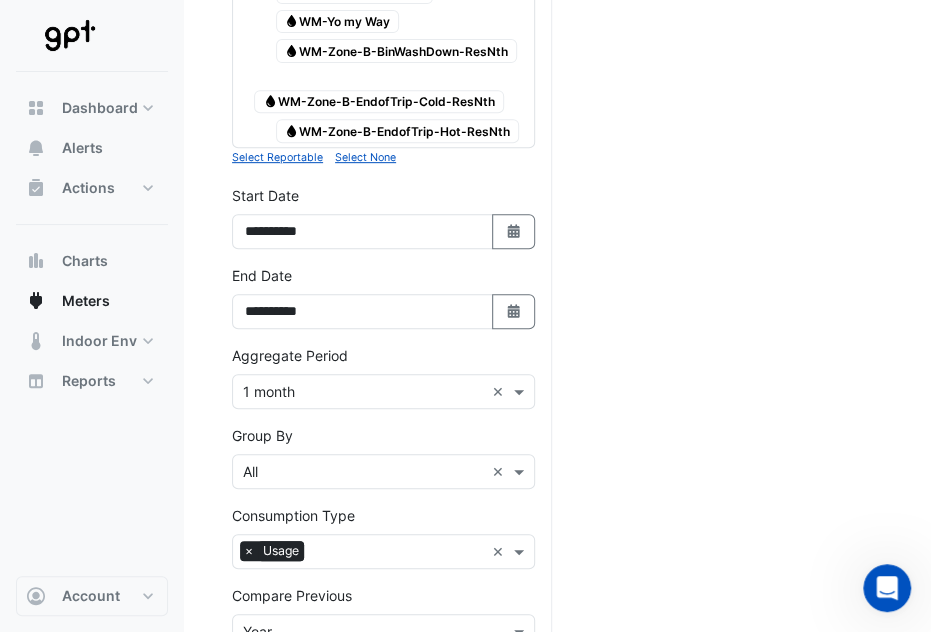 scroll, scrollTop: 5869, scrollLeft: 0, axis: vertical 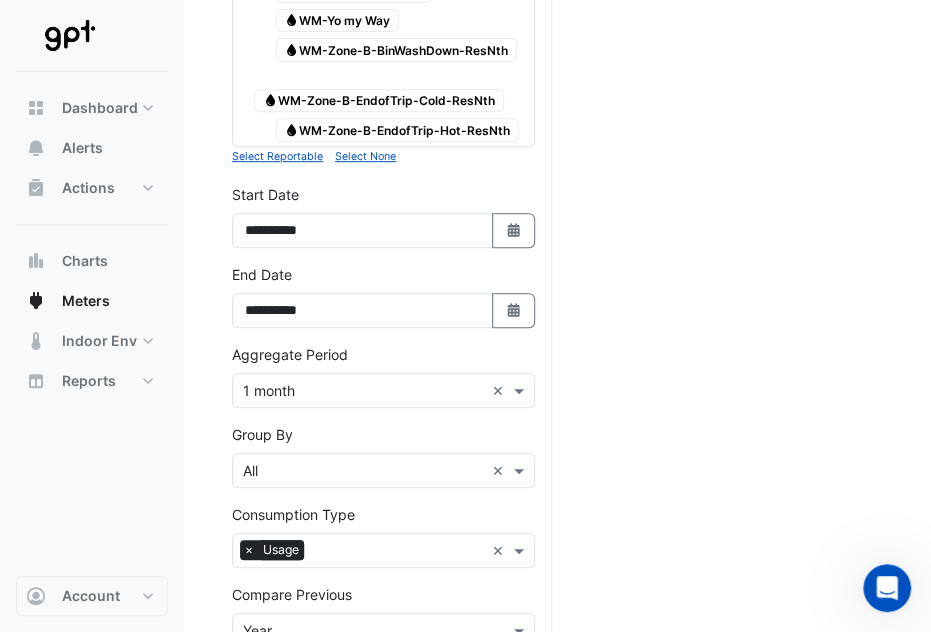click 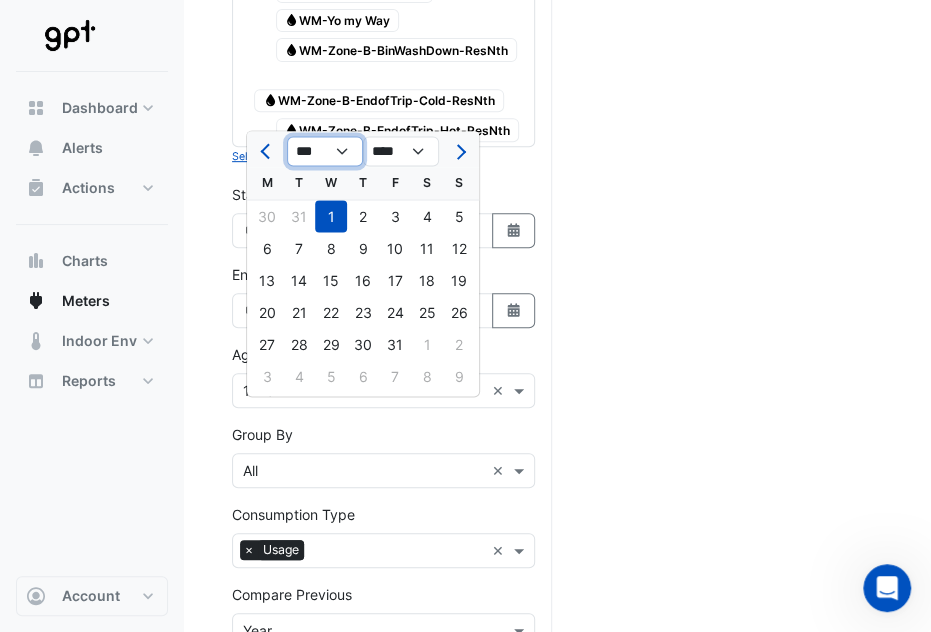 click on "*** *** *** *** *** ***" 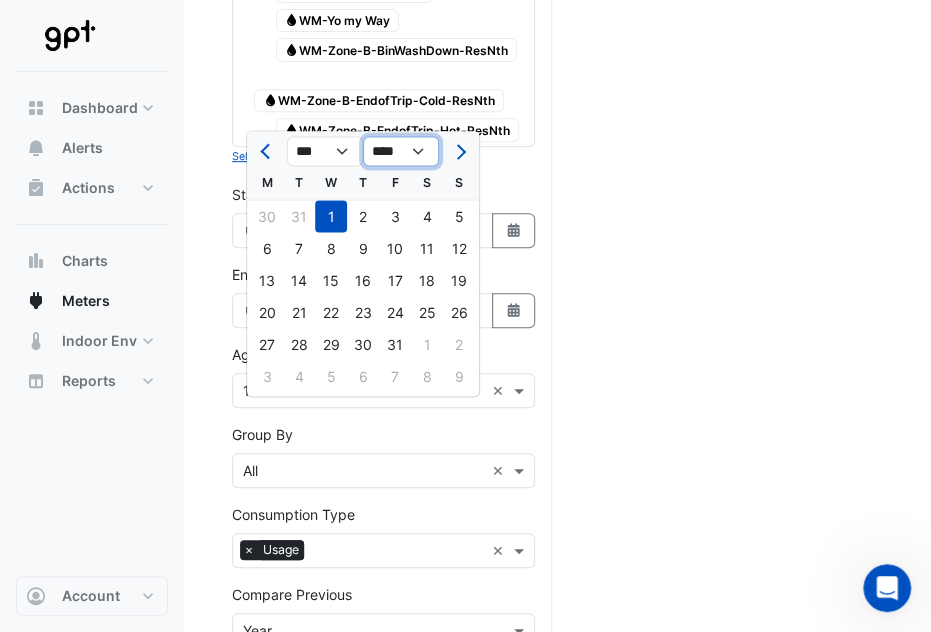 click on "**** **** **** **** **** **** **** **** **** **** ****" 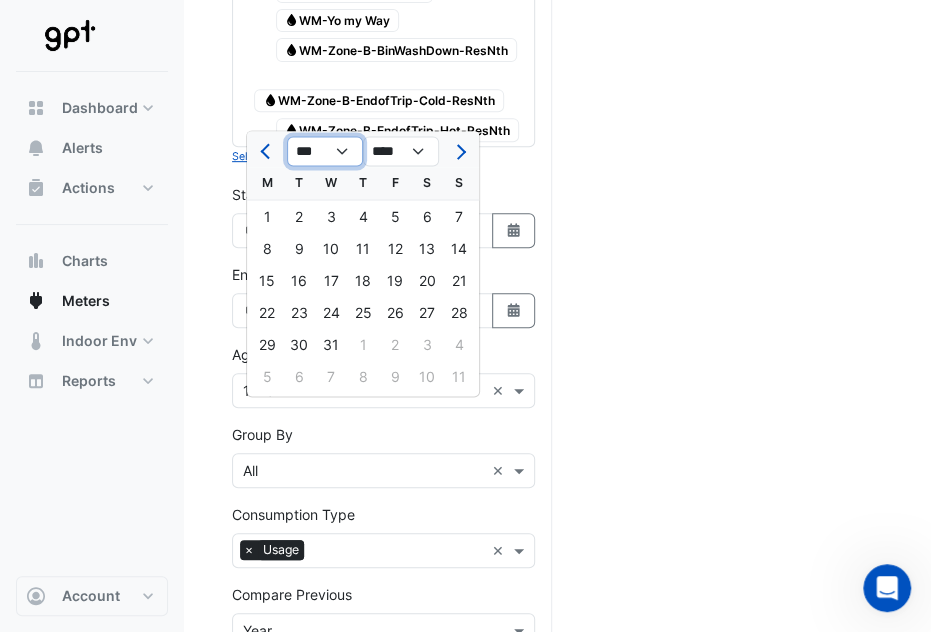 click on "*** *** *** *** *** *** *** *** *** *** *** ***" 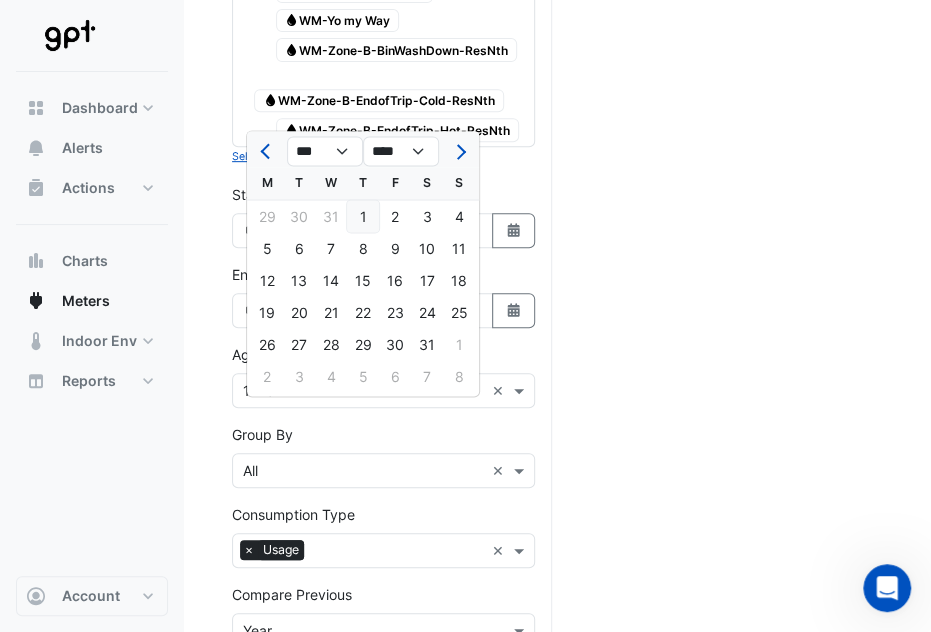 click on "18" 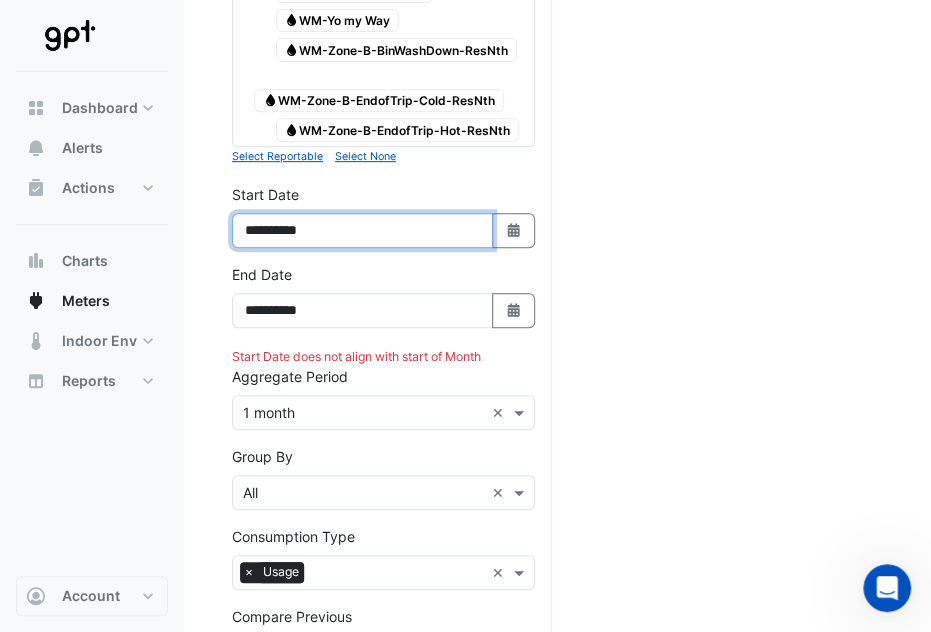 click on "**********" at bounding box center (362, 230) 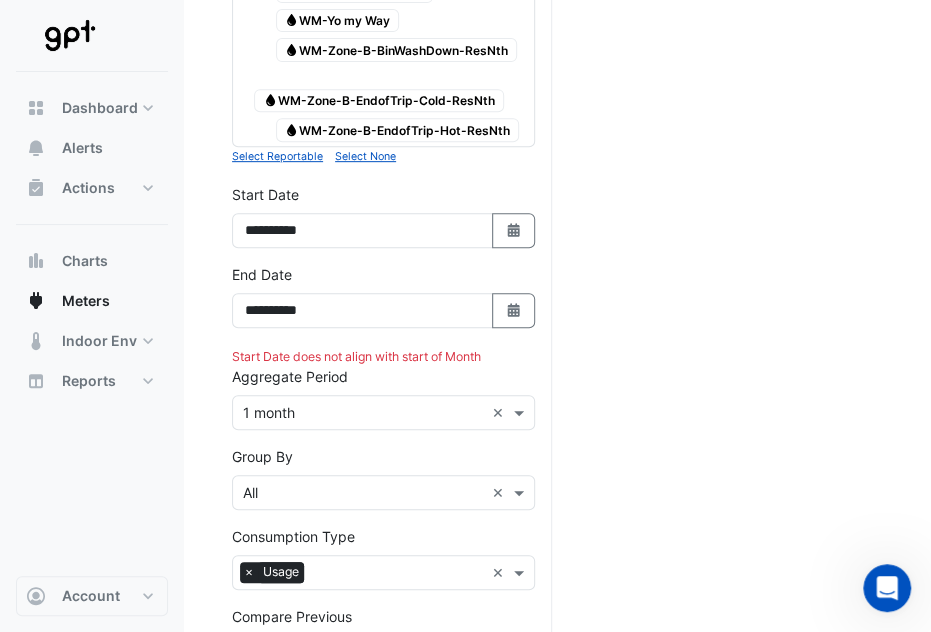 click on "Select Date" 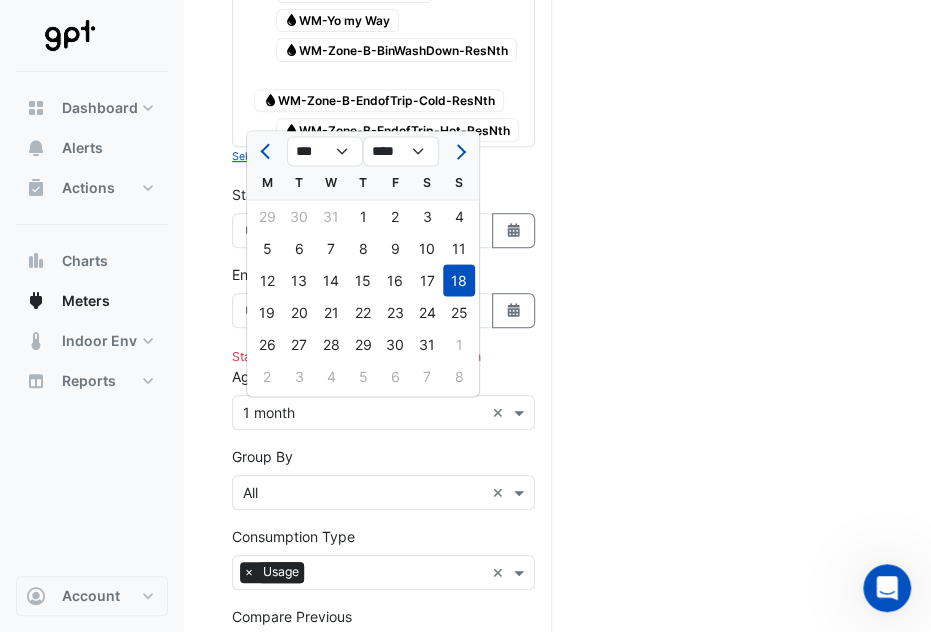 click on "16" 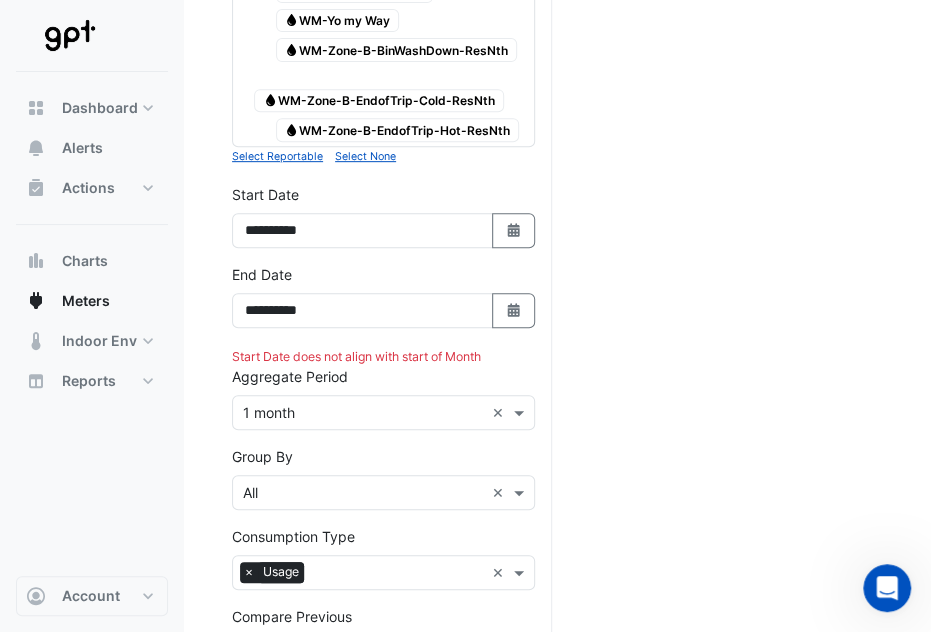 click on "Select Date" at bounding box center [514, 310] 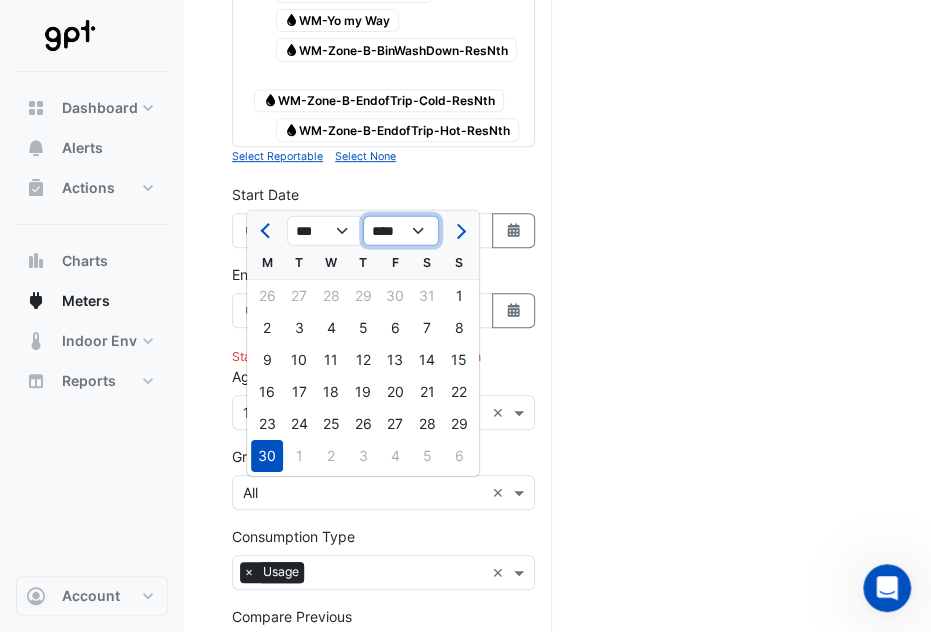 click on "**** **** **** **** **** **** **** **** **** **** **** ****" 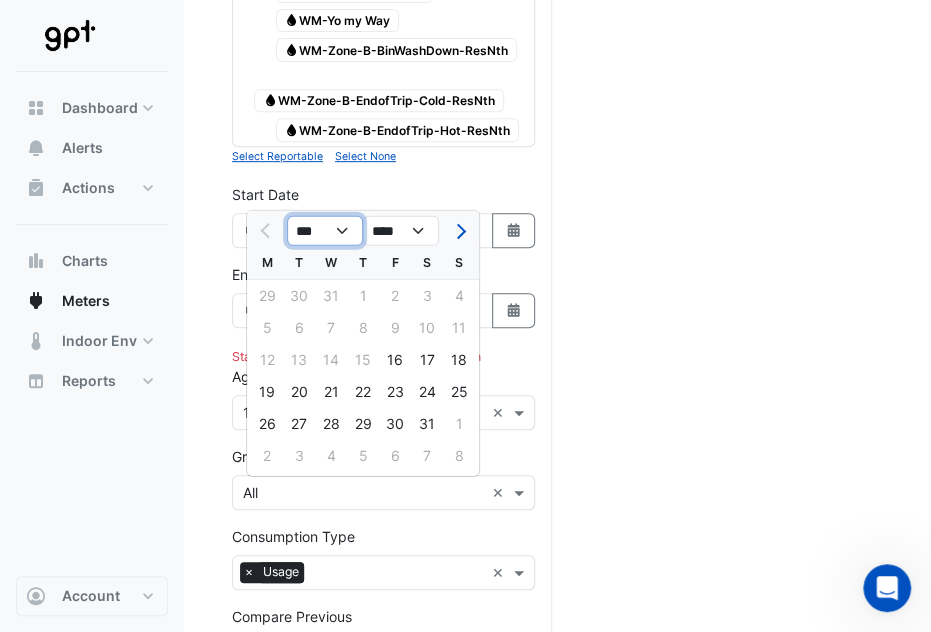 click on "*** *** *** *** ***" 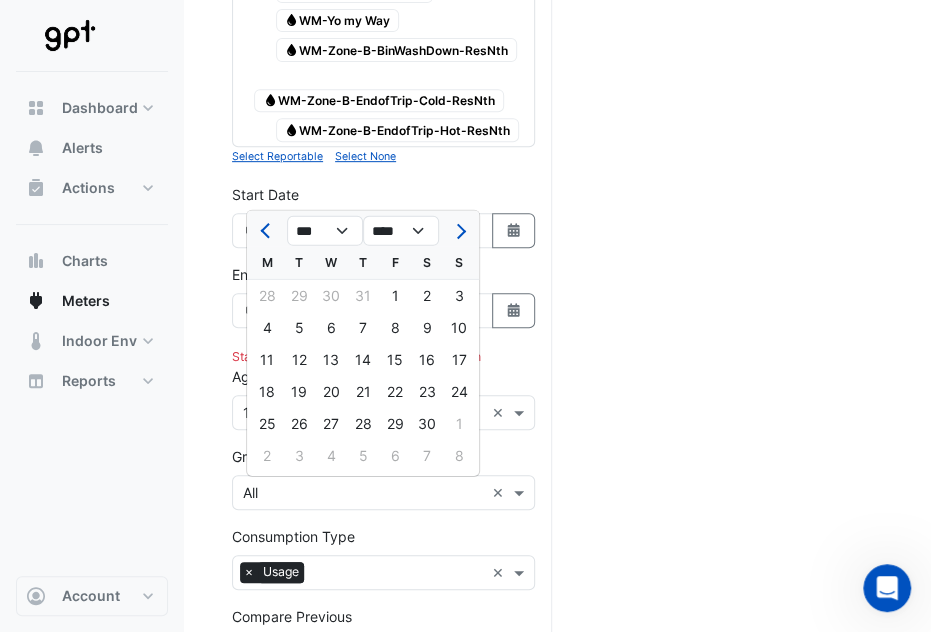 click on "14" 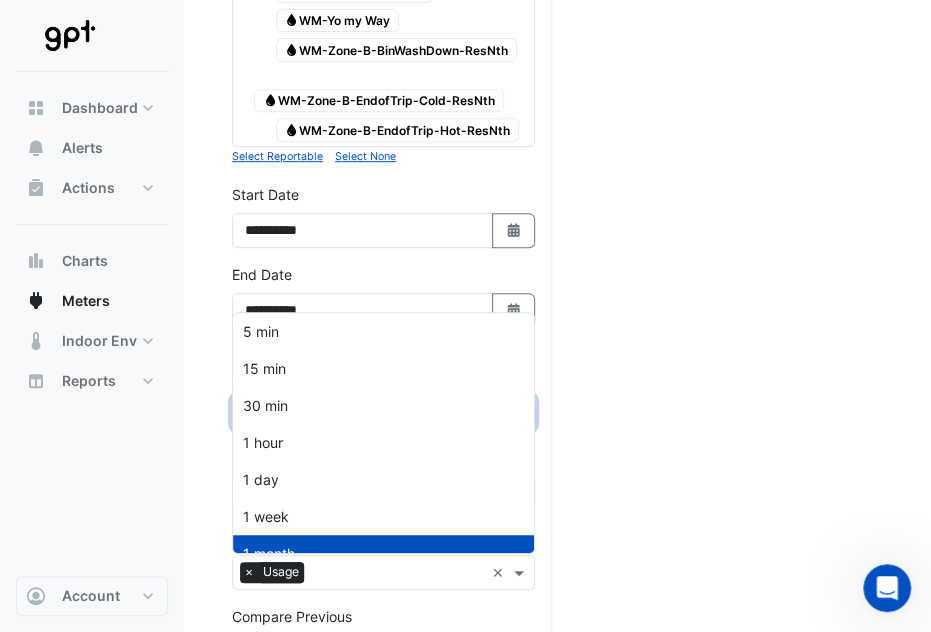 click at bounding box center (521, 412) 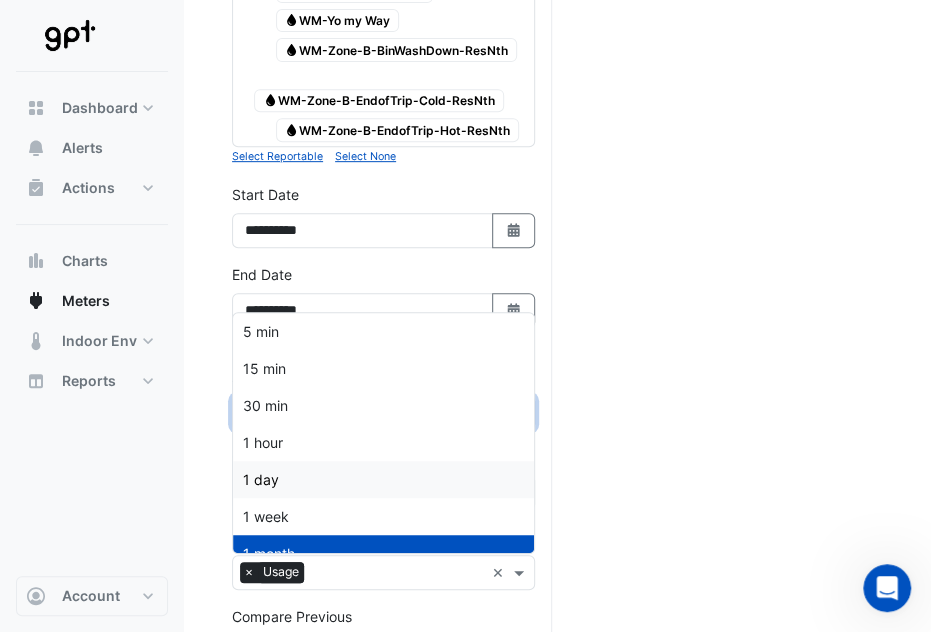 scroll, scrollTop: 19, scrollLeft: 0, axis: vertical 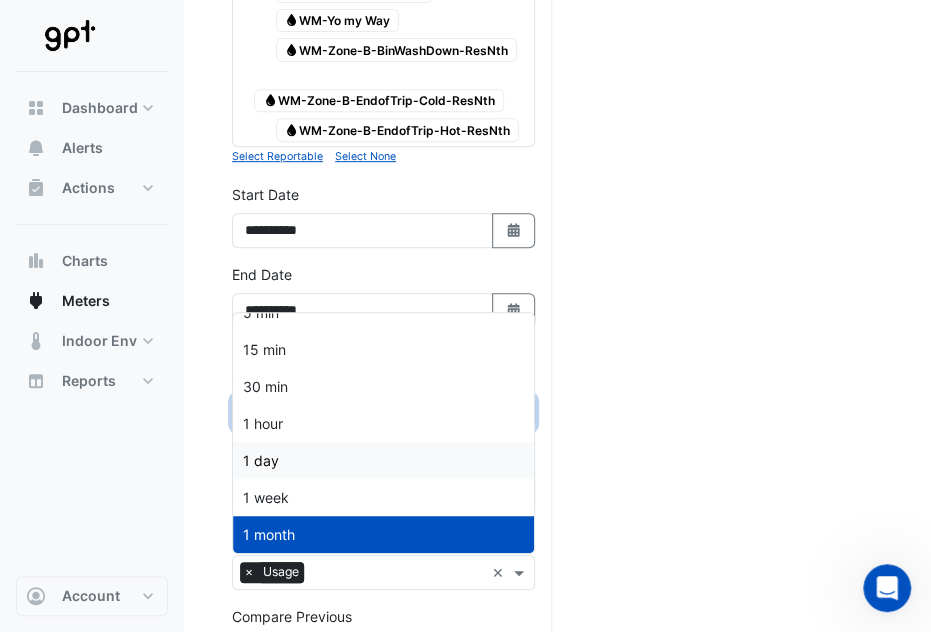 click on "1 day" at bounding box center (383, 460) 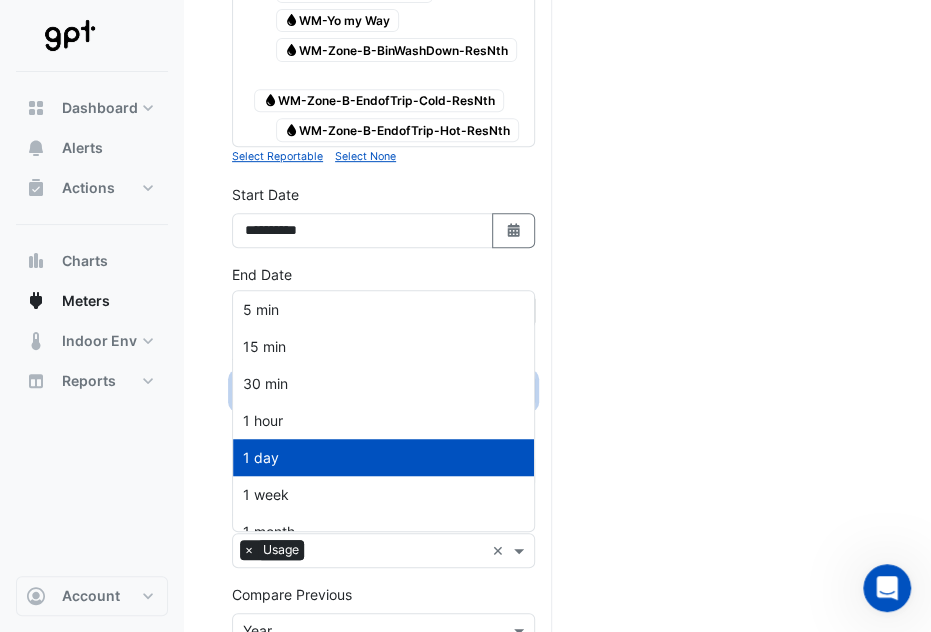 click on "Aggregate Period × 1 day ×" at bounding box center [383, 390] 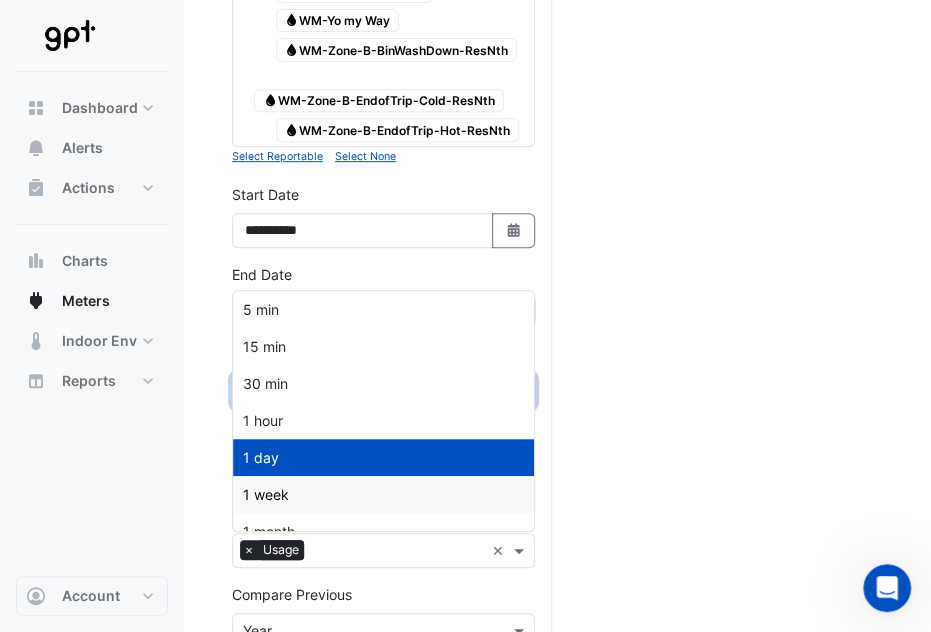click on "1 week" at bounding box center [383, 494] 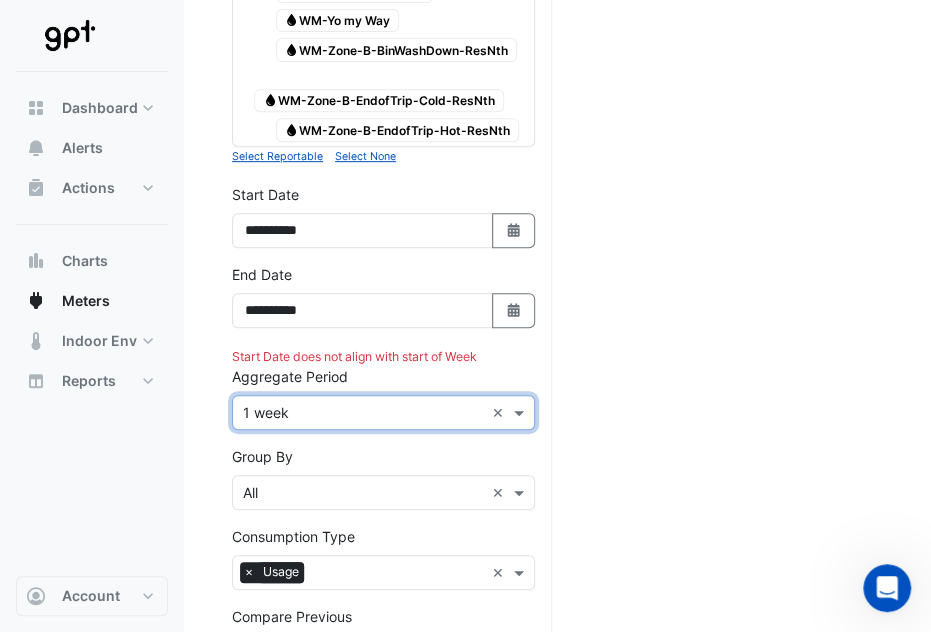 click at bounding box center [521, 412] 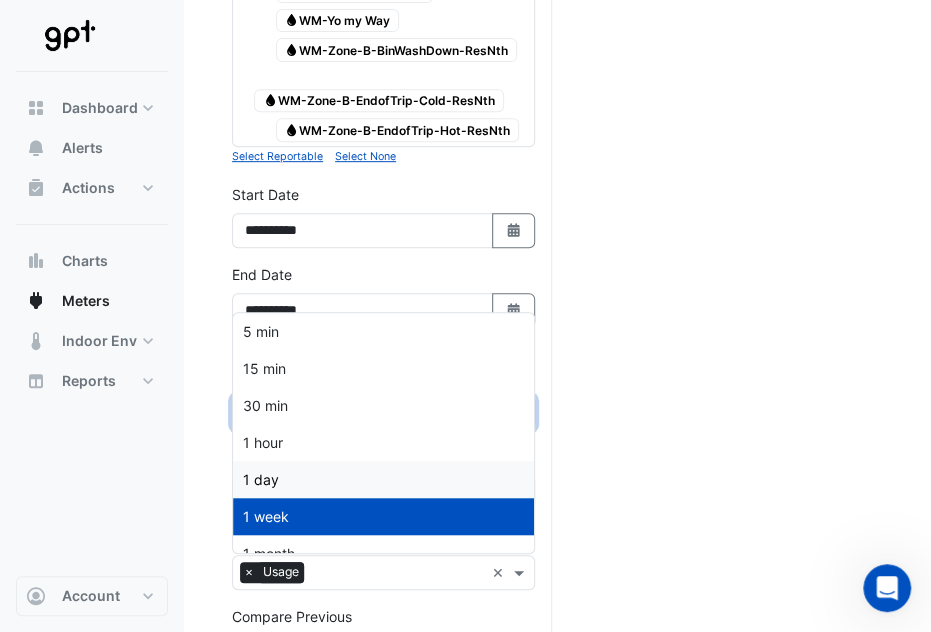 click on "1 day" at bounding box center (383, 479) 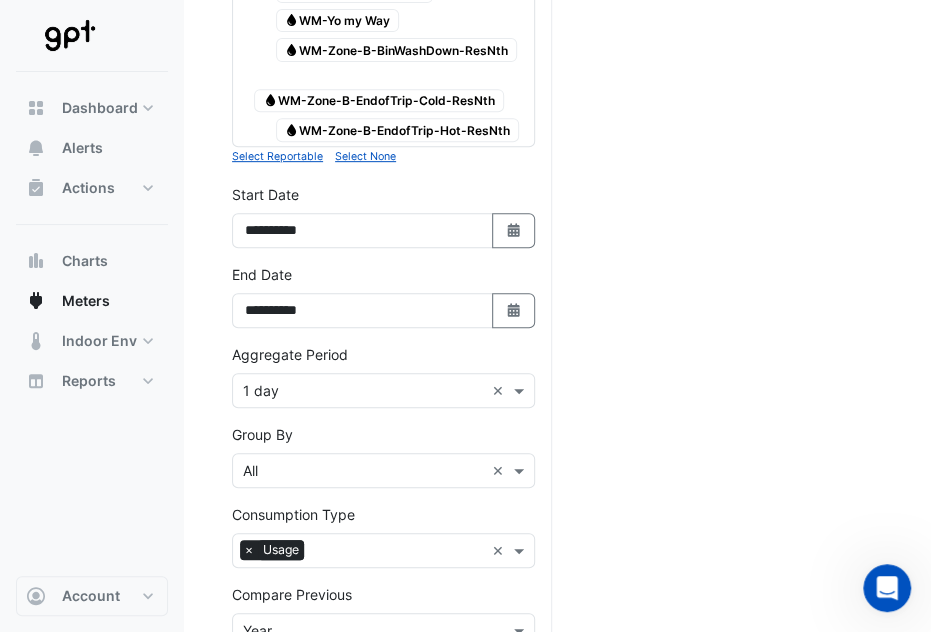click on "Current Period Total
(Jan 25  - Jun 25 )
32,155 kL
Previous Period Total
(Jan 24  - Jun 24 )
30,117 kL
Variance
2,038 kL
(7%)
Print Save as JPEG Save as PNG Pivot Data Table Export CSV - Flat Export CSV - Pivot Select Chart Type    —    All Usage (Previous)             Jun 2024       3536.67 kL       —    All Usage             Jun 2025    -1273.38 kL (-36%)    2263.29 kL    Timezone: Australia/Brisbane (AEST)" 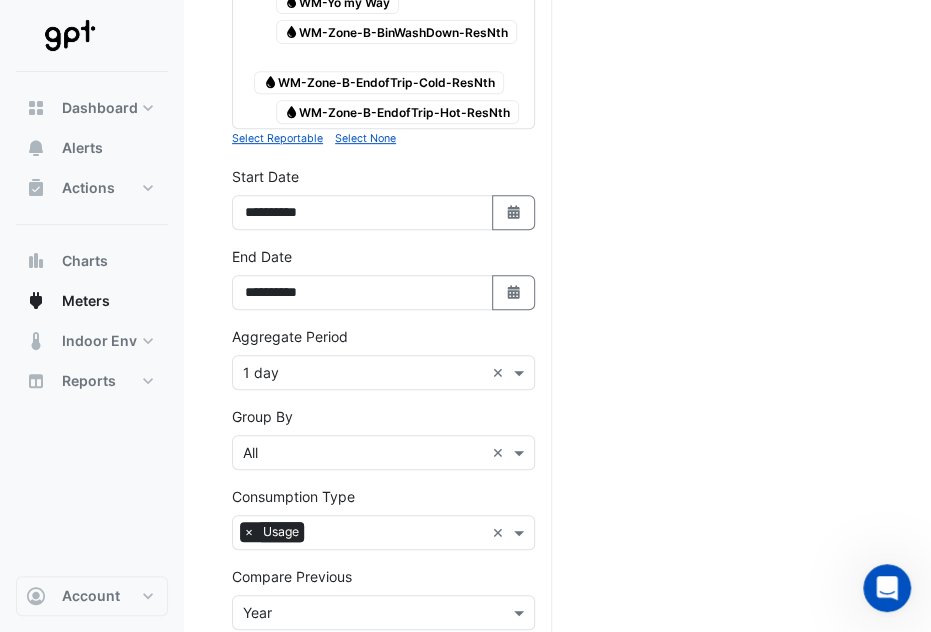 scroll, scrollTop: 5902, scrollLeft: 0, axis: vertical 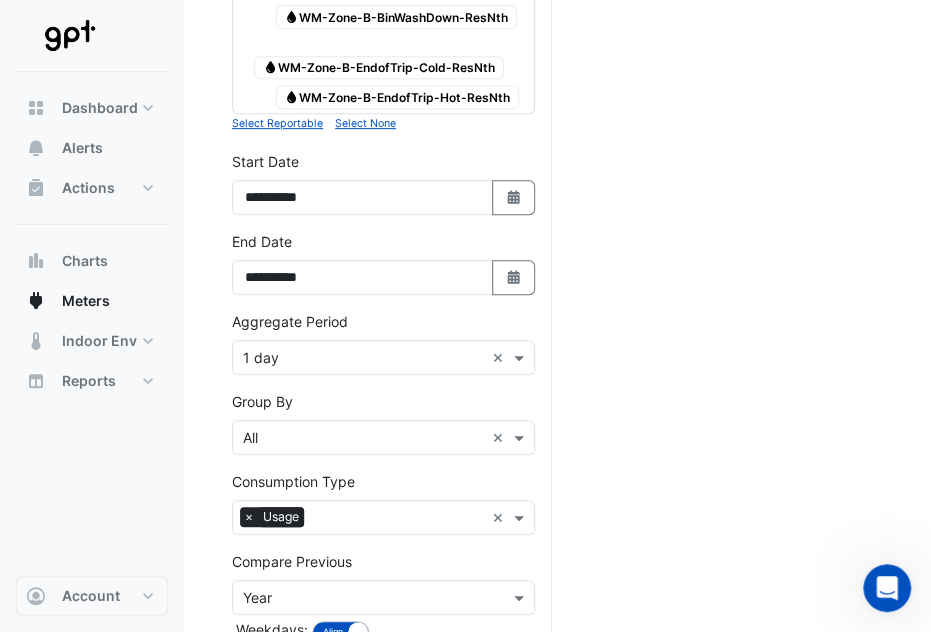 click on "Draw Chart" at bounding box center [383, 681] 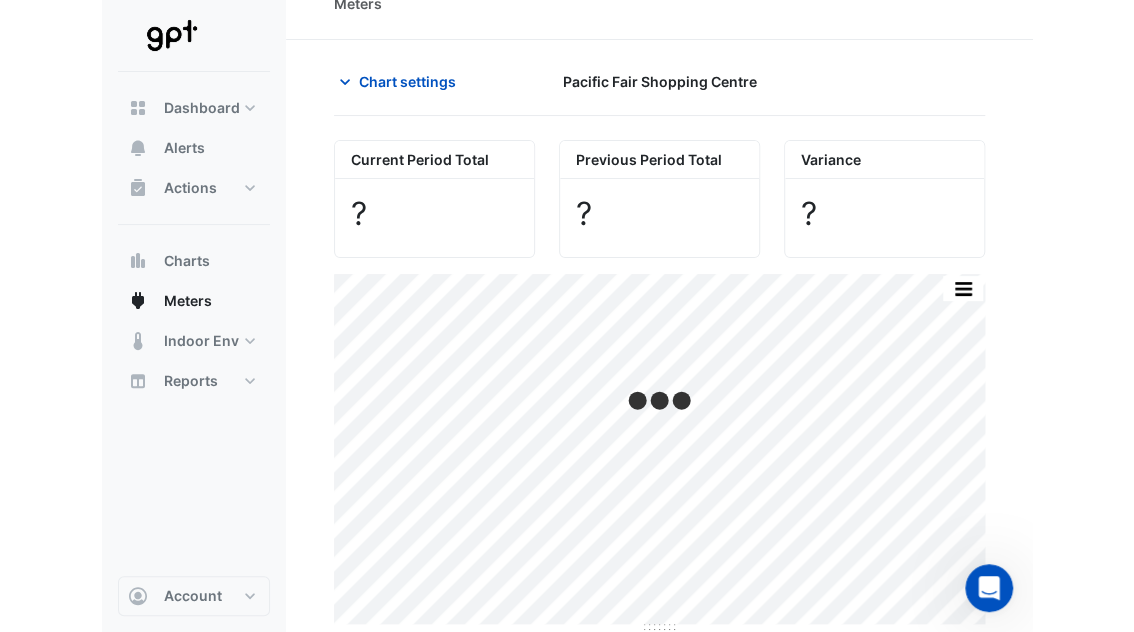 scroll, scrollTop: 0, scrollLeft: 0, axis: both 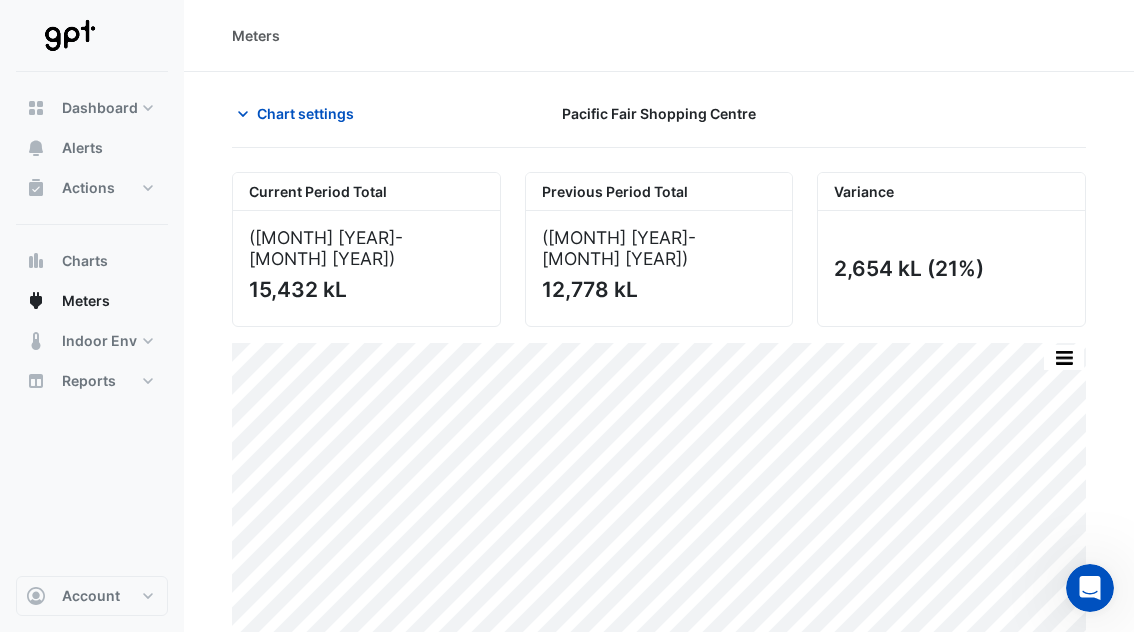 click on "(16 Aug 24  - 14 Nov 24 )
15,432 kL" 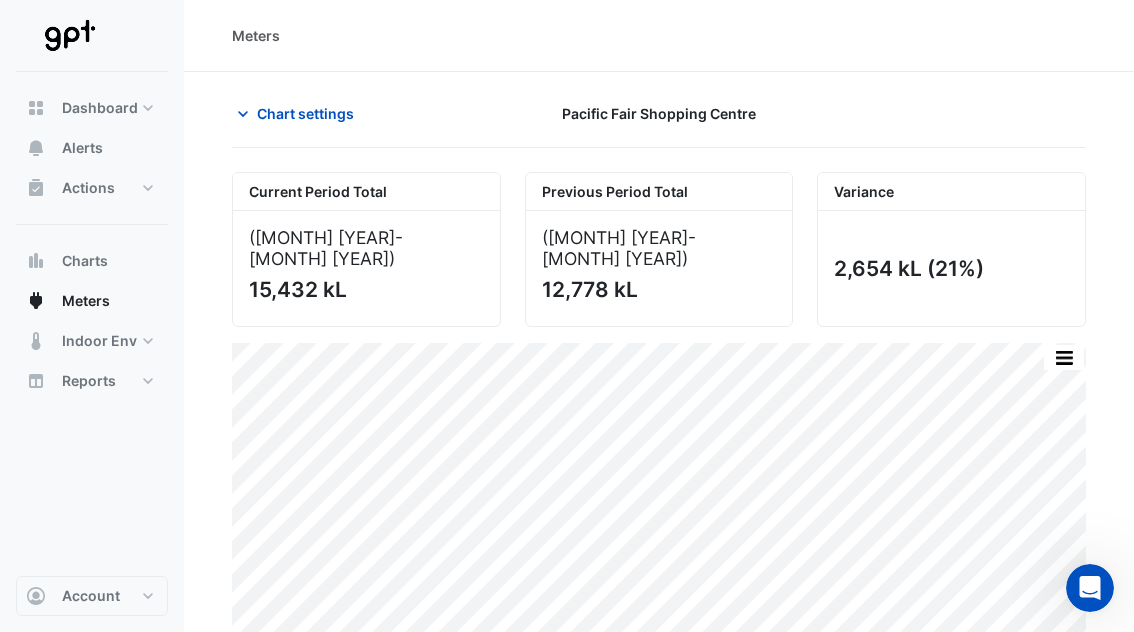 click on "Current Period Total
(16 Aug 24  - 14 Nov 24 )
15,432 kL" 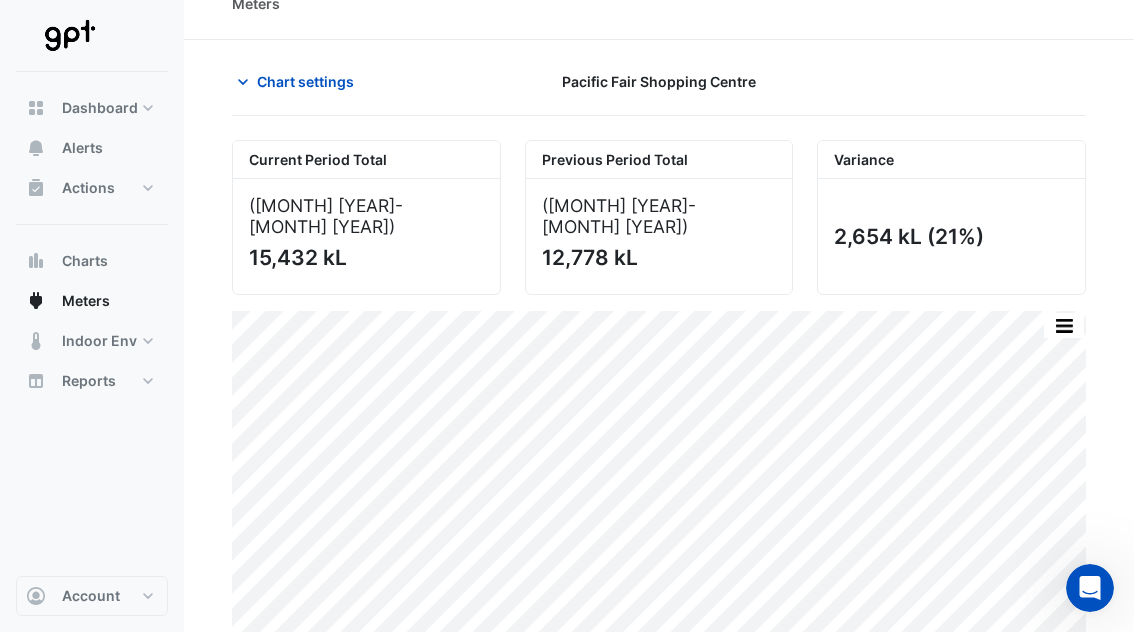 scroll, scrollTop: 48, scrollLeft: 0, axis: vertical 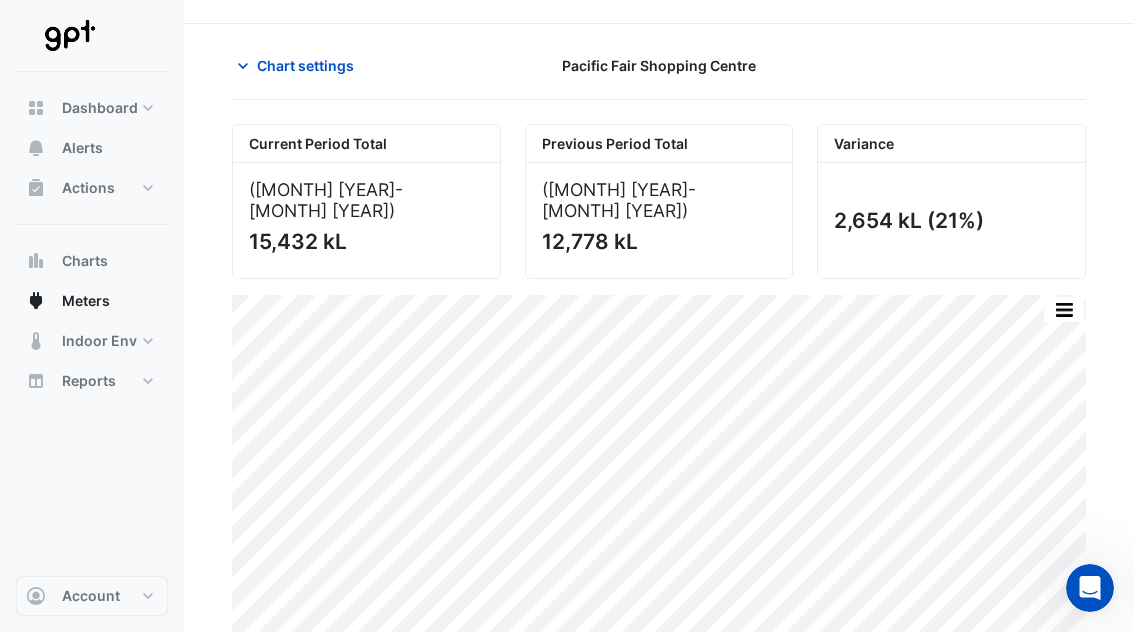 click on "Chart settings
Pacific Fair Shopping Centre" 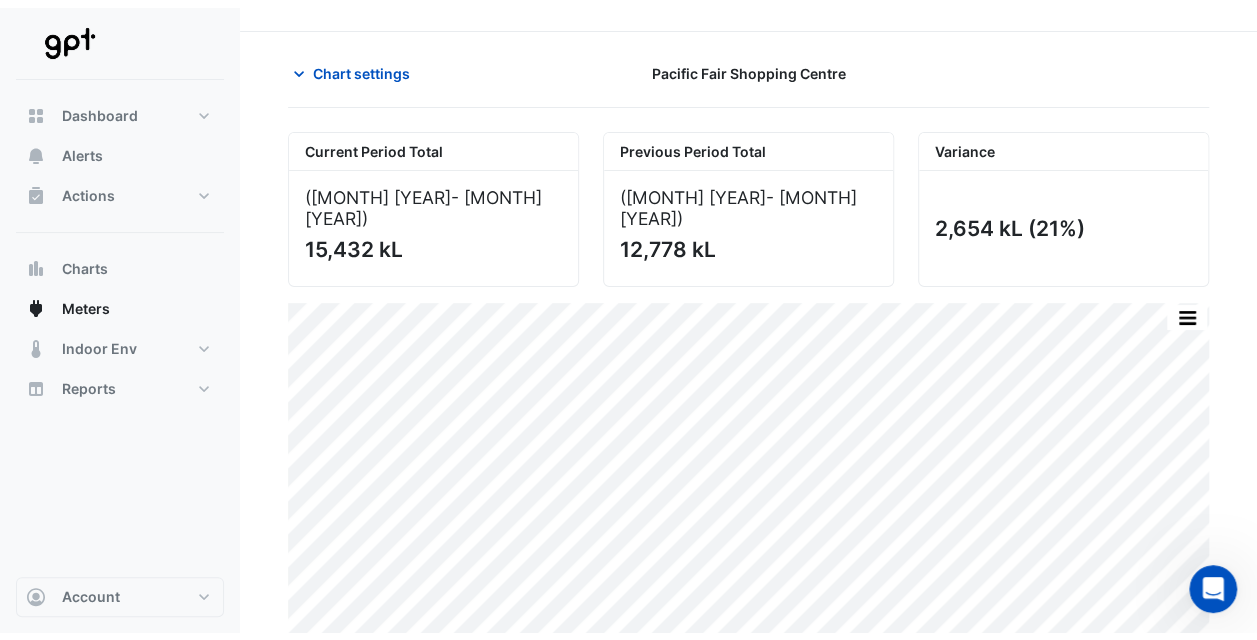 scroll, scrollTop: 40, scrollLeft: 0, axis: vertical 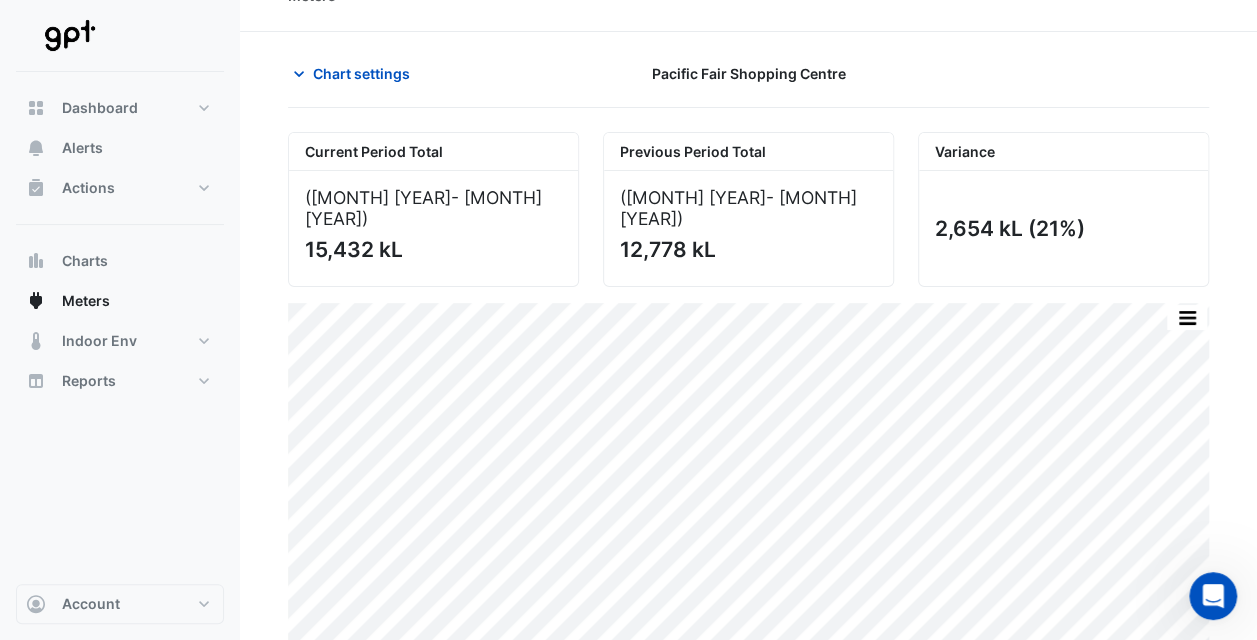 drag, startPoint x: 865, startPoint y: 23, endPoint x: 884, endPoint y: 1, distance: 29.068884 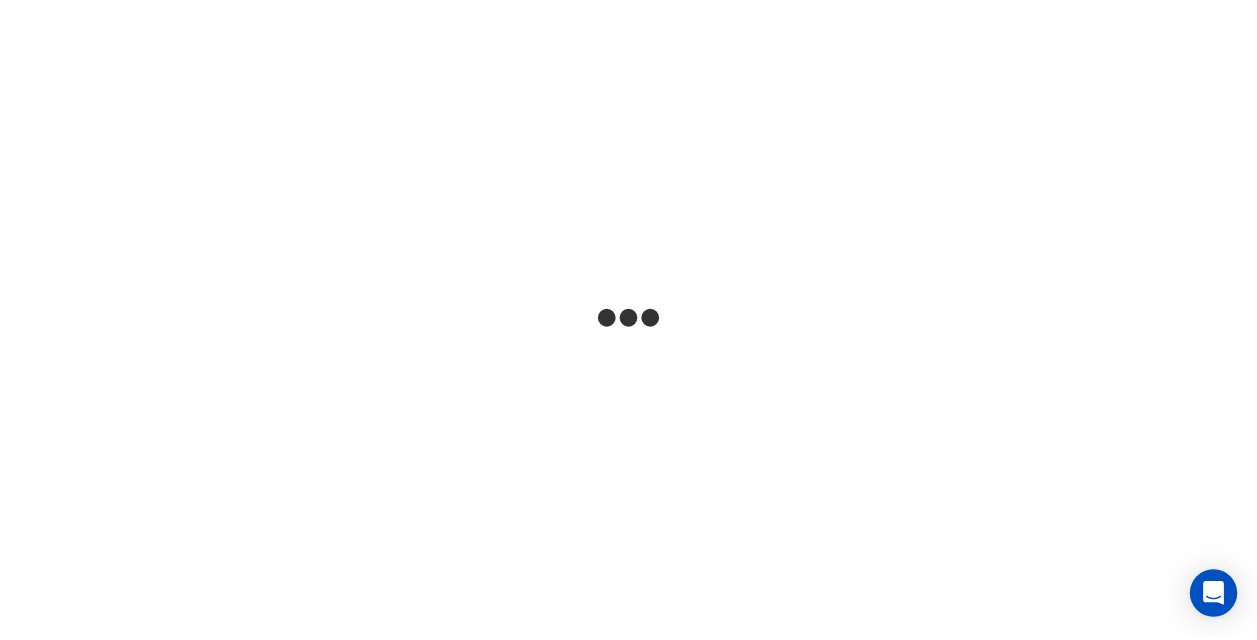 scroll, scrollTop: 0, scrollLeft: 0, axis: both 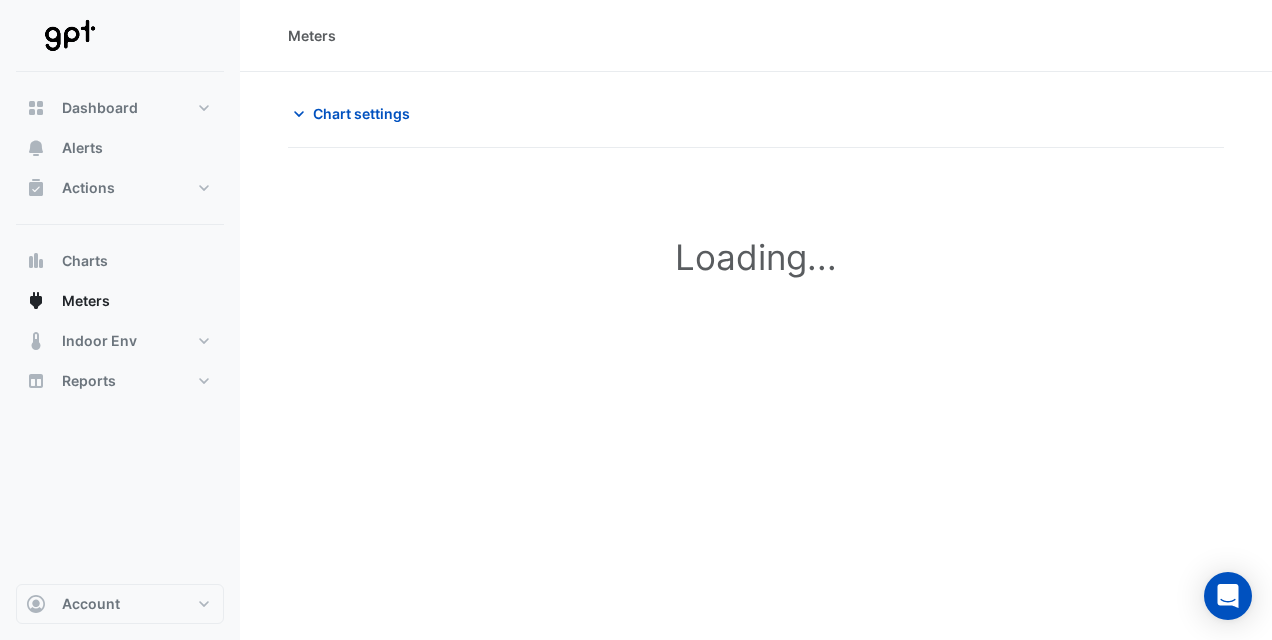 type on "**********" 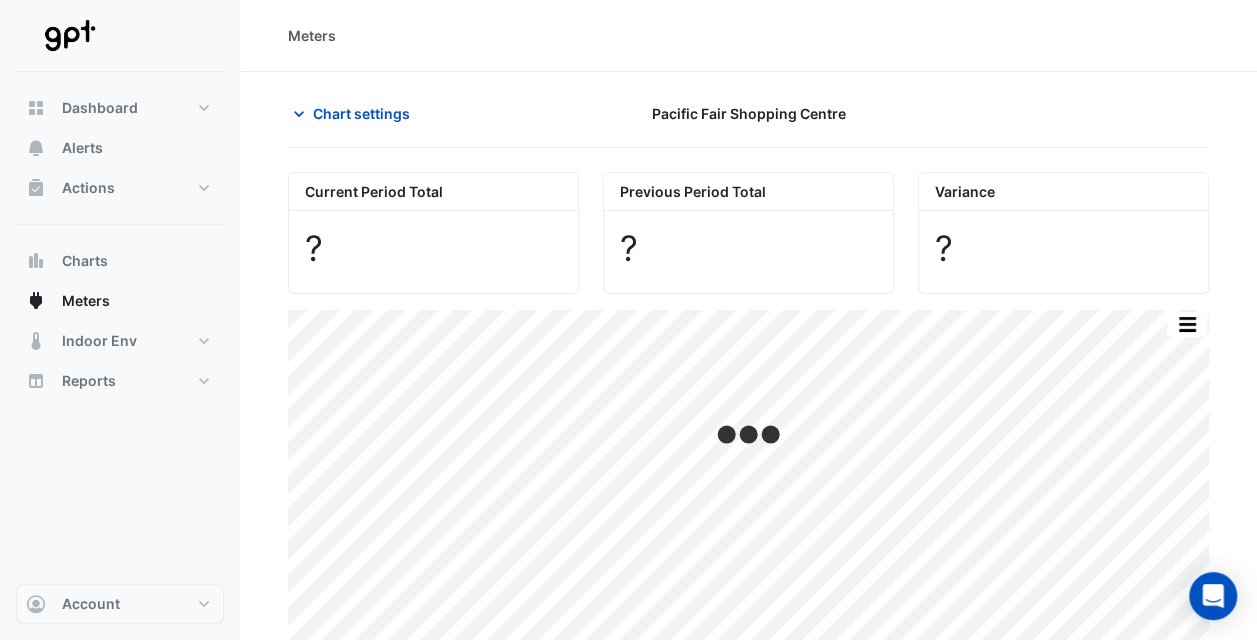 click on "Chart settings" 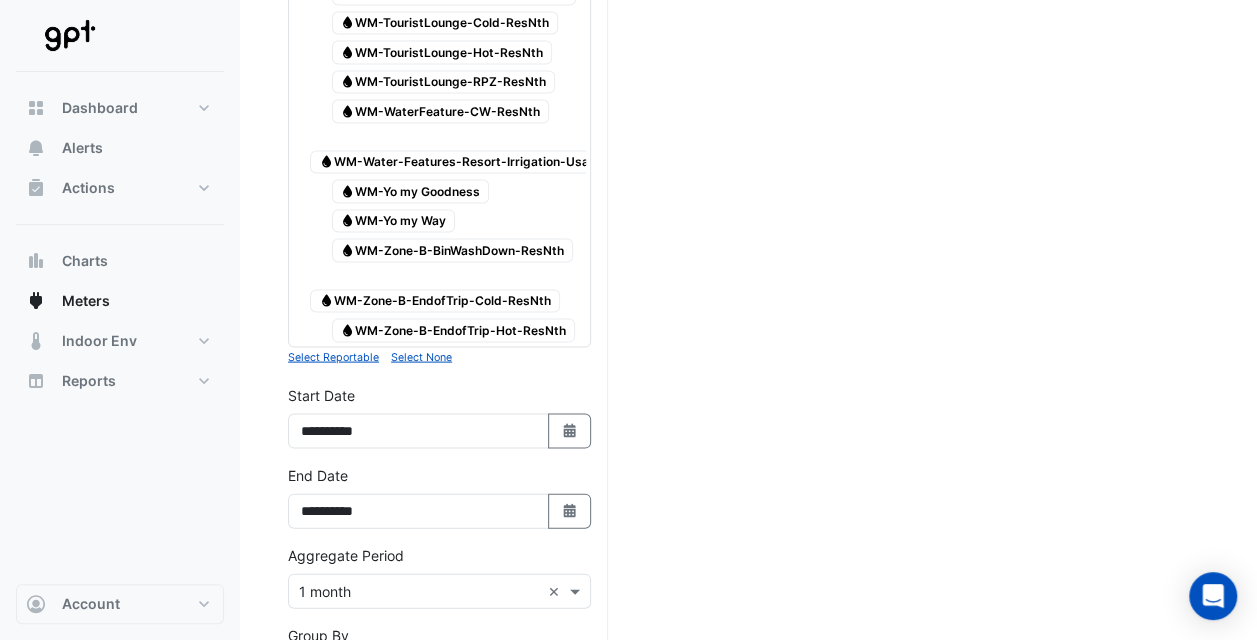 scroll, scrollTop: 5661, scrollLeft: 0, axis: vertical 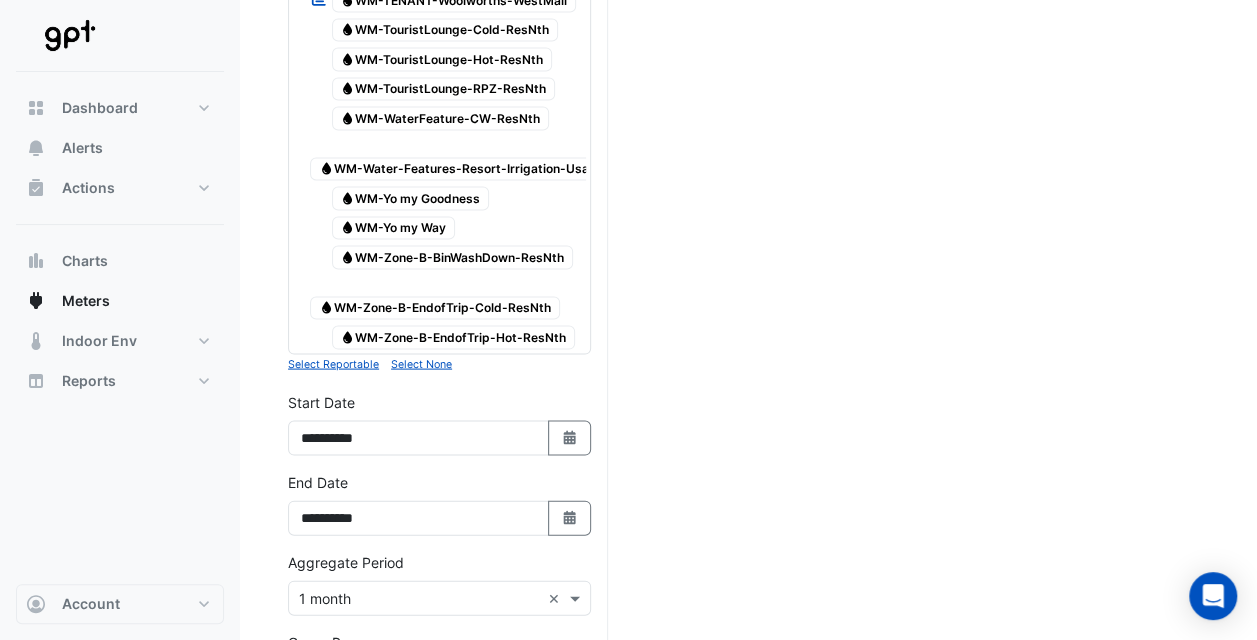 click on "Select Date" 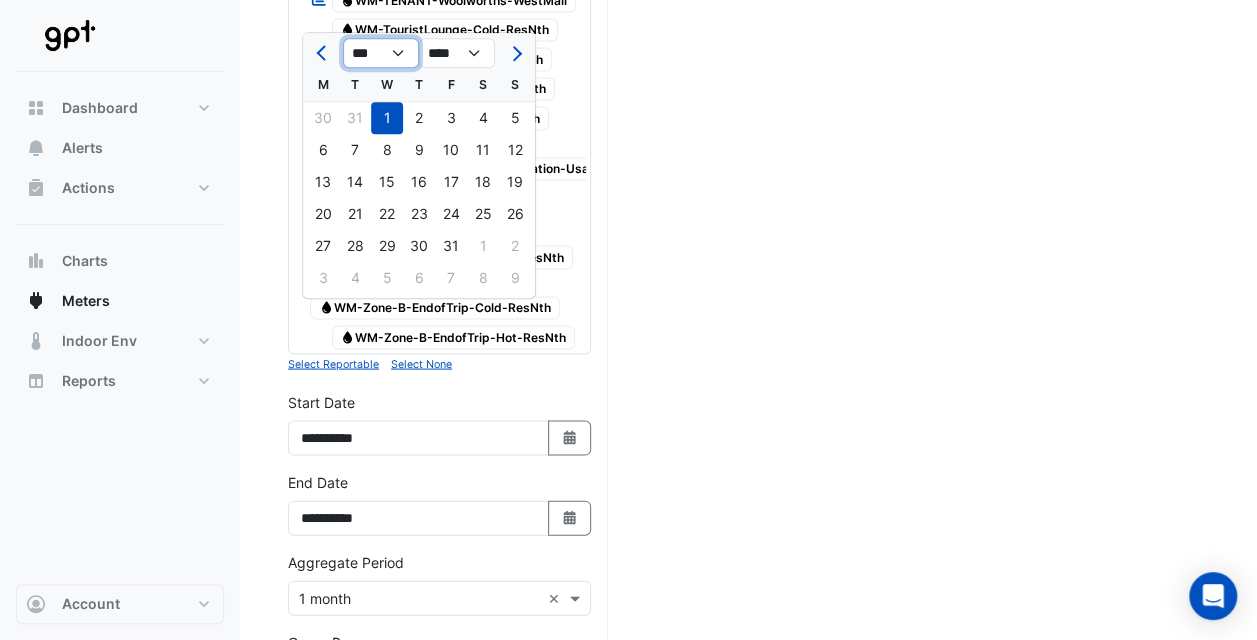 click on "*** *** *** *** *** ***" 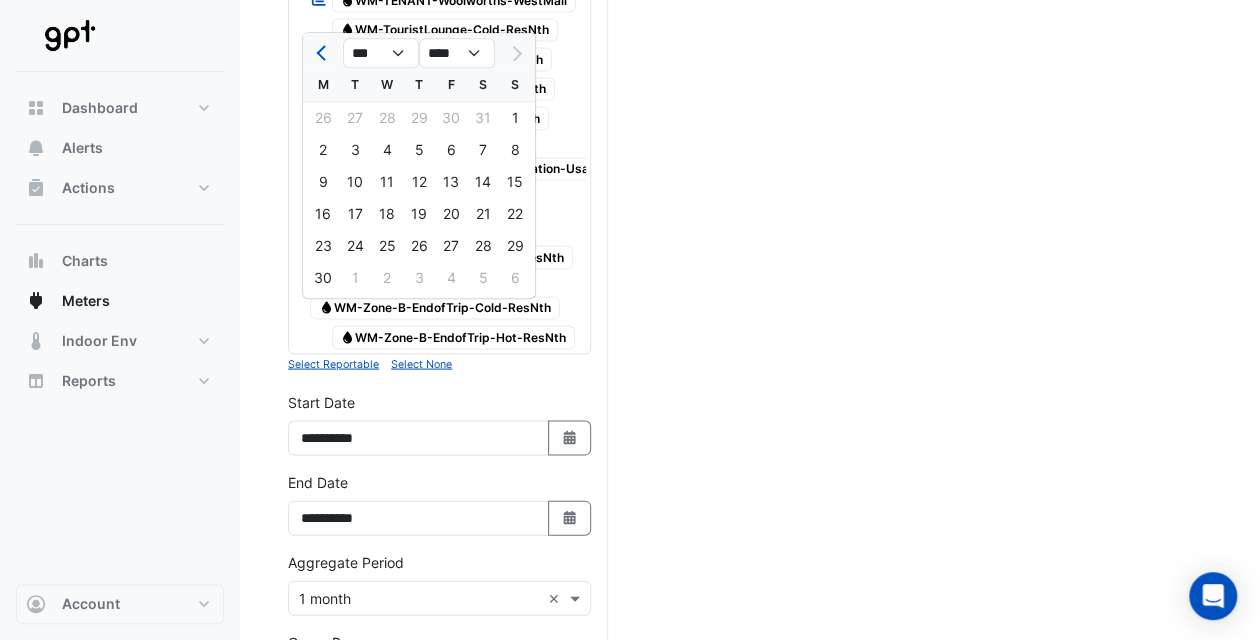 click on "19" 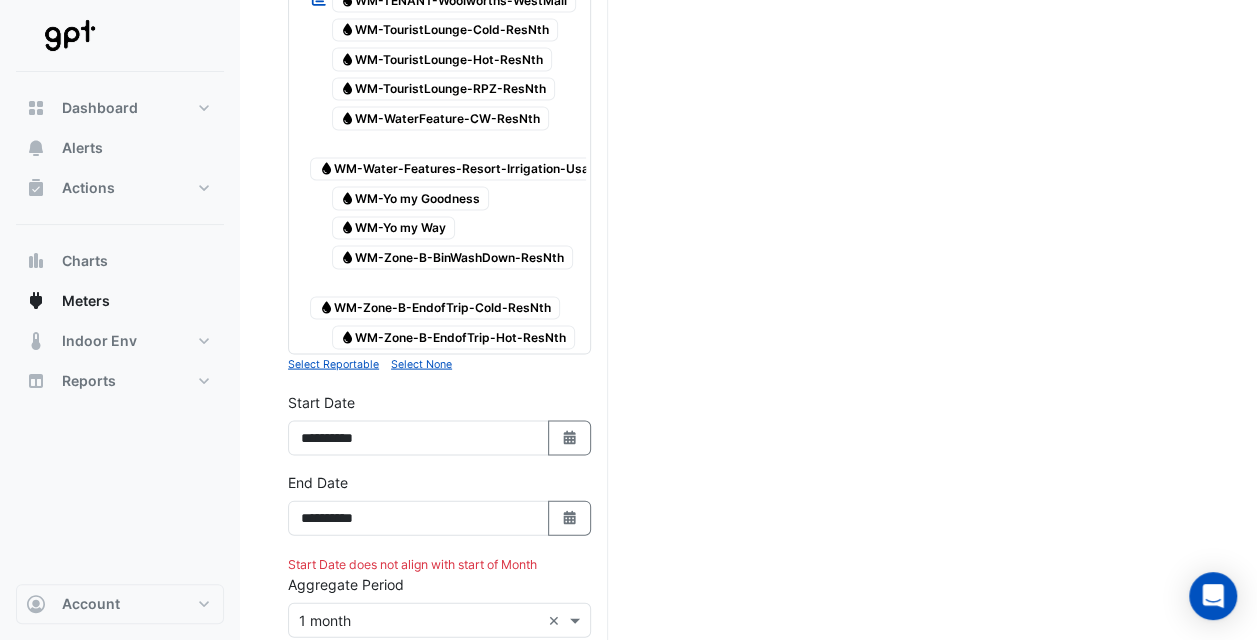 type on "**********" 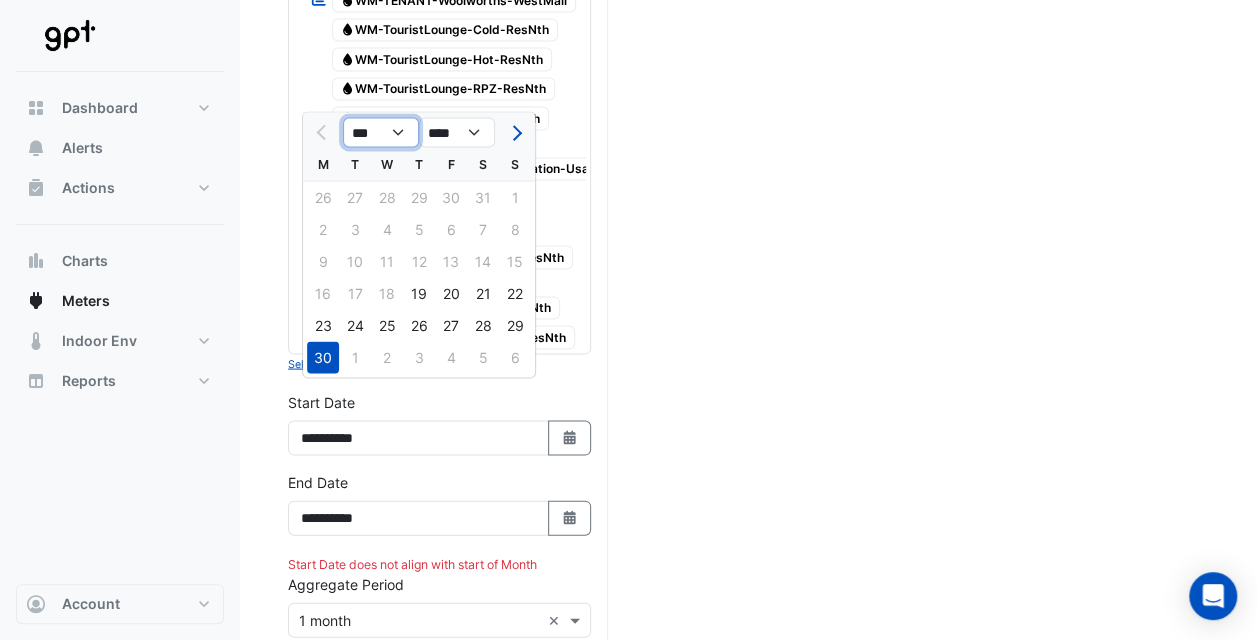 click on "*** *** *** *** *** *** ***" 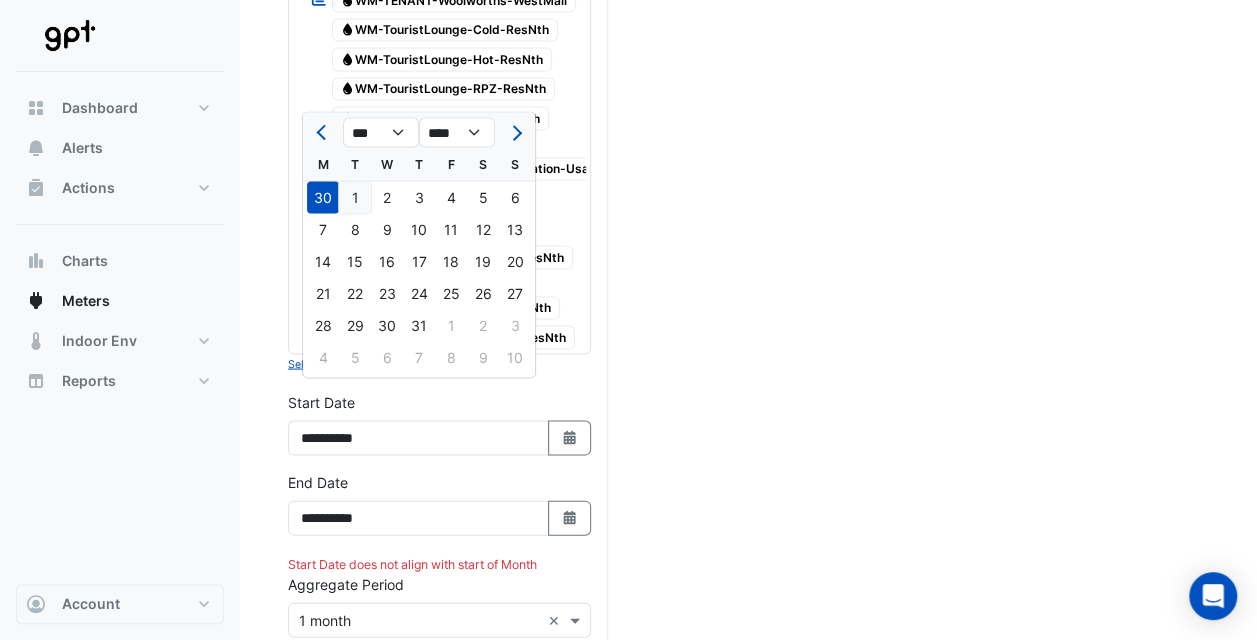 click on "14" 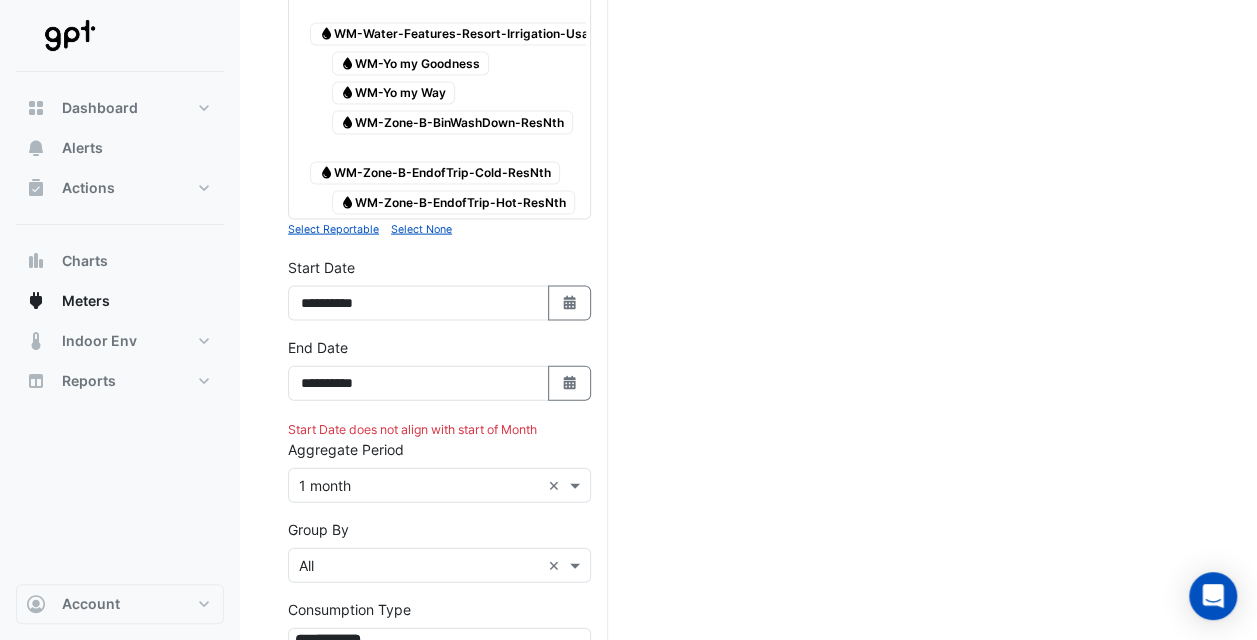scroll, scrollTop: 5861, scrollLeft: 0, axis: vertical 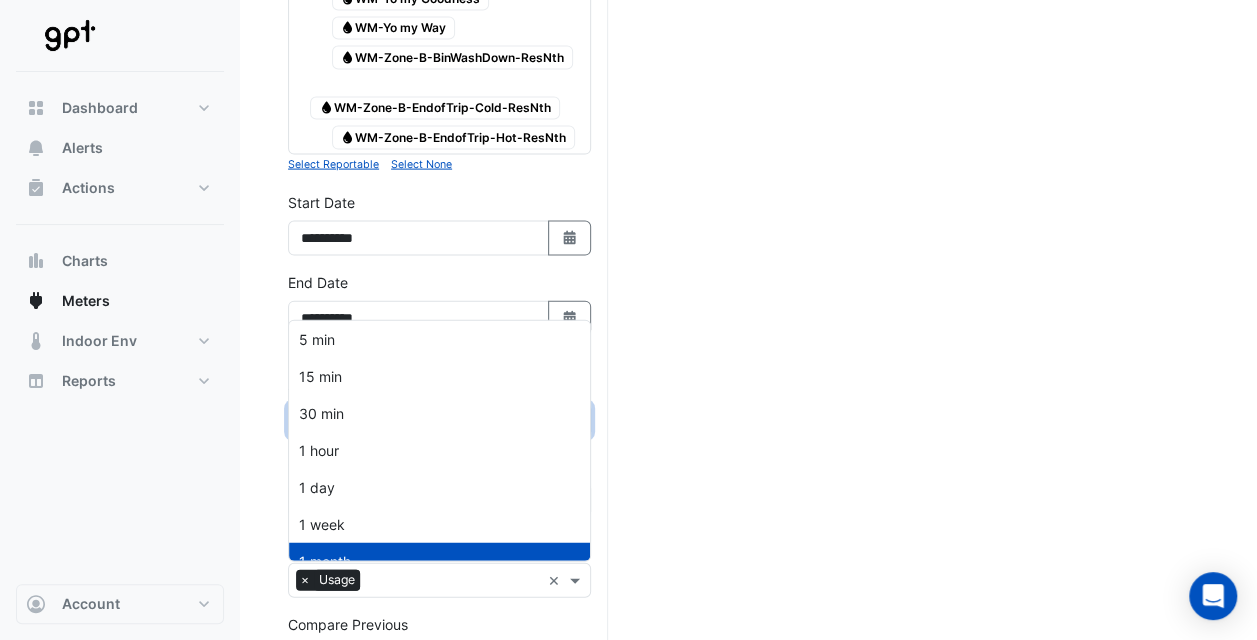 click at bounding box center [577, 420] 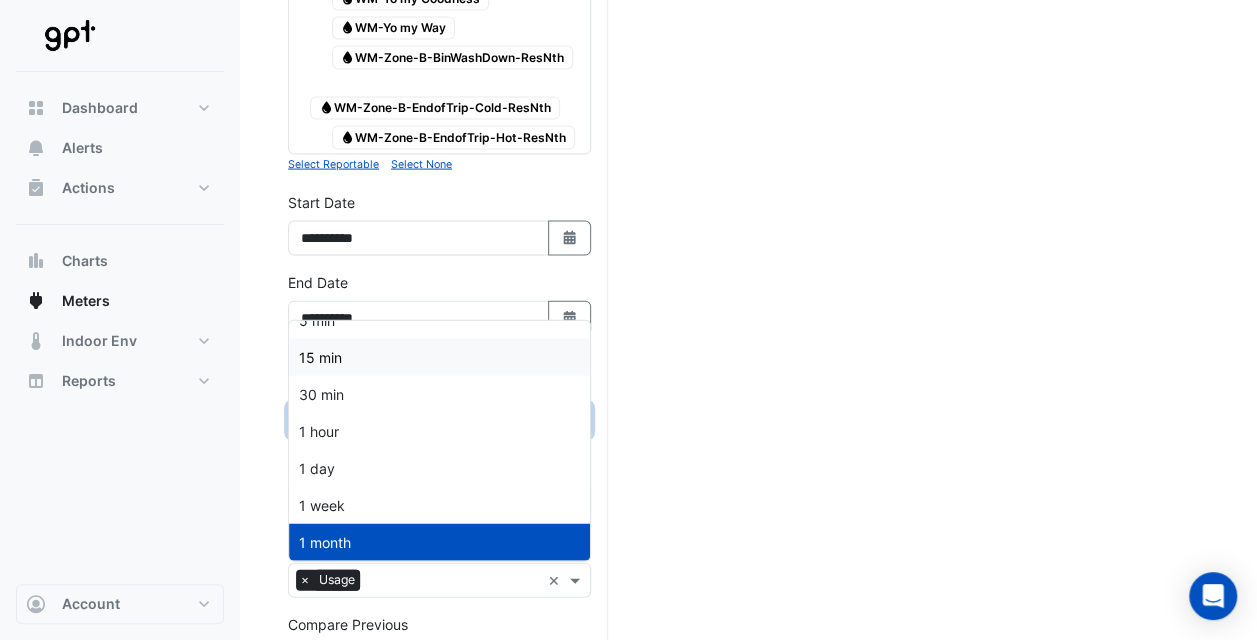 scroll, scrollTop: 0, scrollLeft: 0, axis: both 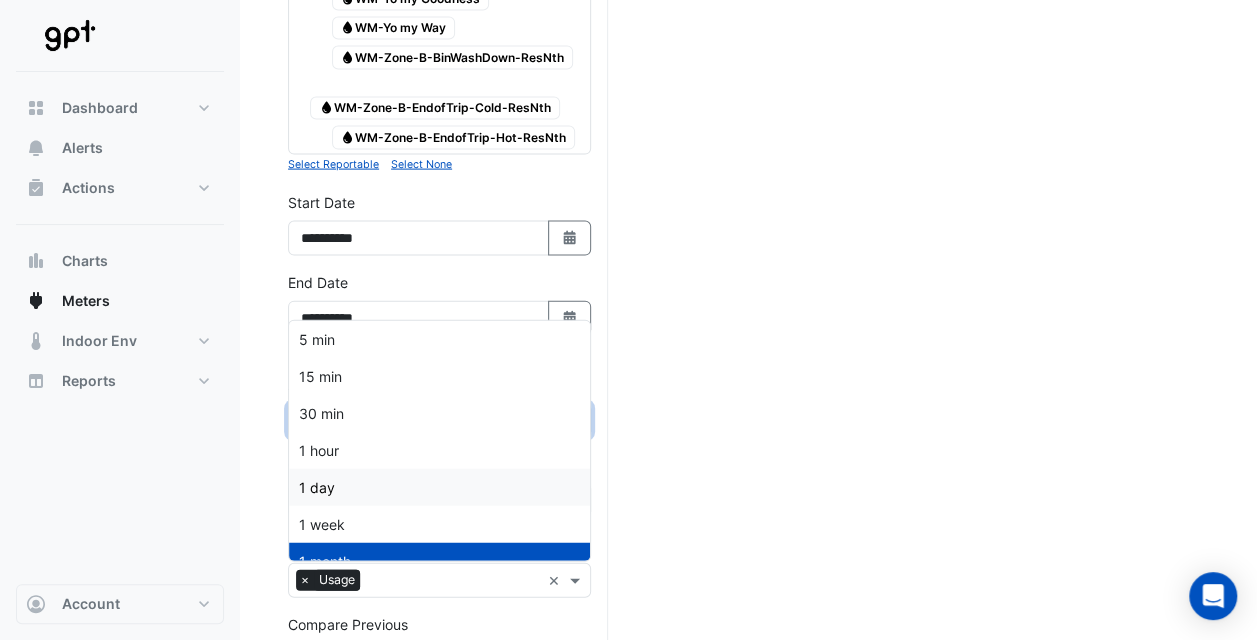 click on "1 day" at bounding box center [439, 487] 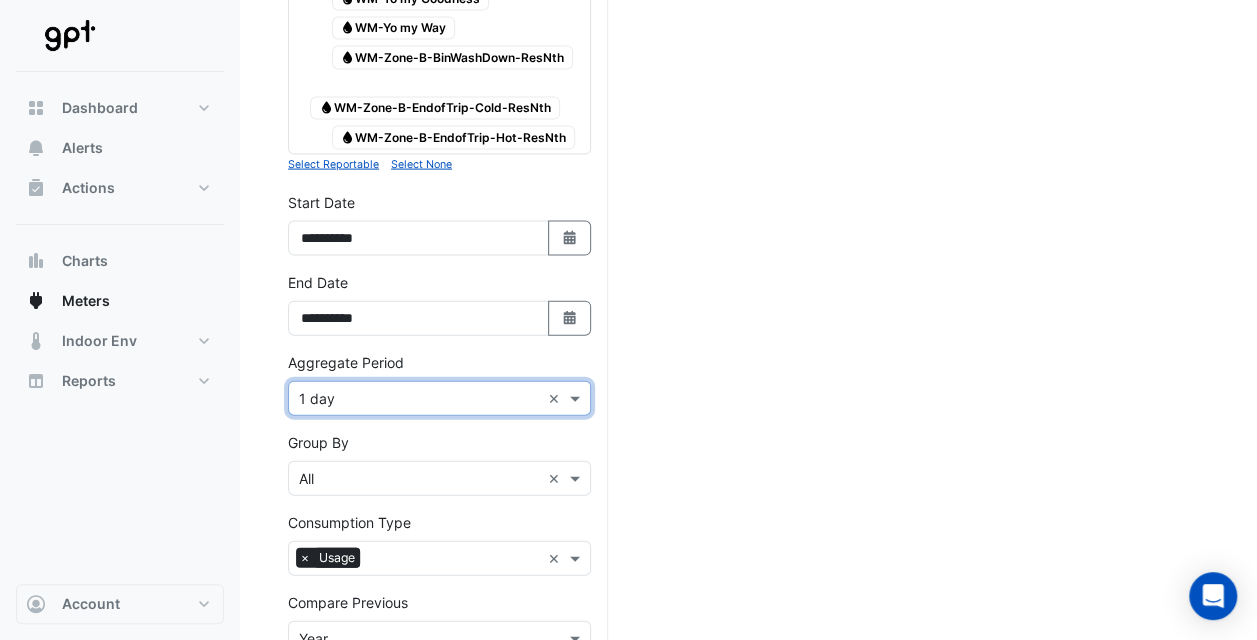 click on "Current Period Total
(Jan 25  - Jun 25 )
32,155 kL
Previous Period Total
(Jan 24  - Jun 24 )
30,117 kL
Variance
2,038 kL
(7%)
Print Save as JPEG Save as PNG Pivot Data Table Export CSV - Flat Export CSV - Pivot Select Chart Type  Sample Tooltip" 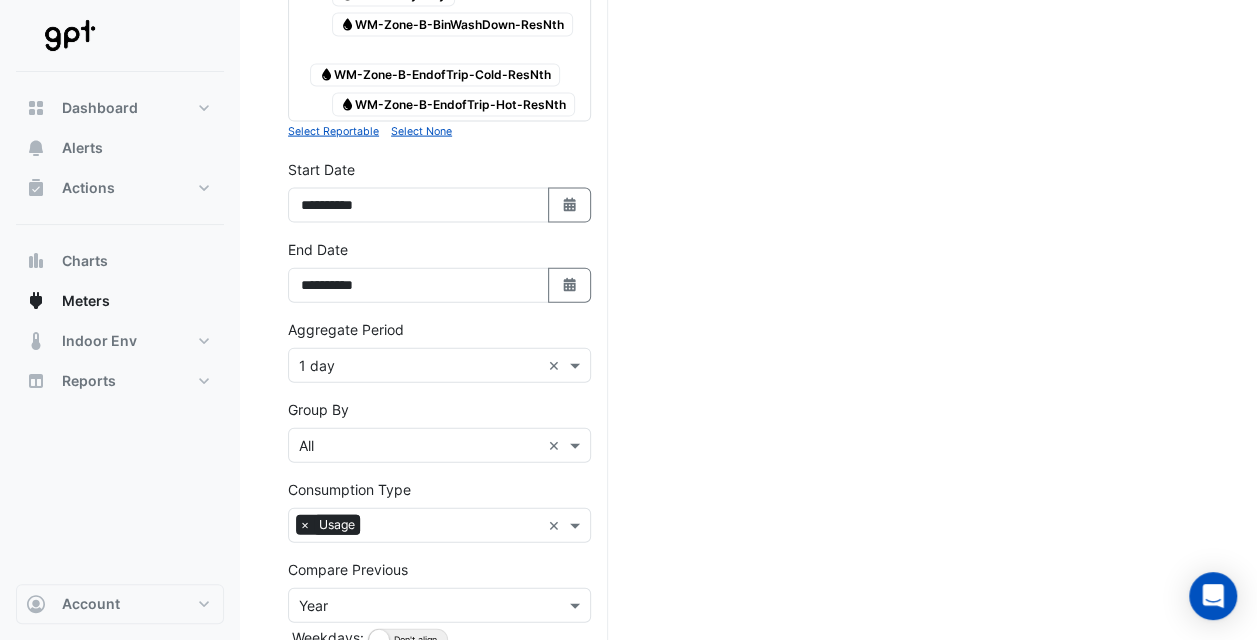click on "Draw Chart" at bounding box center [439, 689] 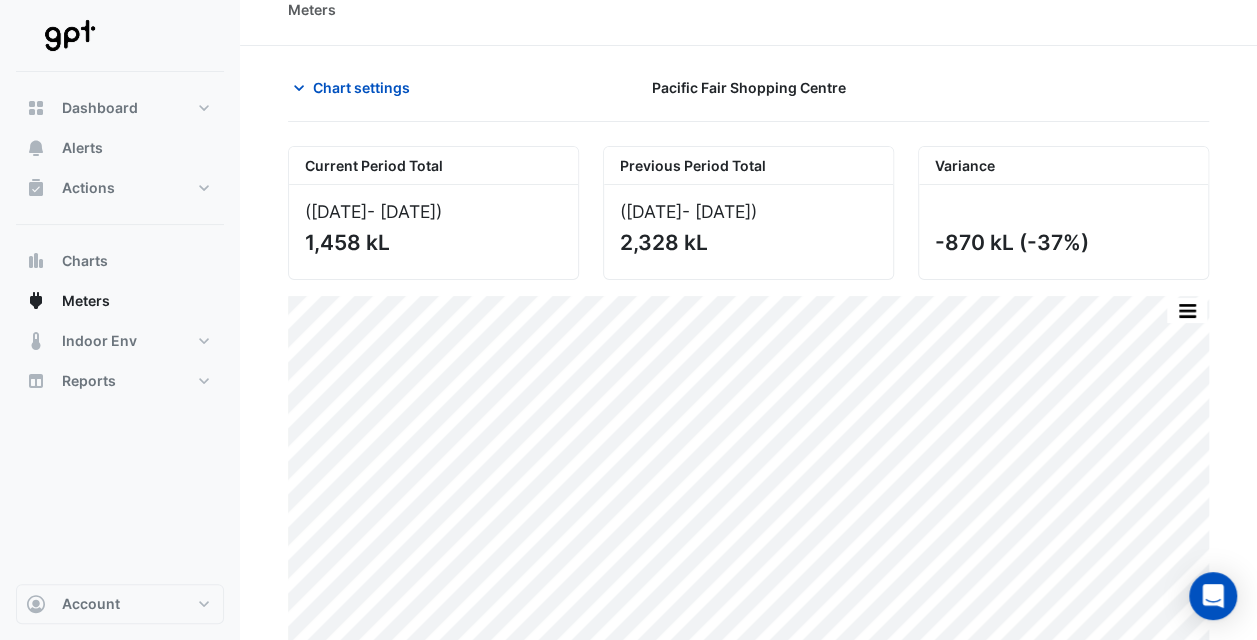 scroll, scrollTop: 40, scrollLeft: 0, axis: vertical 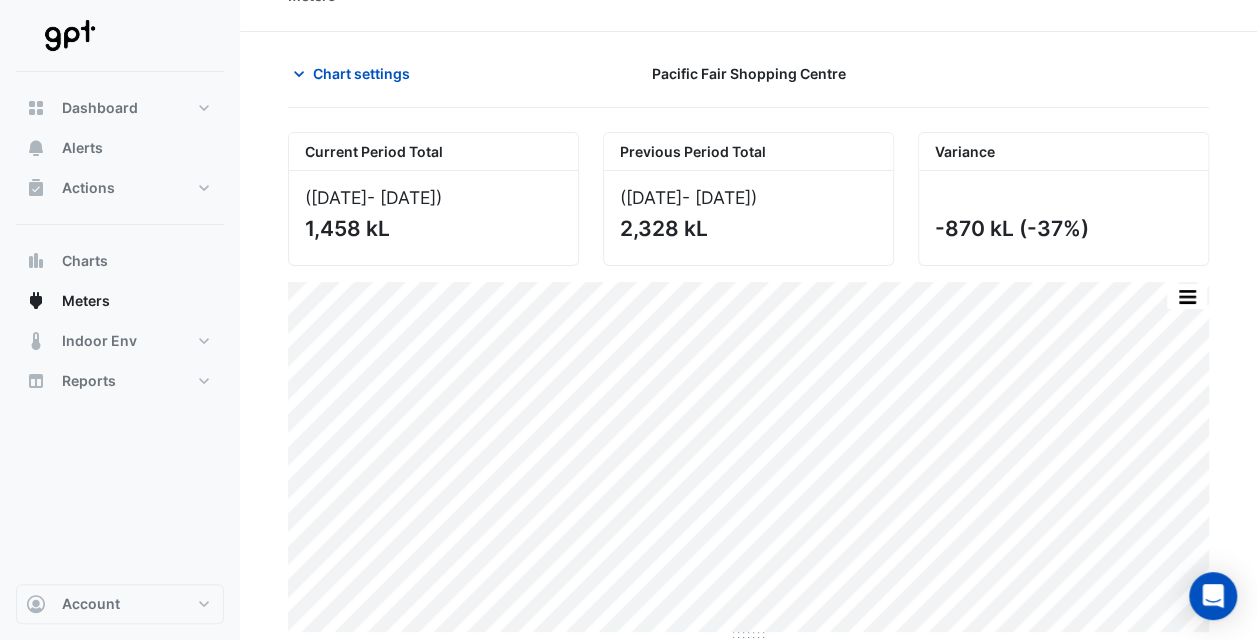 click on "Chart settings" 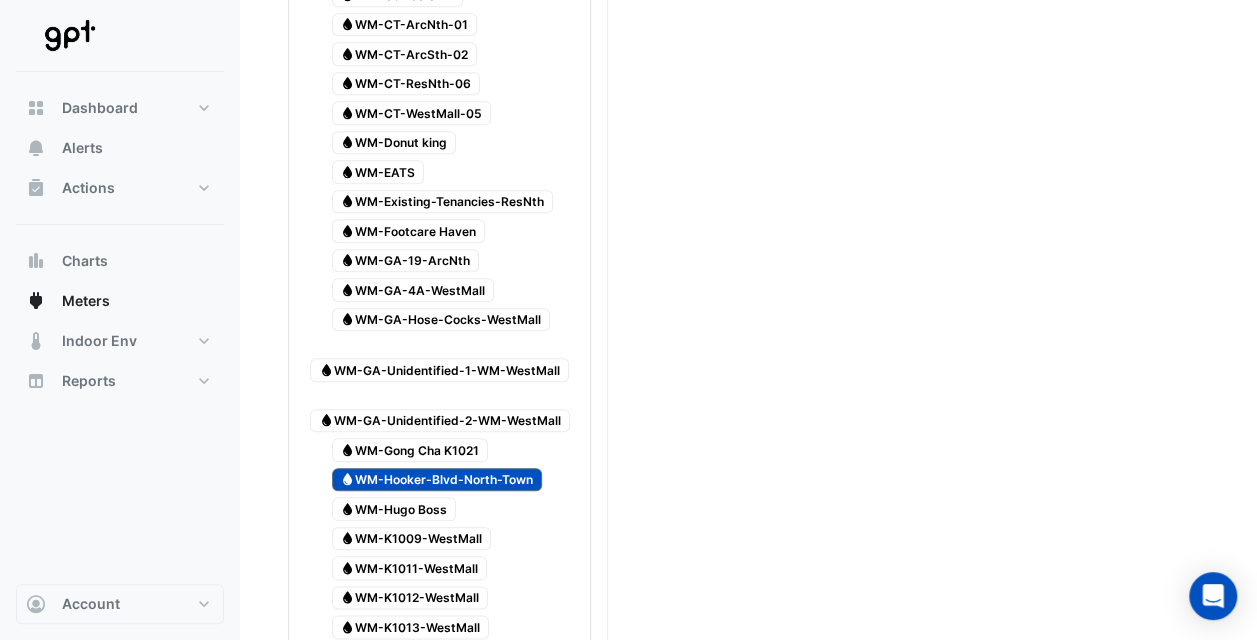 scroll, scrollTop: 840, scrollLeft: 0, axis: vertical 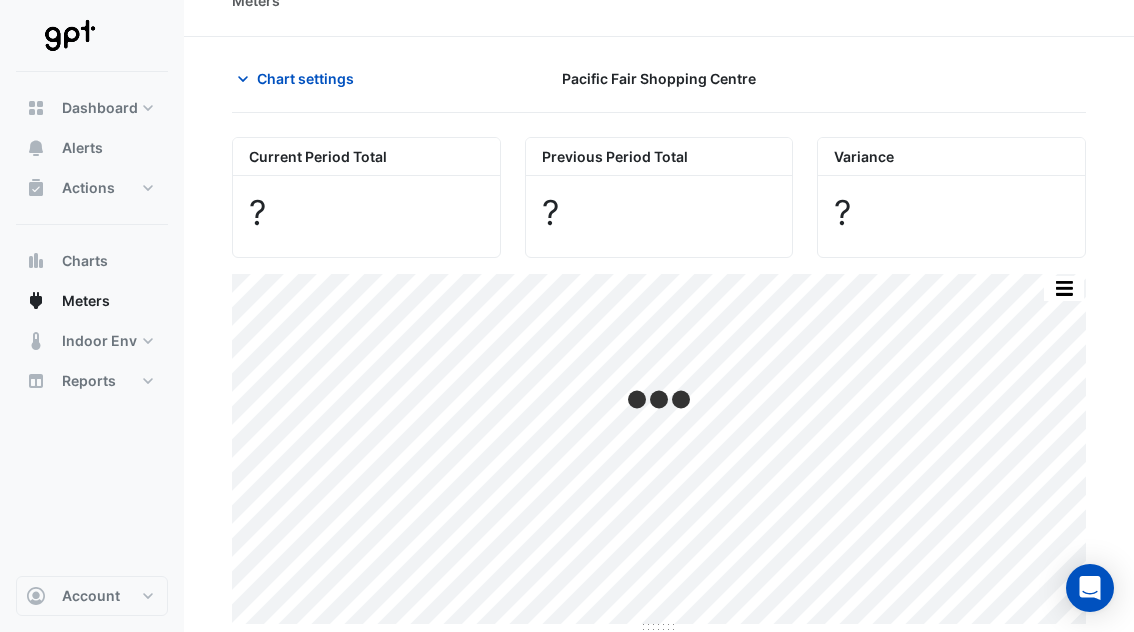 click on "Chart settings" 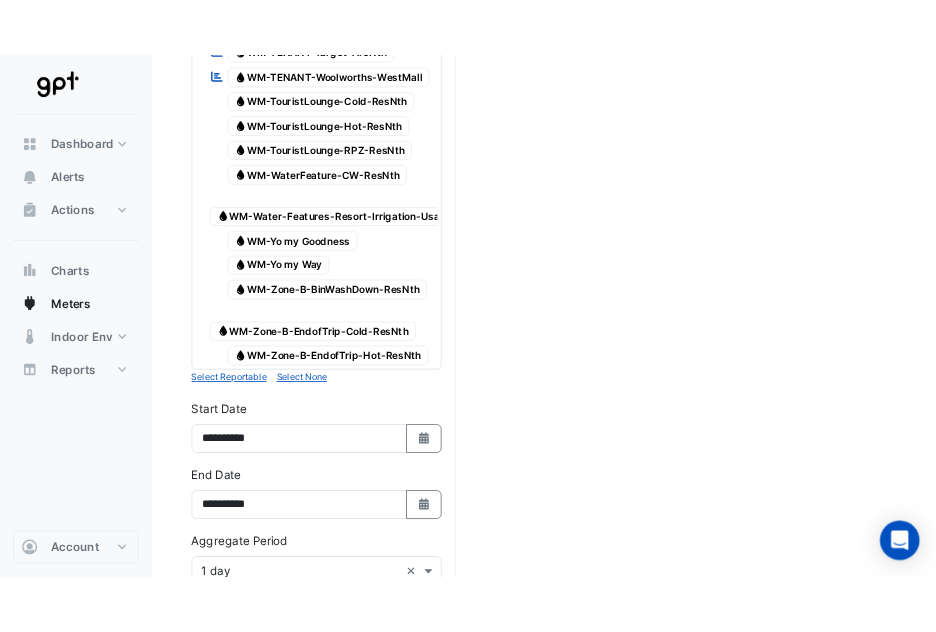 scroll, scrollTop: 5902, scrollLeft: 0, axis: vertical 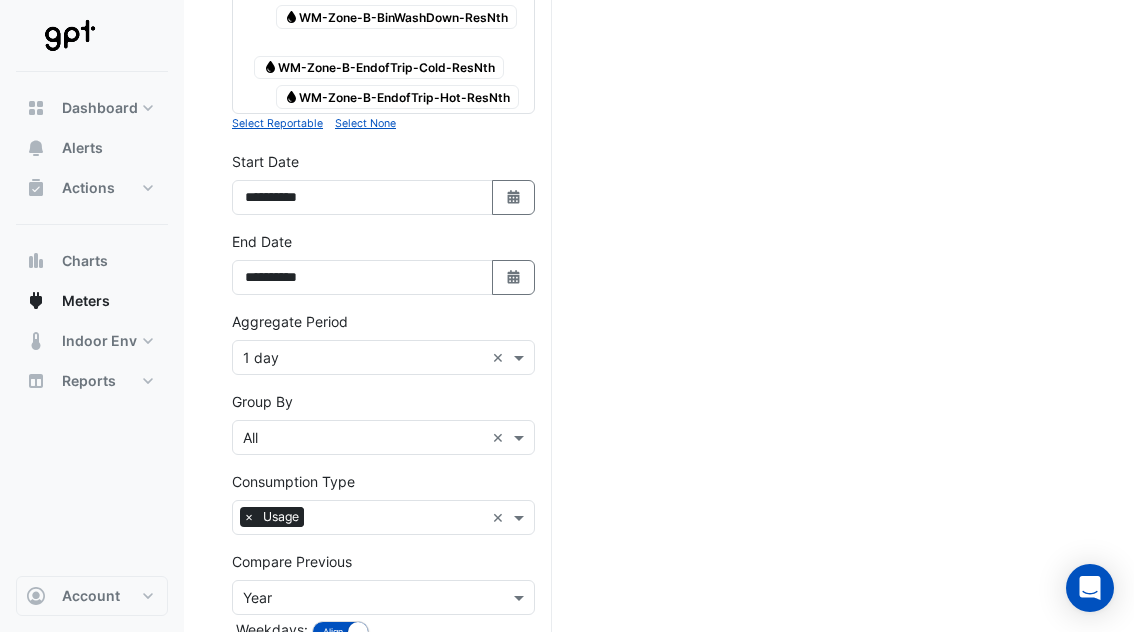 click on "Select Date" 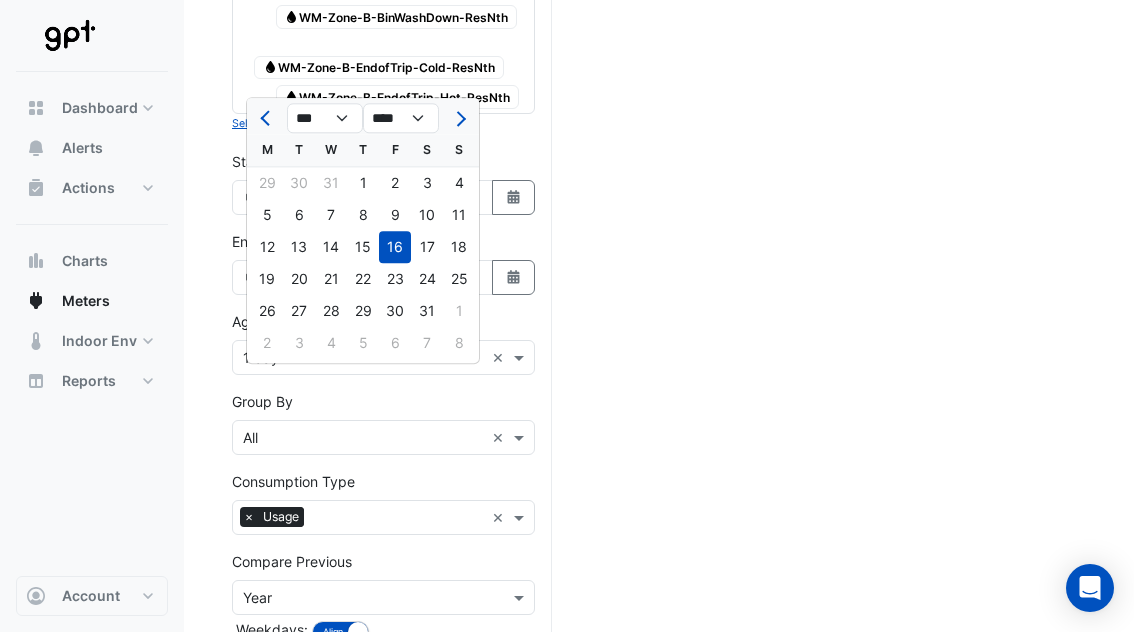 click on "**********" at bounding box center (383, 191) 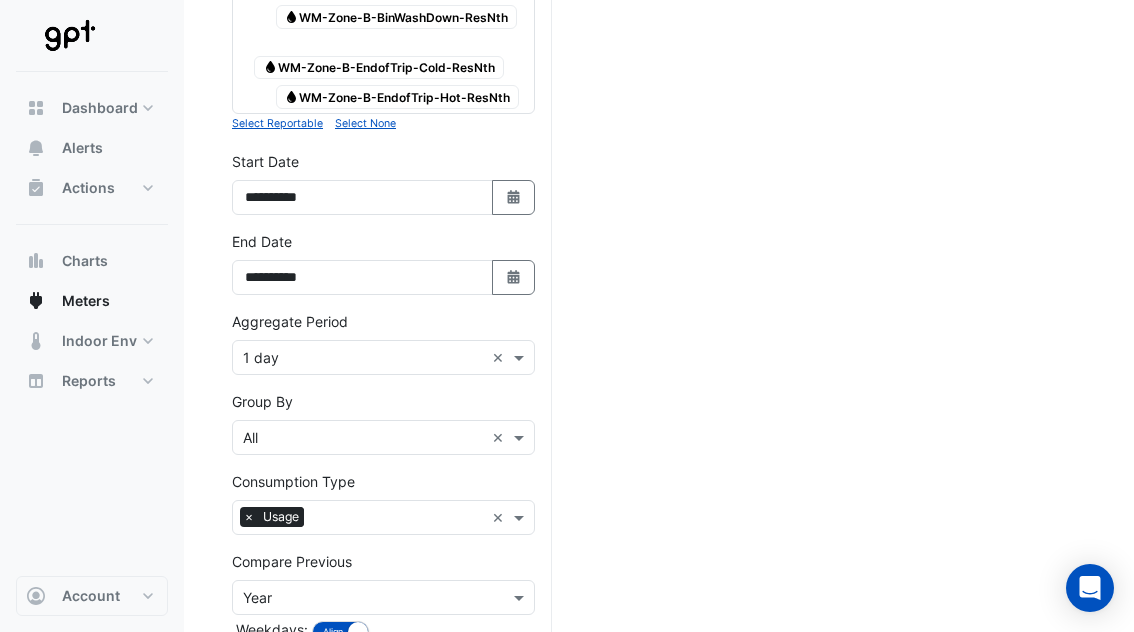 click on "Select Date" at bounding box center (514, 197) 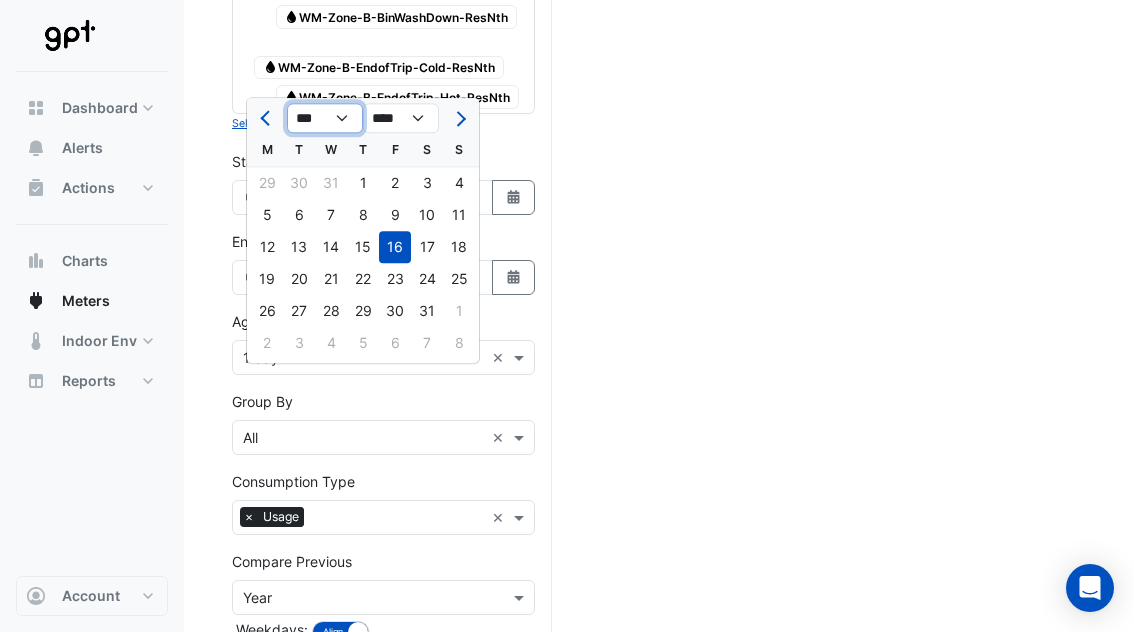 click on "*** *** *** *** *** *** *** *** *** *** ***" 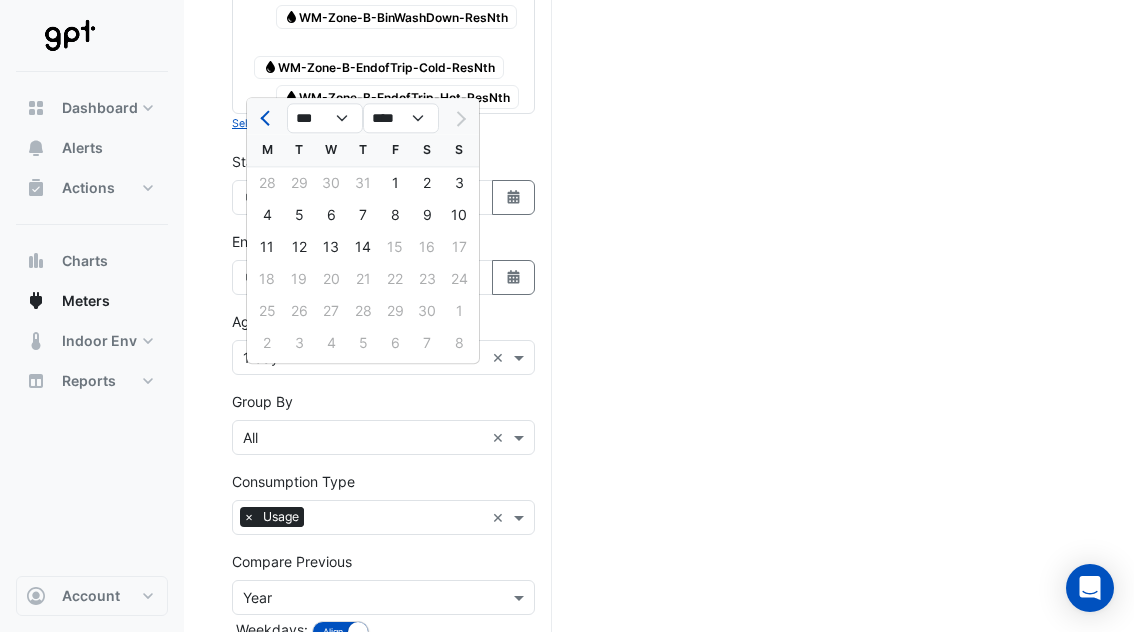 click on "11 12 13 14 15 16 17" 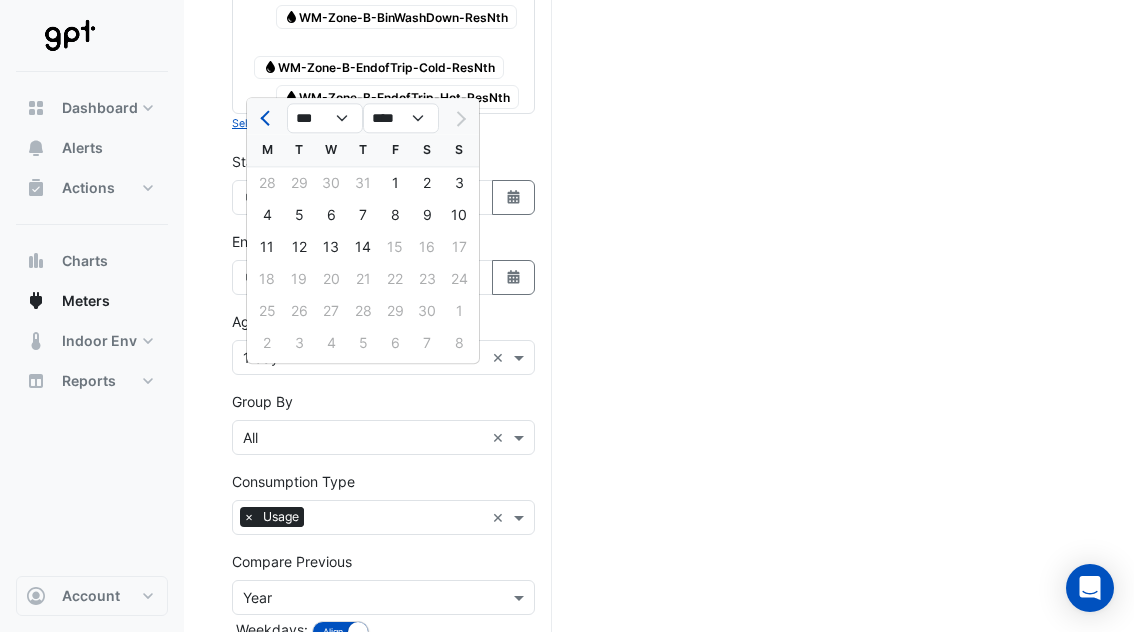 click on "14" 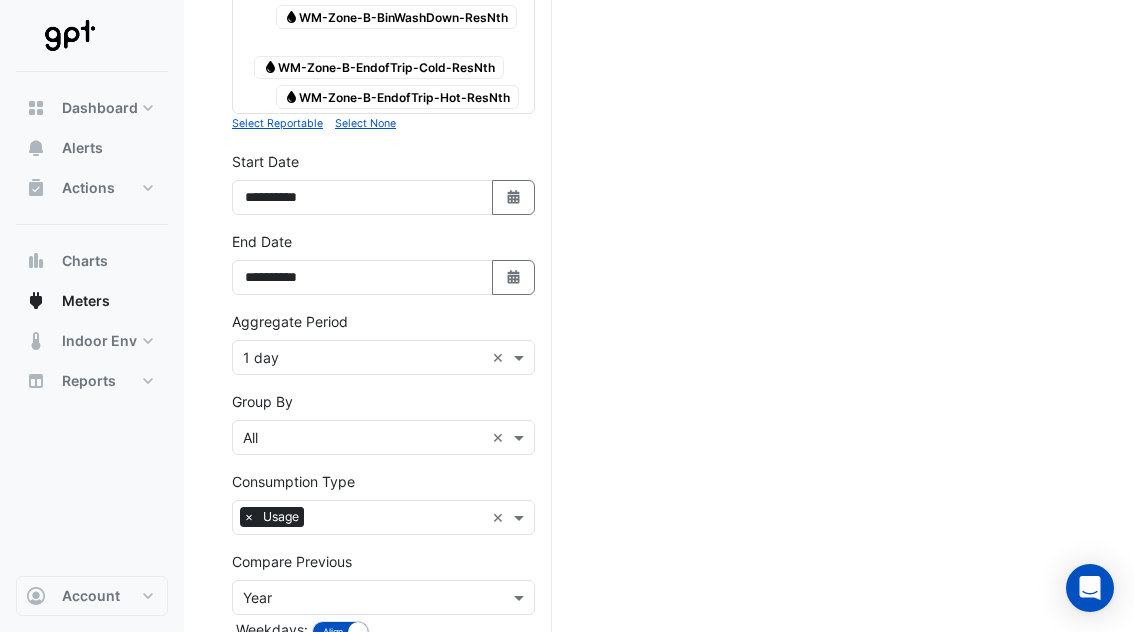 click on "Select Date" at bounding box center (514, 277) 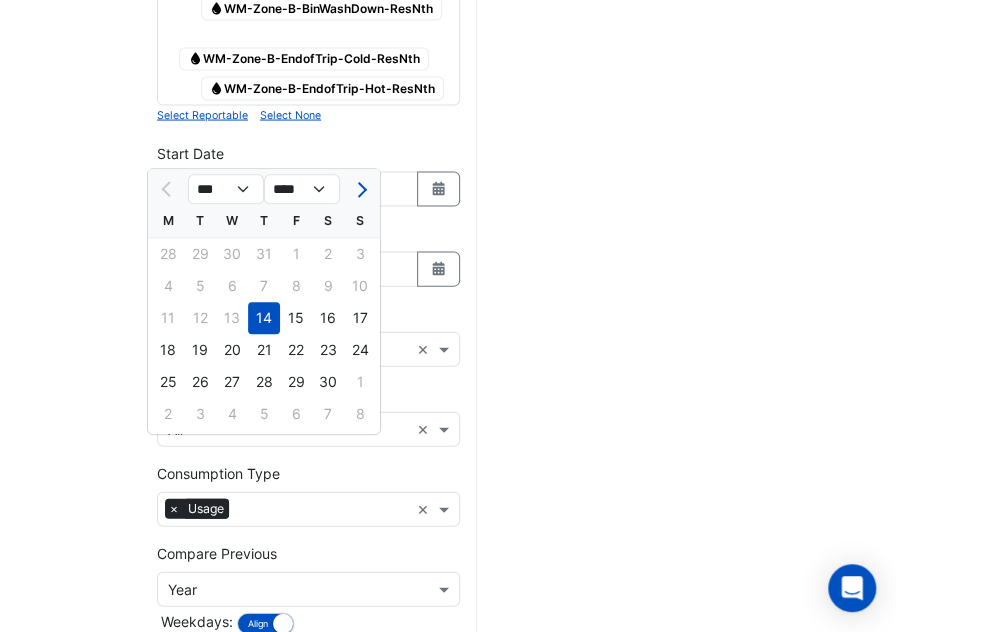 scroll, scrollTop: 5902, scrollLeft: 0, axis: vertical 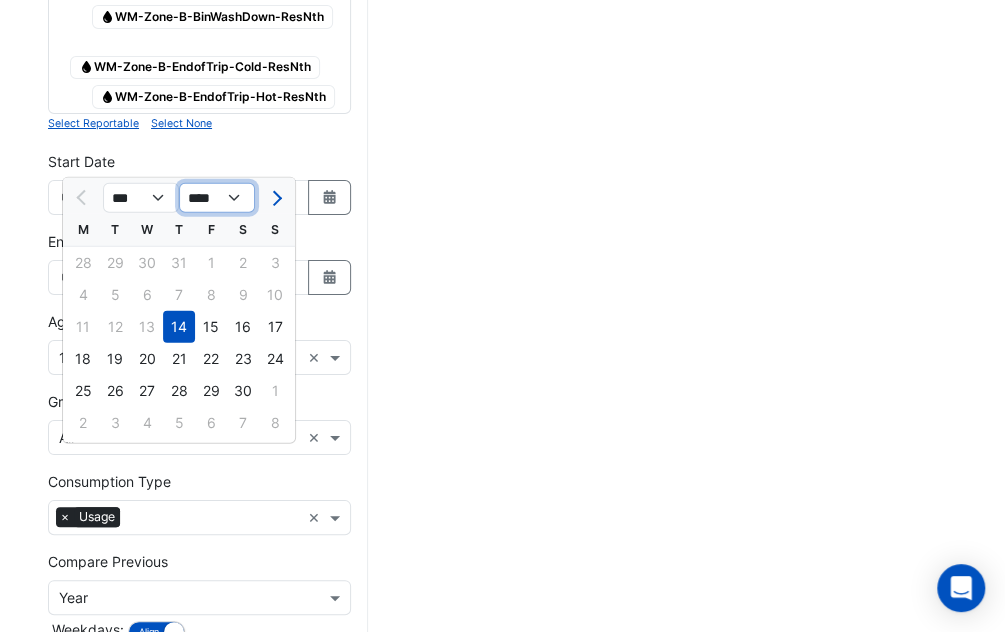 click on "**** **** **** **** **** **** **** **** **** **** ****" 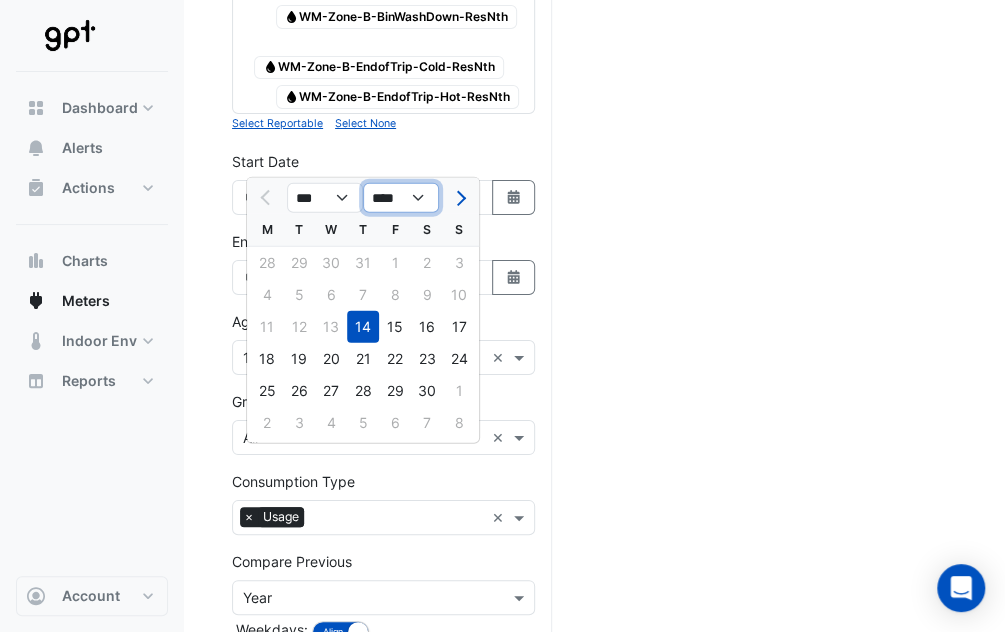select on "****" 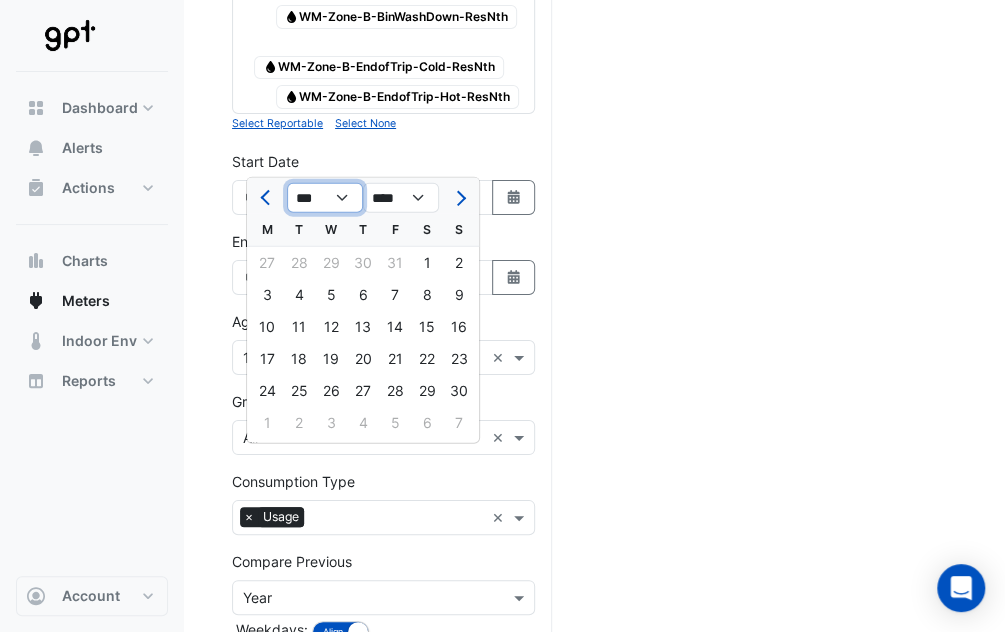click on "*** *** *** *** *** *** *** *** *** *** *** ***" 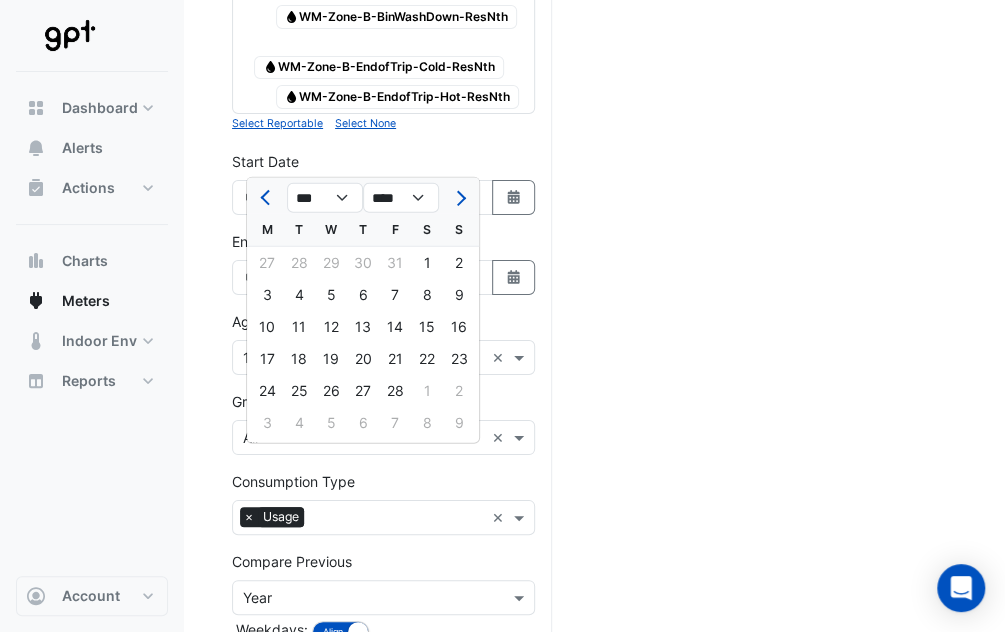 click on "25" 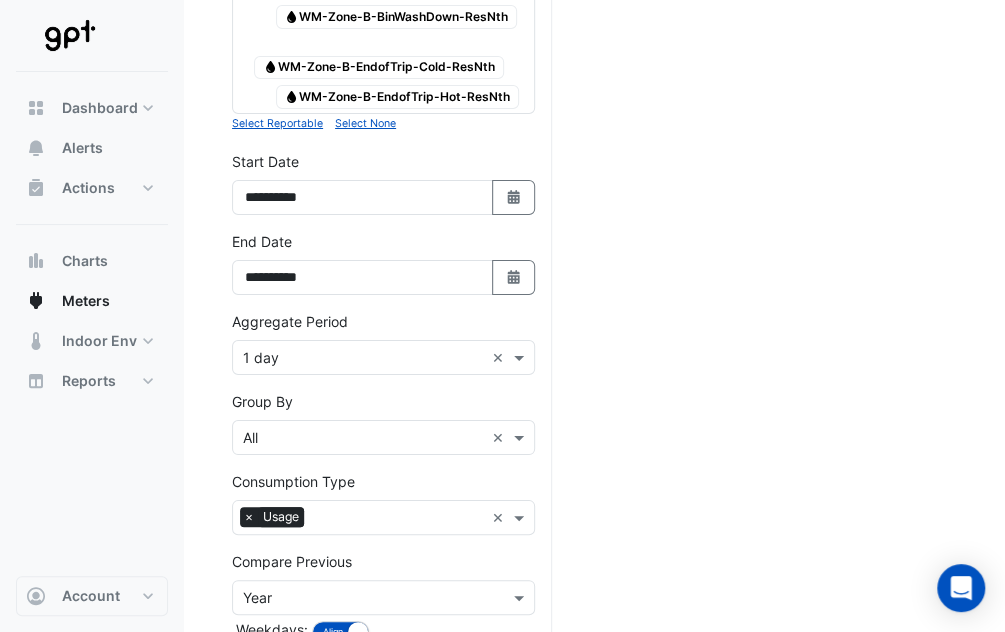 click on "Select Date" 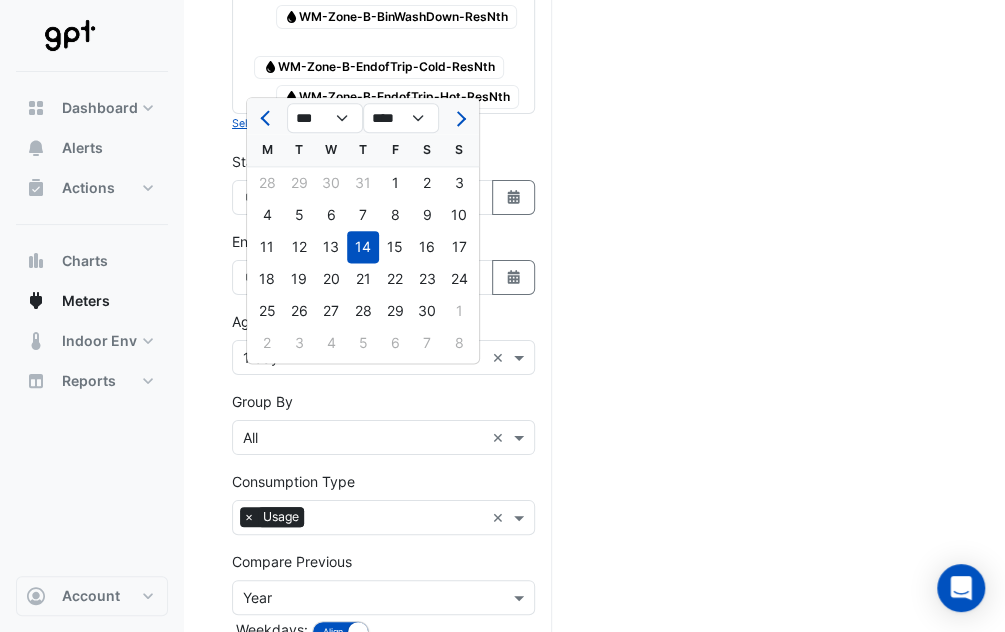 click on "15" 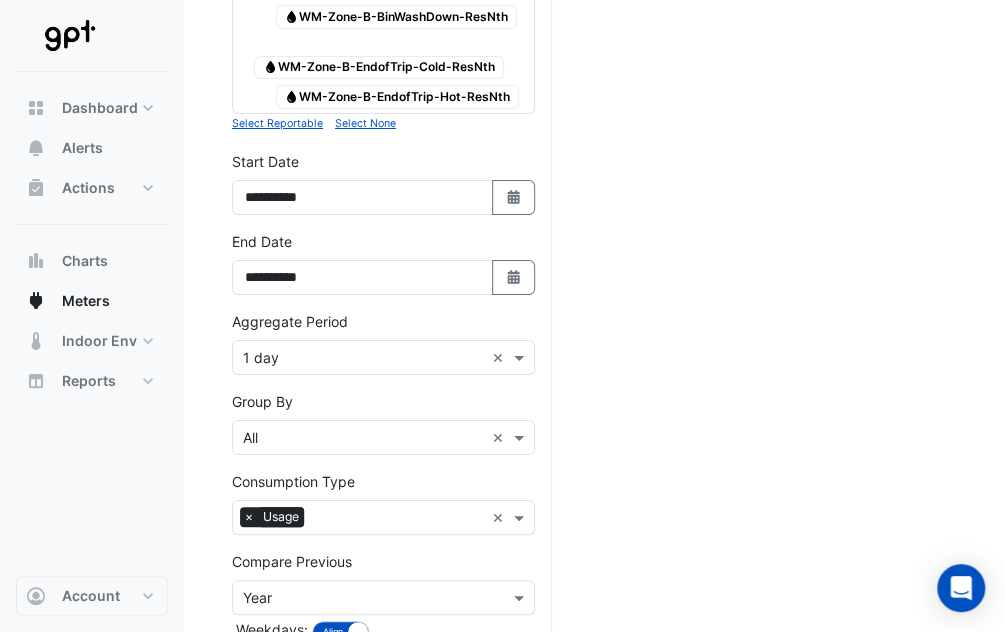 click on "Current Period Total
(16 Aug 24  - 14 Nov 24 )
15,432 kL
Previous Period Total
(18 Aug 23  - 16 Nov 23 )
12,778 kL
Variance
2,654 kL
(21%)
Print Save as JPEG Save as PNG Pivot Data Table Export CSV - Flat Export CSV - Pivot Select Chart Type  Sample Tooltip" 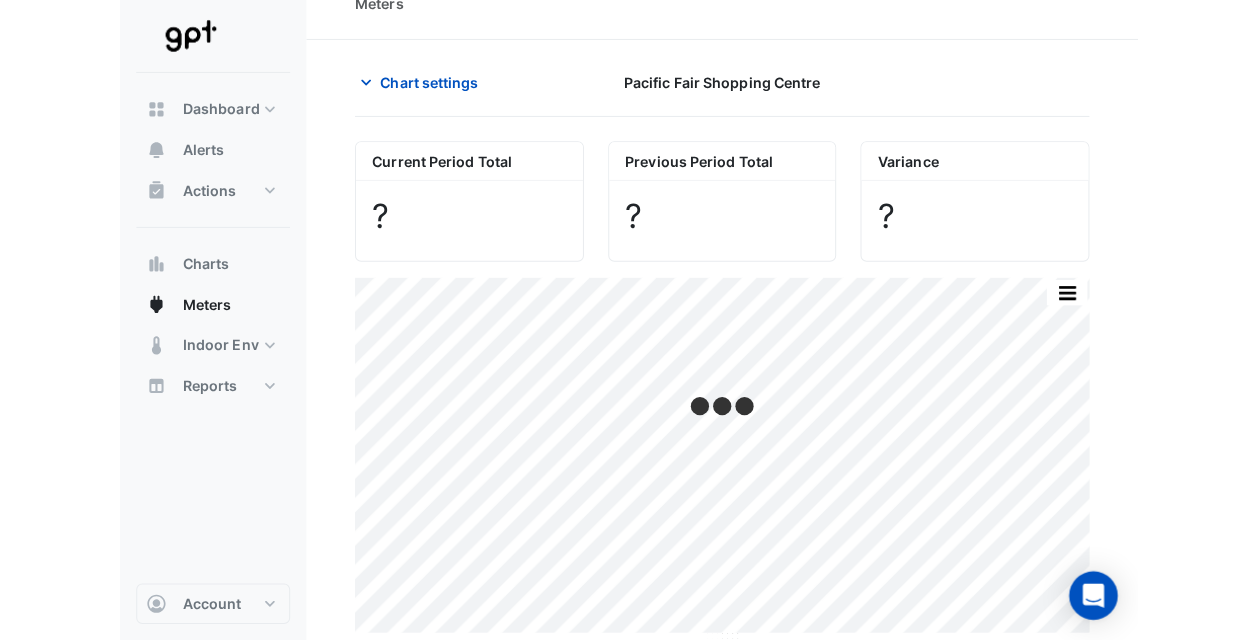 scroll, scrollTop: 0, scrollLeft: 0, axis: both 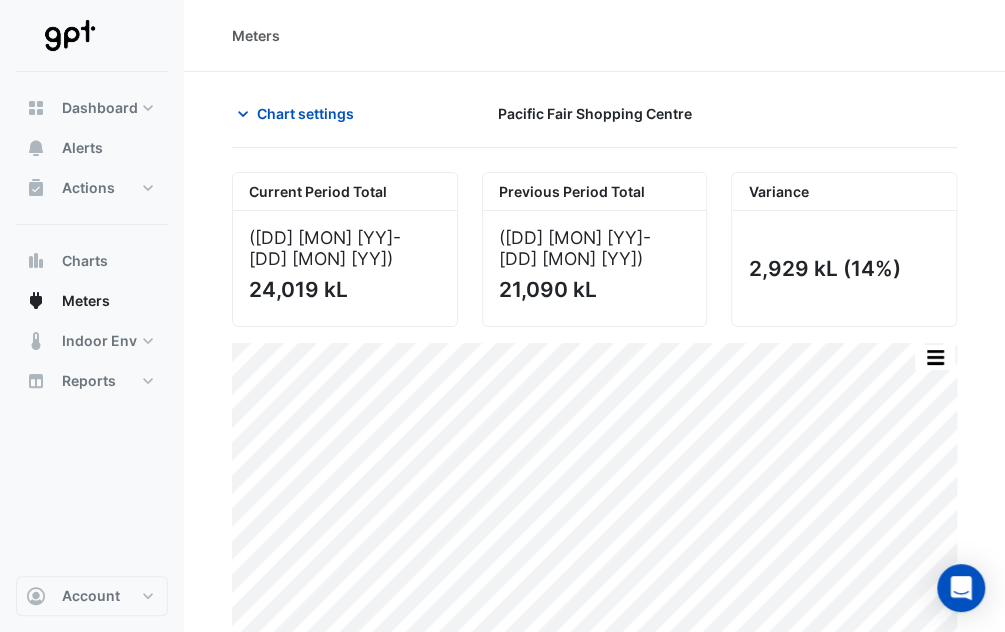 click on "Meters" 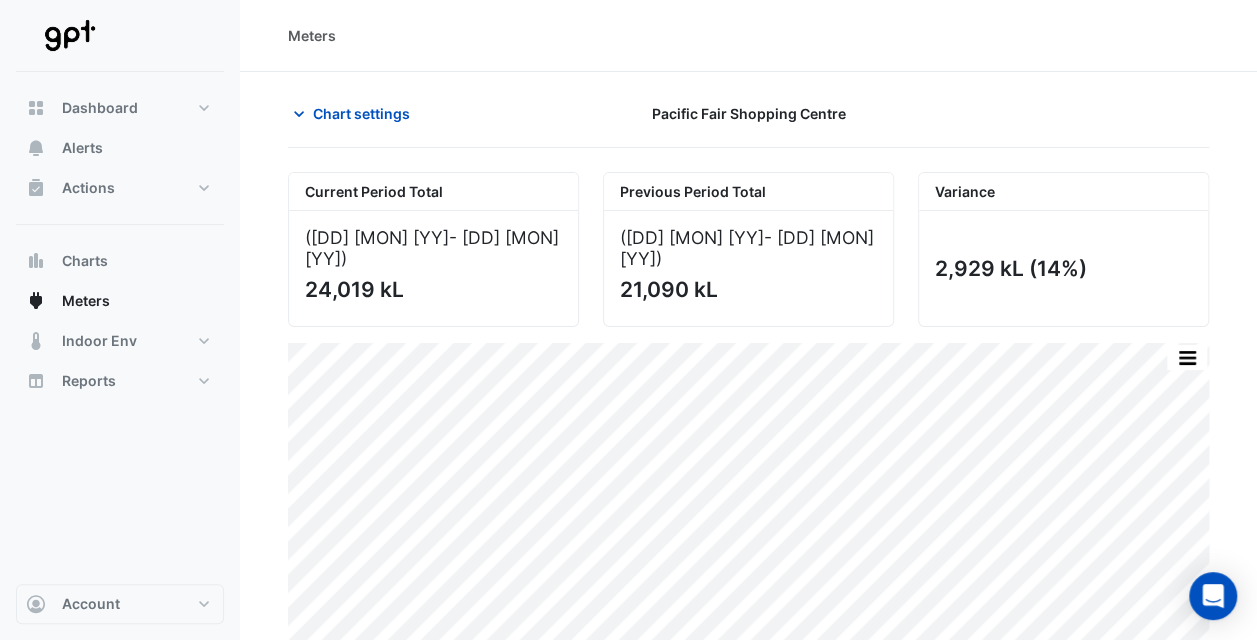 click on "Meters
Chart settings
Pacific Fair Shopping Centre
Current Period Total
(15 Nov 24  - 25 Feb 25 )
24,019 kL
Previous Period Total
(17 Nov 23  - 27 Feb 24 )
21,090 kL
Variance
2,929 kL" at bounding box center (628, 351) 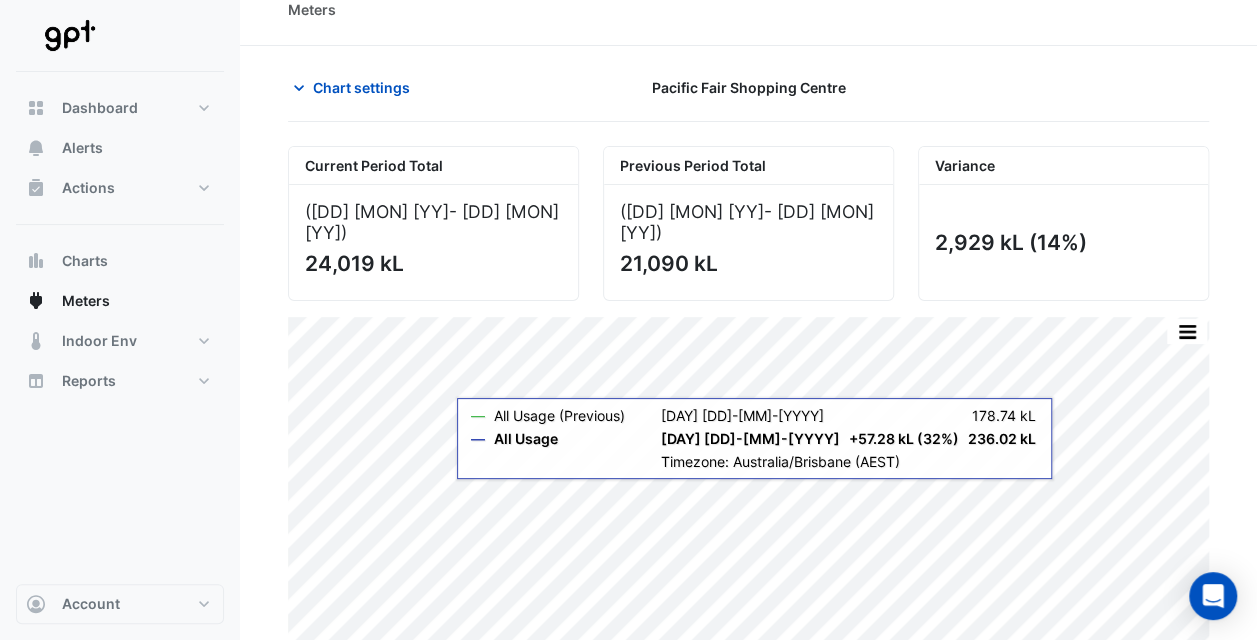 scroll, scrollTop: 40, scrollLeft: 0, axis: vertical 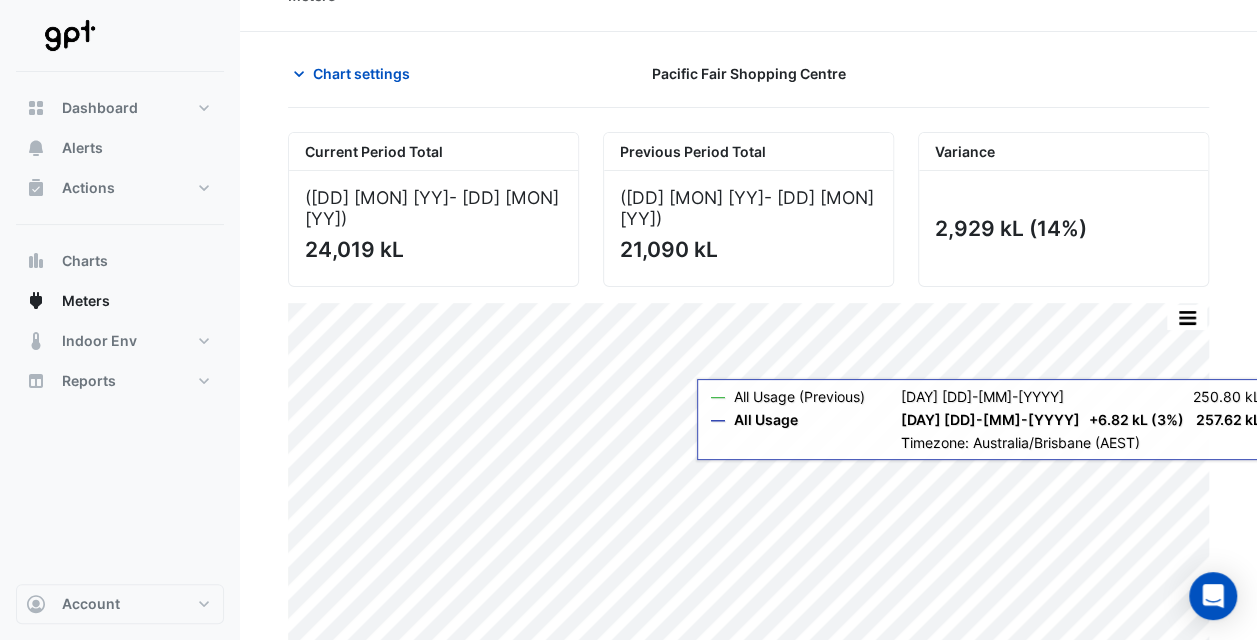 click 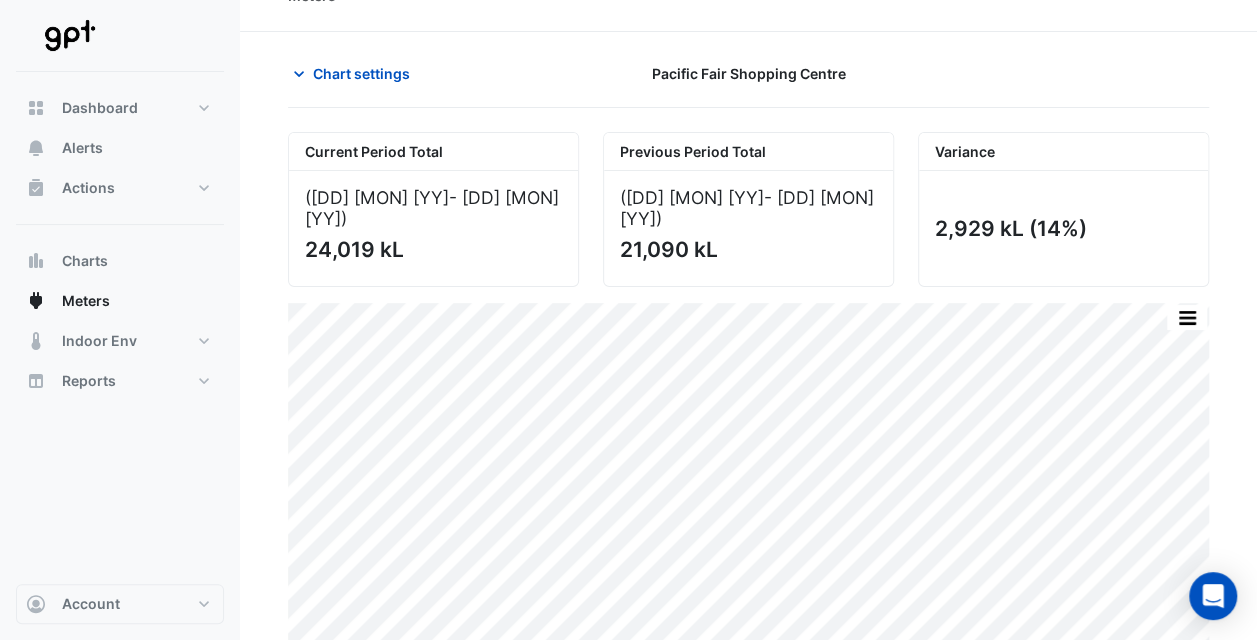 click on "Chart settings
Pacific Fair Shopping Centre
Current Period Total
(15 Nov 24  - 25 Feb 25 )
24,019 kL
Previous Period Total
(17 Nov 23  - 27 Feb 24 )
21,090 kL
Variance
2,929 kL
(14%)
Print Save as JPEG Save as PNG Pivot Data Table Export CSV - Flat Export CSV - Pivot Select Chart Type    —    All Usage (Previous)" 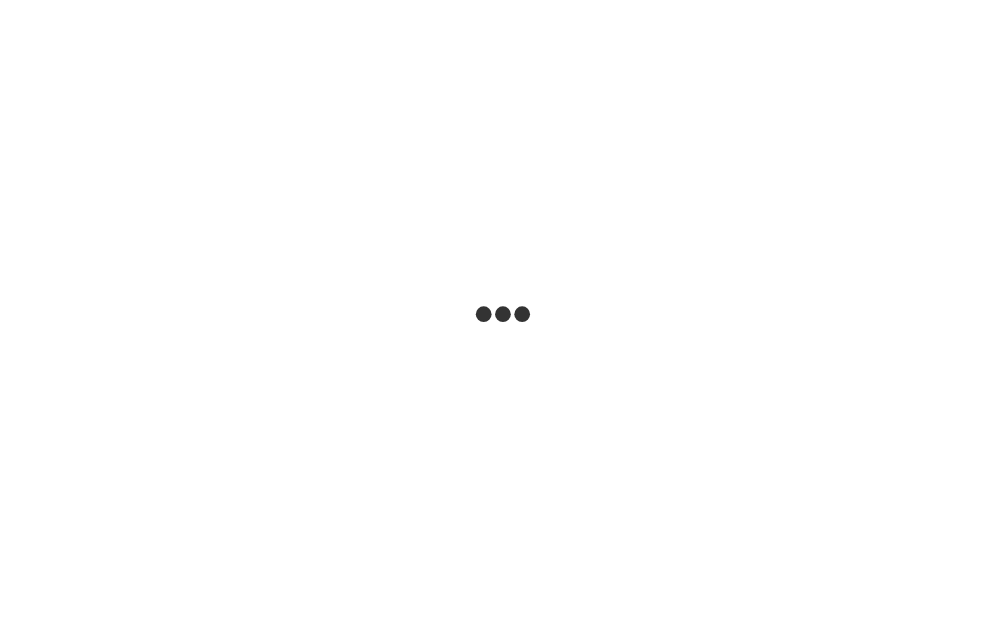 scroll, scrollTop: 0, scrollLeft: 0, axis: both 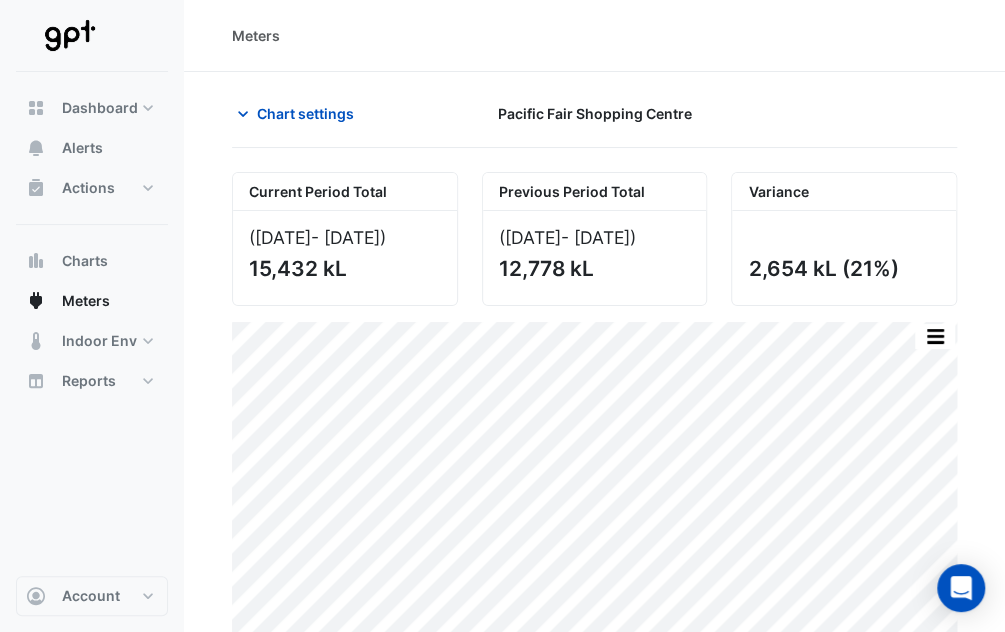 click on "Chart settings" 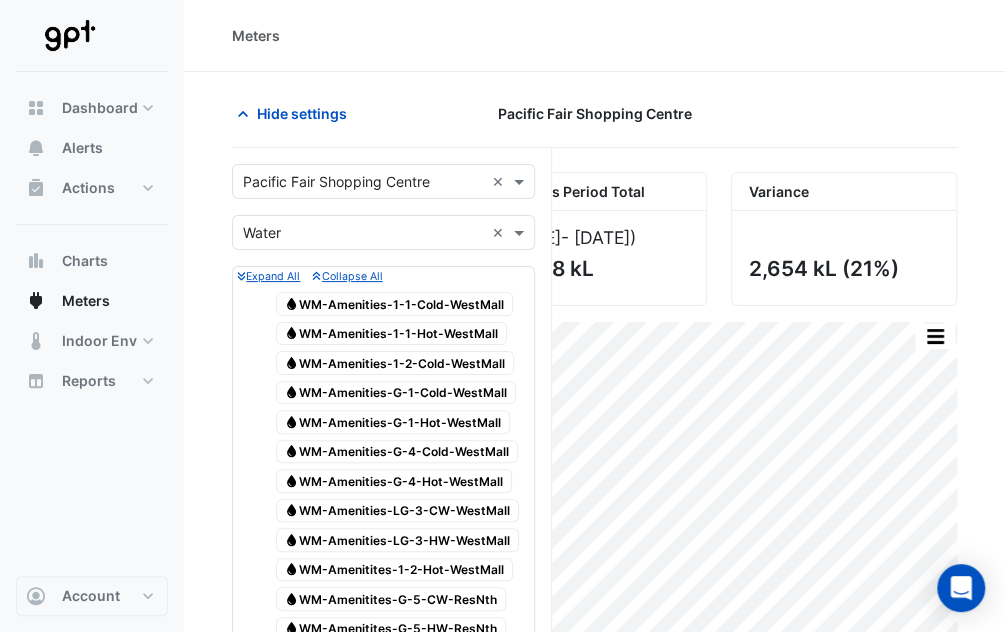 click on "Pacific Fair Shopping Centre" 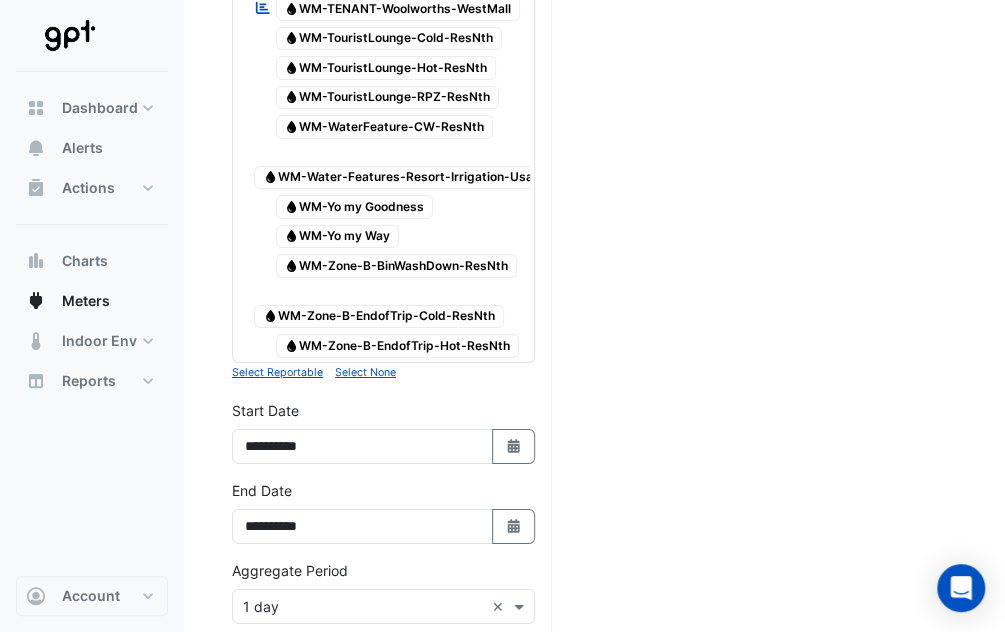 scroll, scrollTop: 5902, scrollLeft: 0, axis: vertical 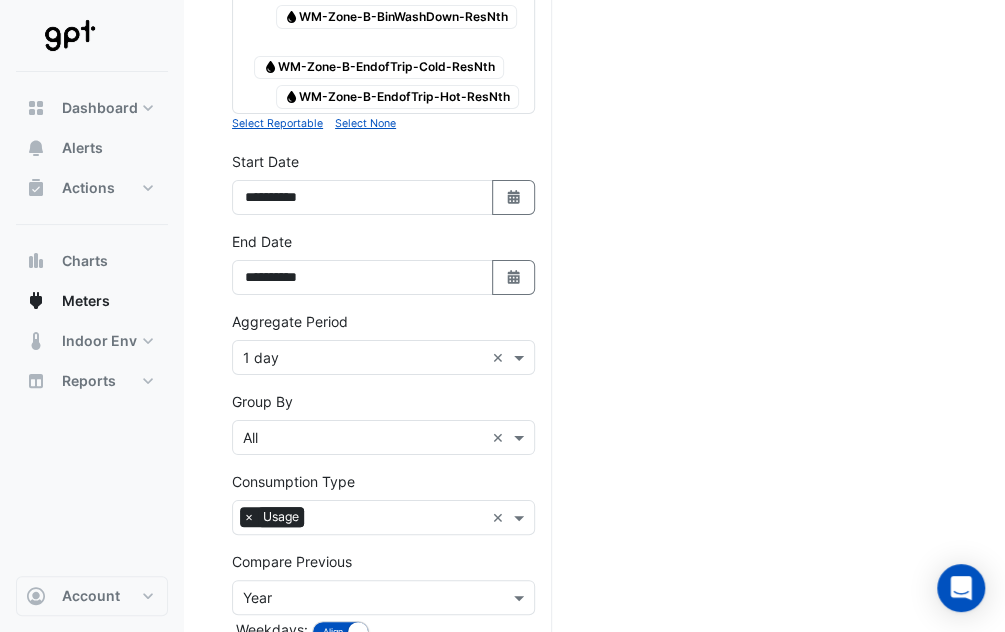 click on "**********" at bounding box center [383, 191] 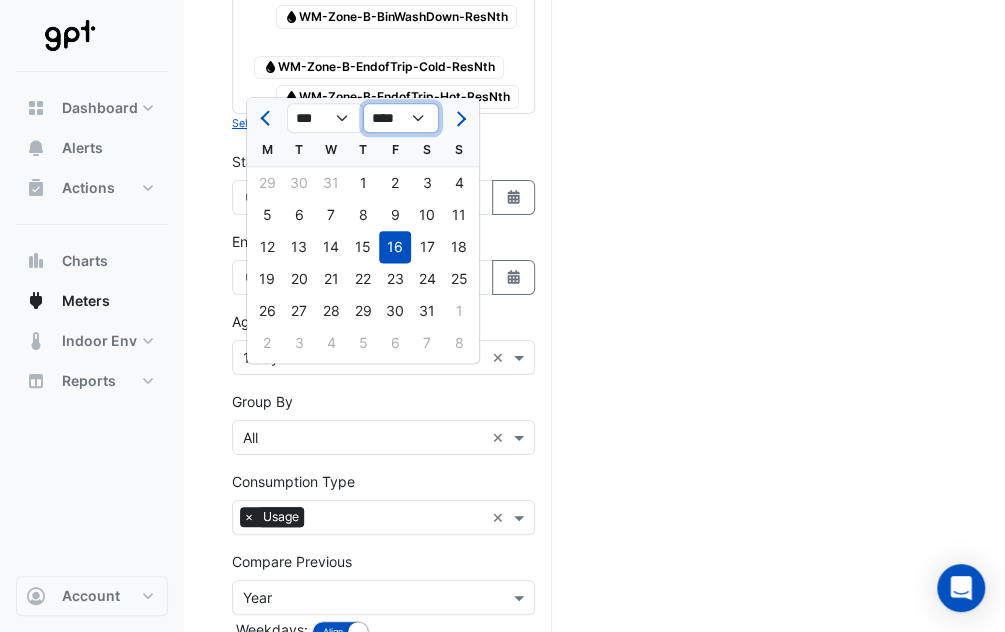 click on "**** **** **** **** **** **** **** **** **** **** ****" 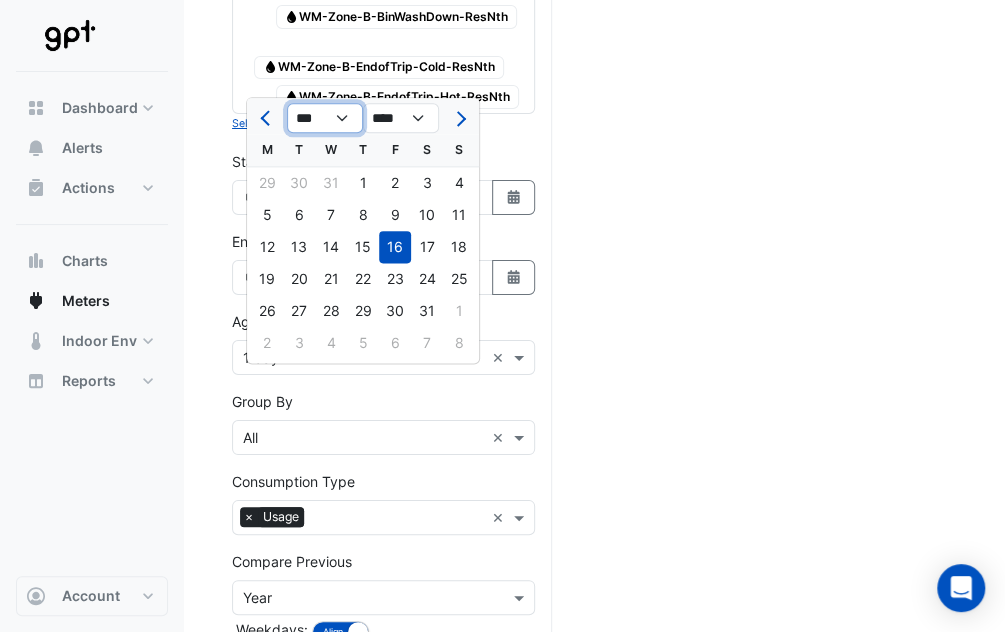 click on "*** *** *** *** *** *** *** *** *** *** ***" 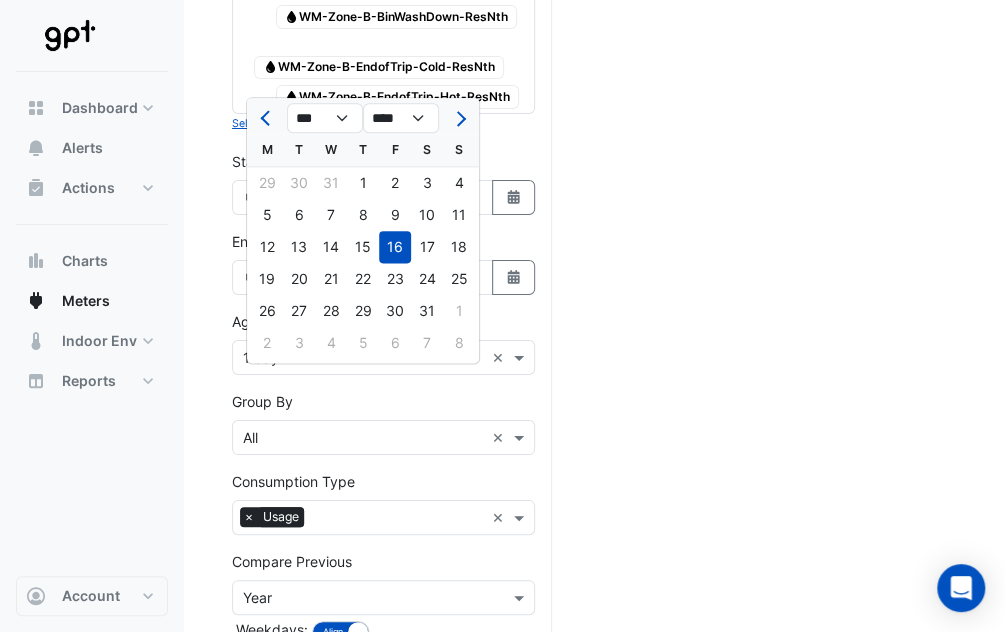 drag, startPoint x: 660, startPoint y: 398, endPoint x: 638, endPoint y: 395, distance: 22.203604 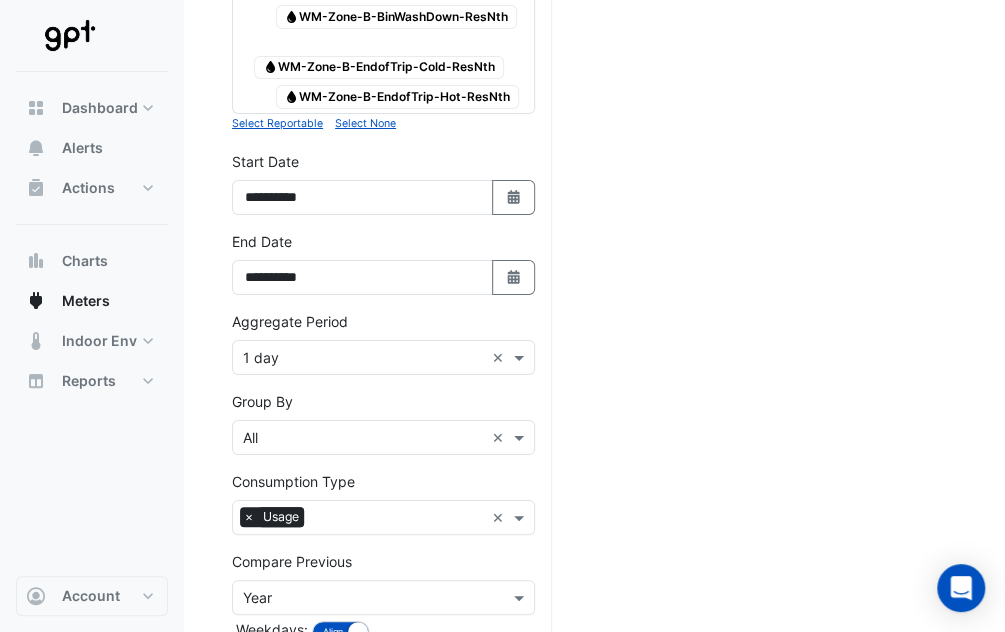 click on "**********" at bounding box center (383, 271) 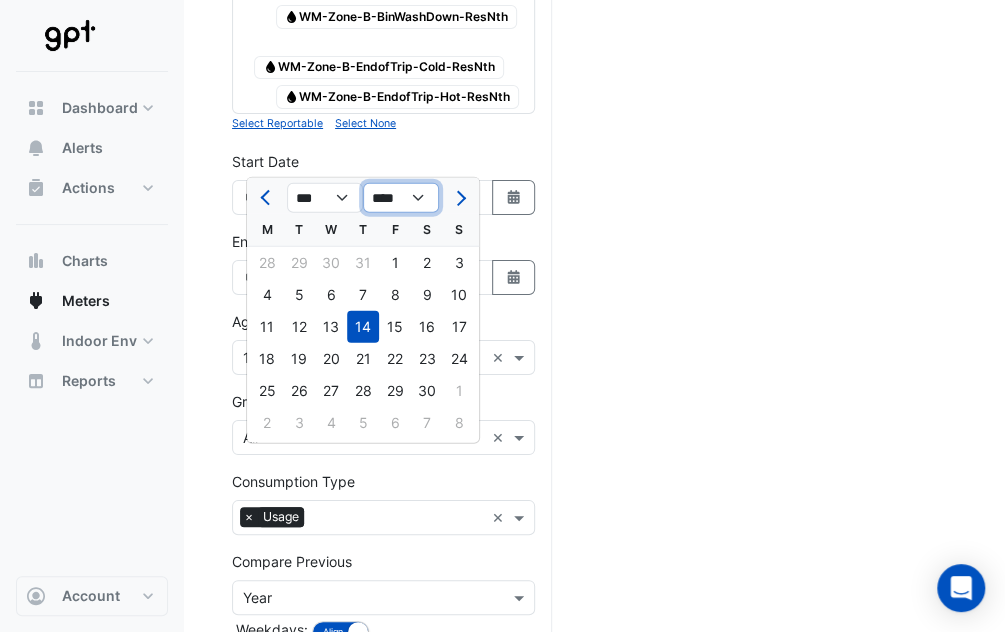click on "**** **** **** **** **** **** **** **** **** **** ****" 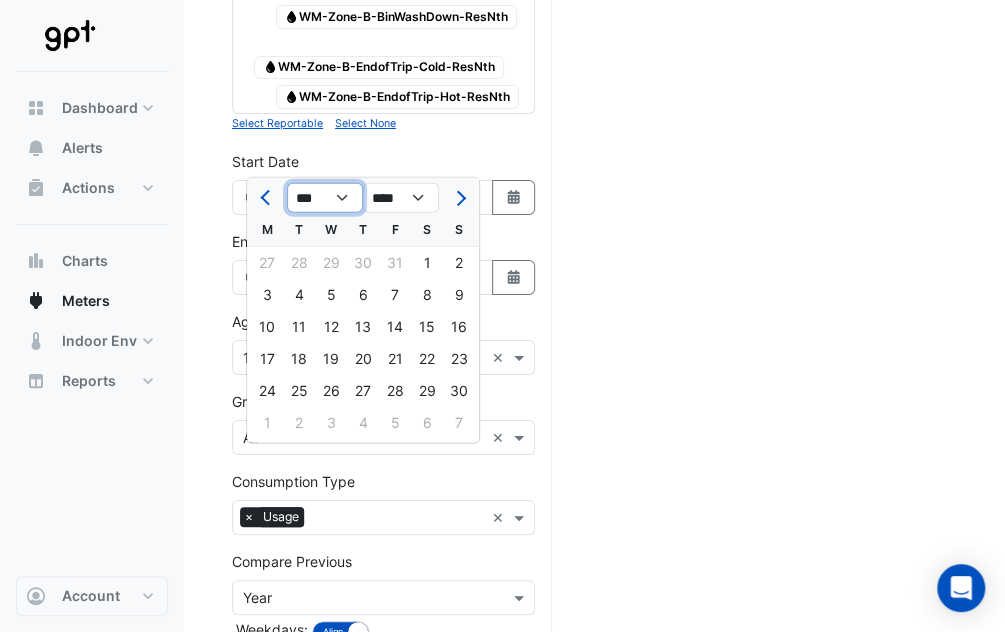 drag, startPoint x: 356, startPoint y: 193, endPoint x: 344, endPoint y: 199, distance: 13.416408 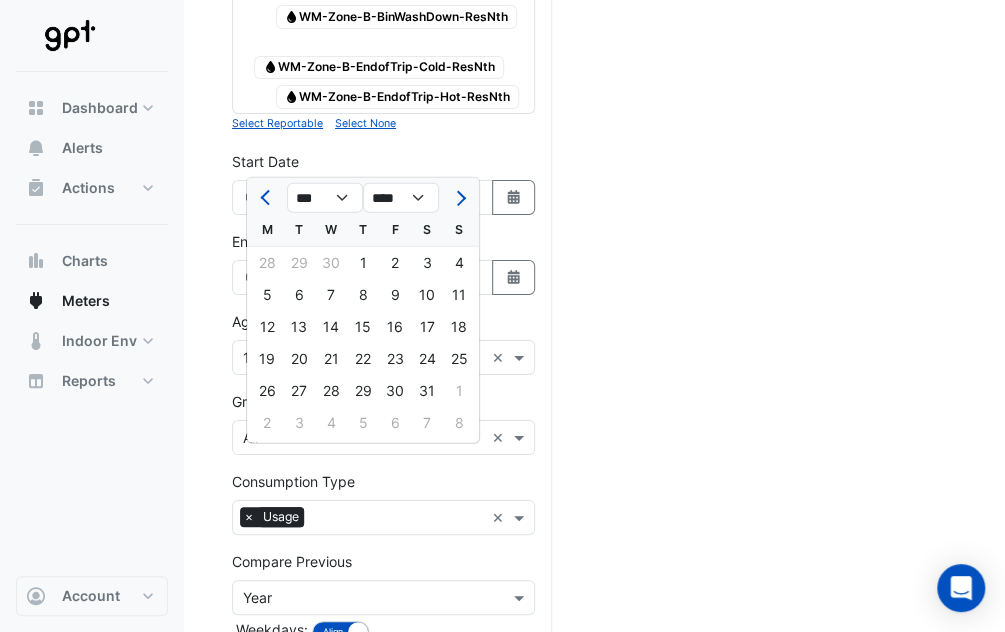 click on "27" 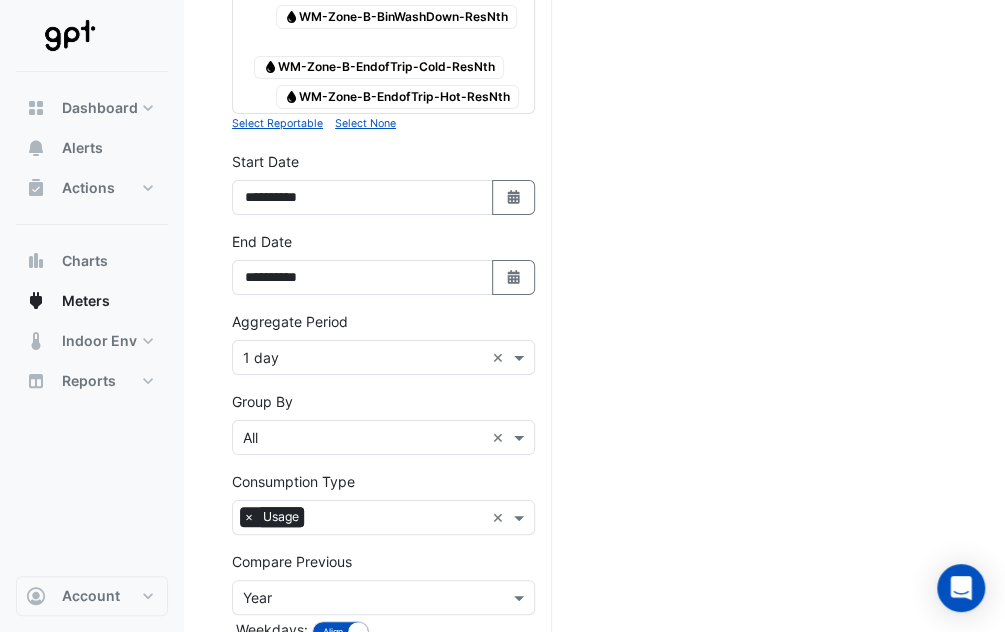 click on "Select Date" at bounding box center [514, 197] 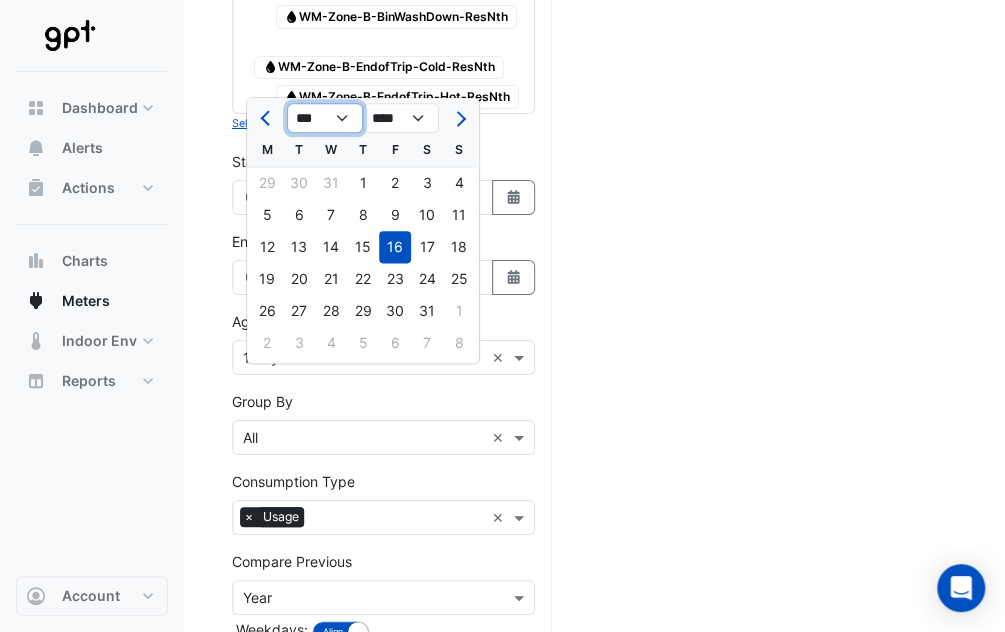 click on "*** *** *** *** *** *** *** *** *** *** *** ***" 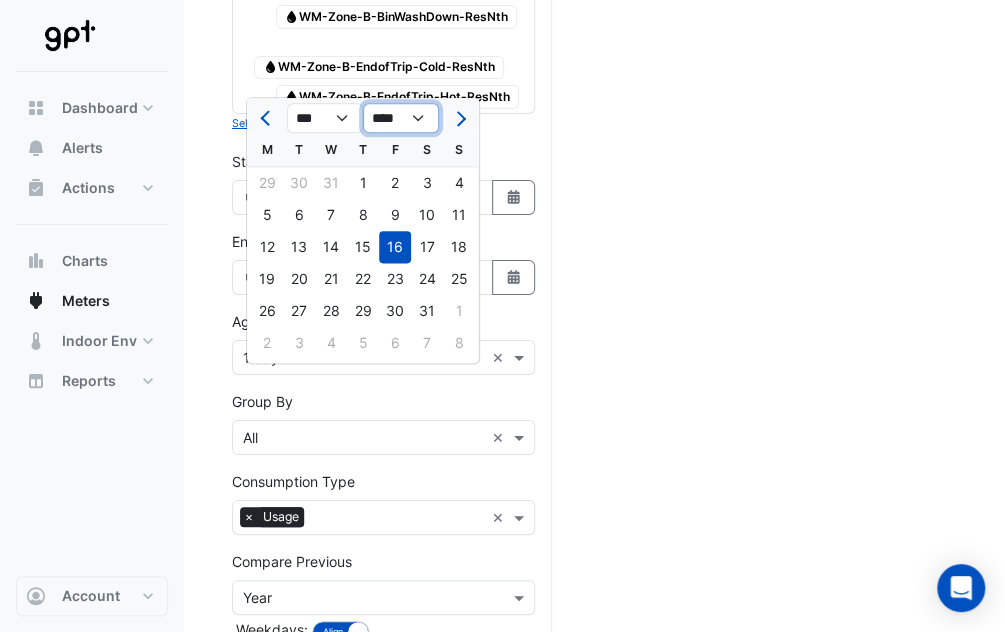 click on "**** **** **** **** **** **** **** **** **** **** **** ****" 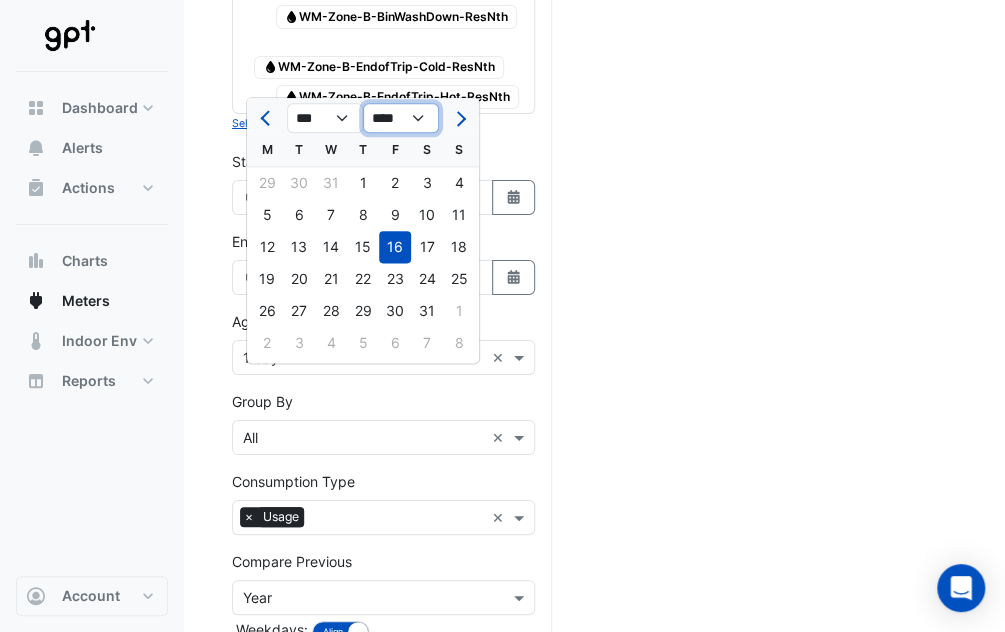 select on "****" 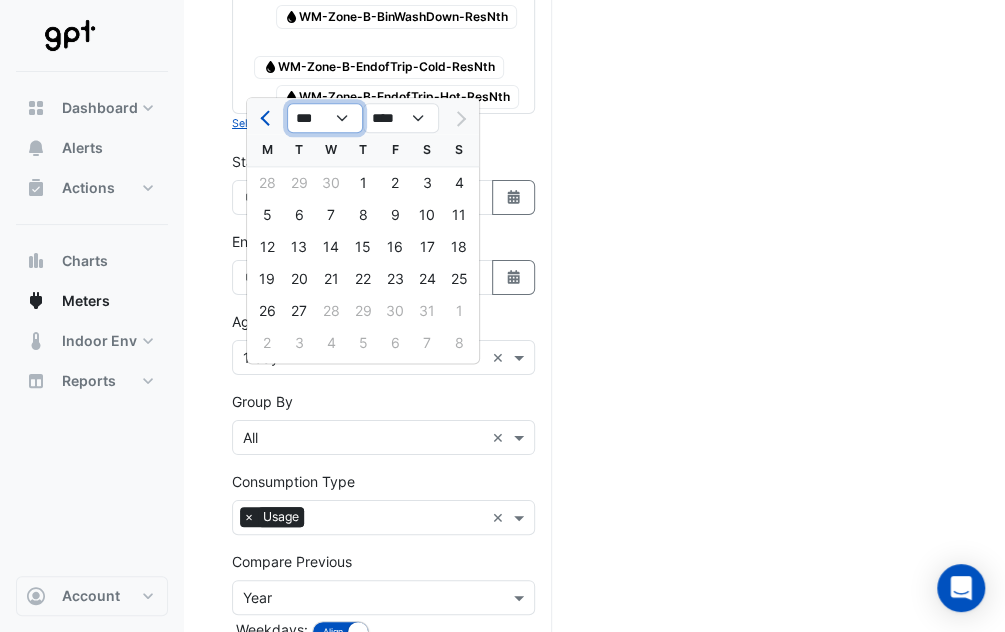 click on "*** *** *** *** ***" 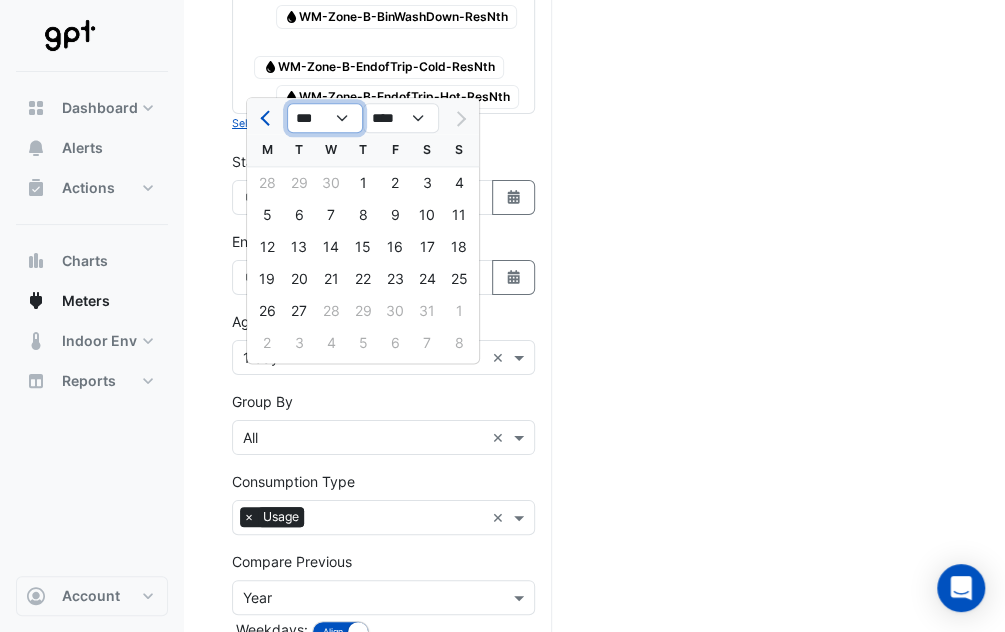 select on "*" 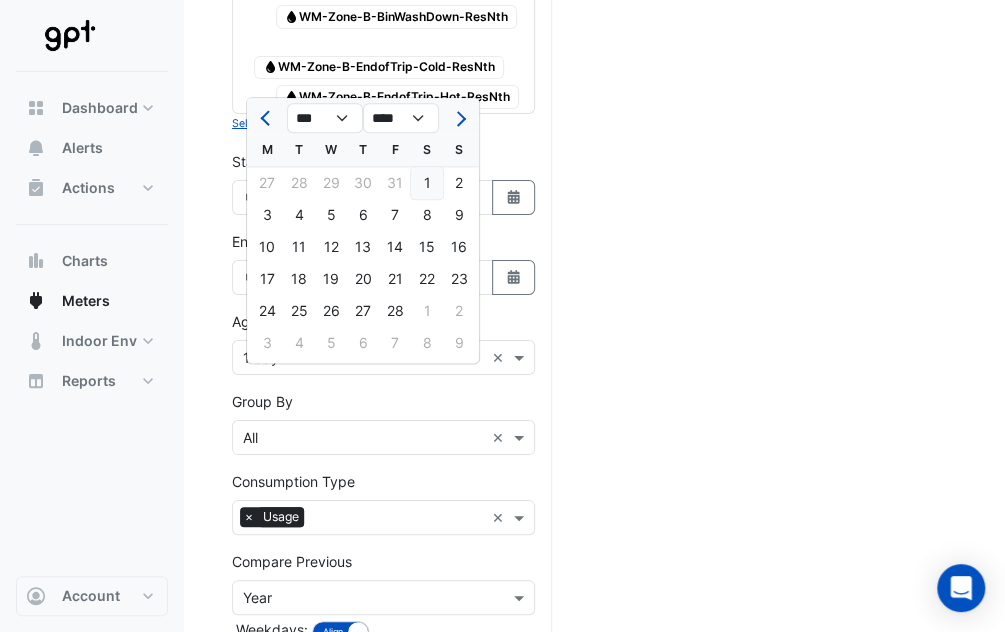 click on "26" 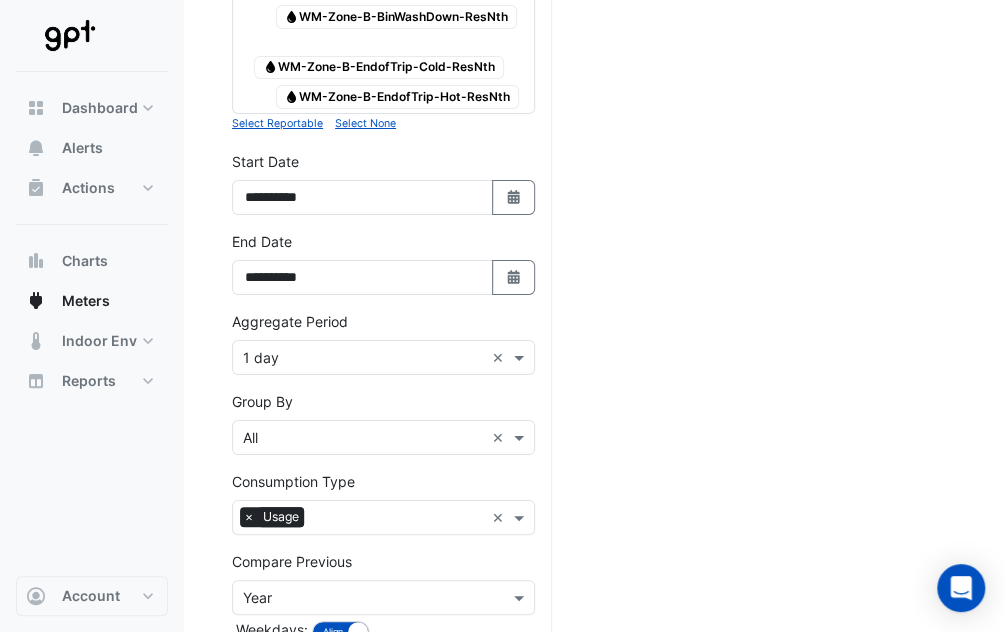click on "Draw Chart" at bounding box center [383, 681] 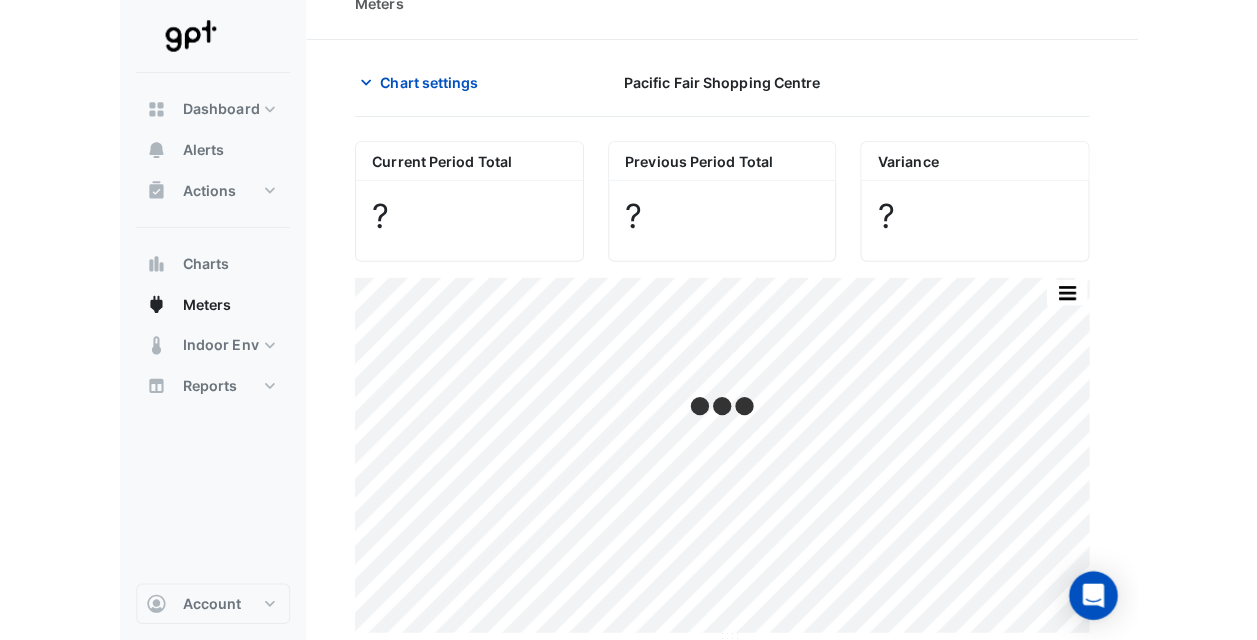 scroll, scrollTop: 0, scrollLeft: 0, axis: both 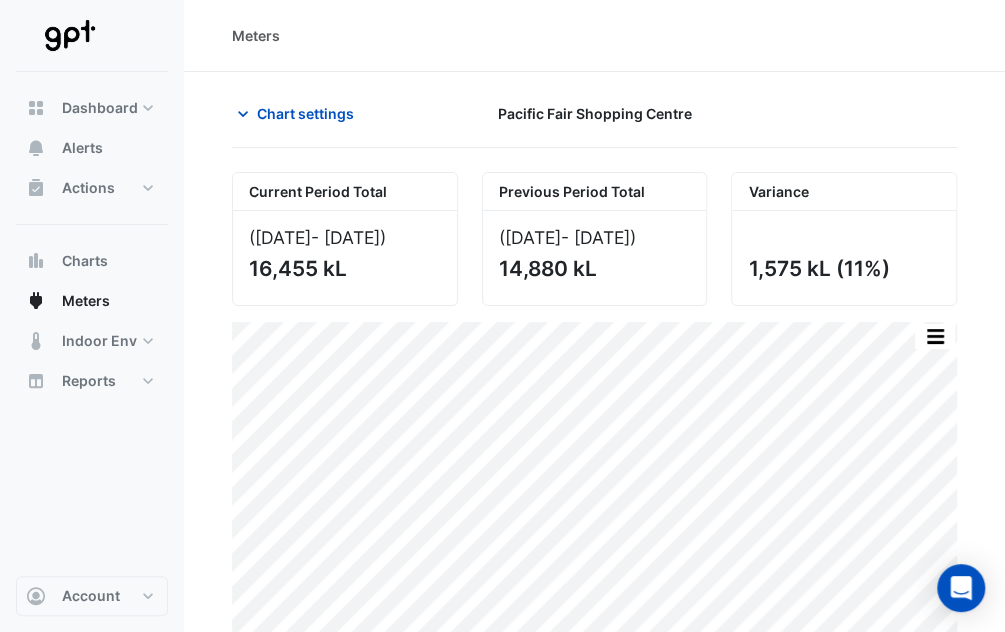 drag, startPoint x: 538, startPoint y: 41, endPoint x: 567, endPoint y: 29, distance: 31.38471 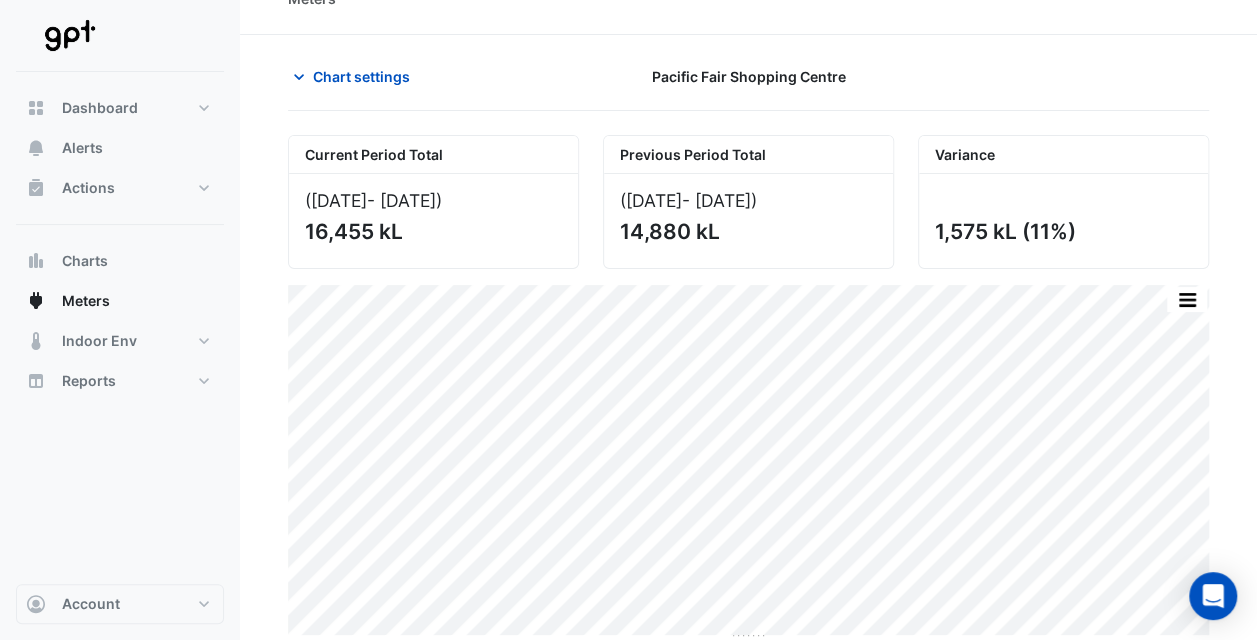 scroll, scrollTop: 40, scrollLeft: 0, axis: vertical 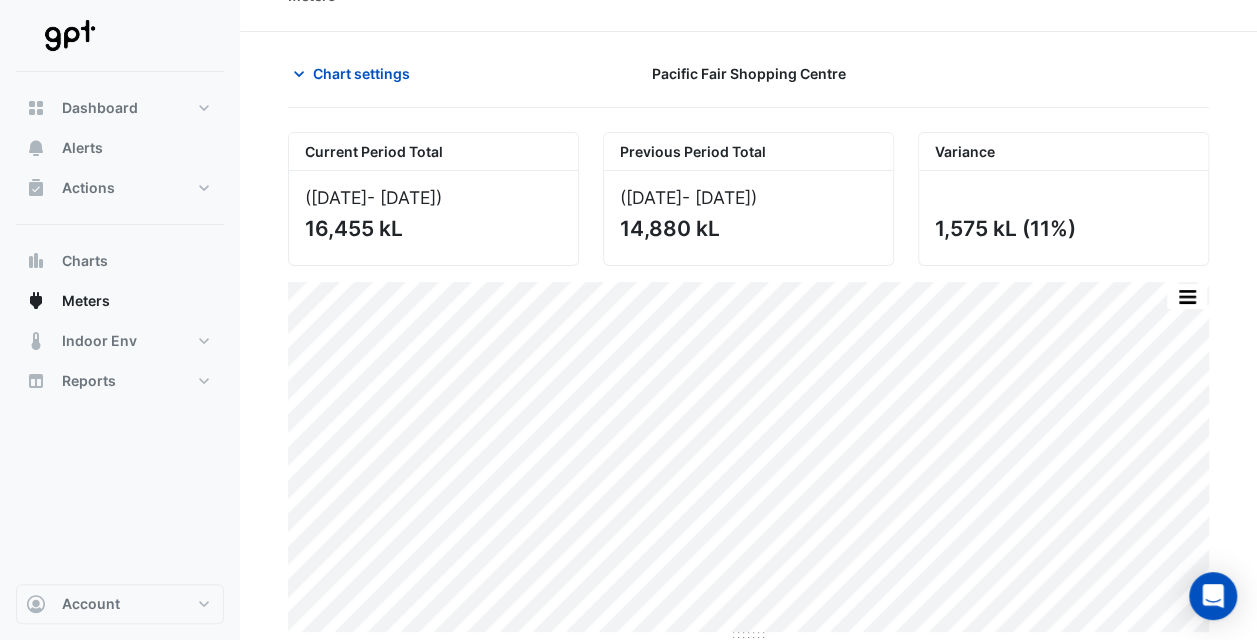 click on "Meters" 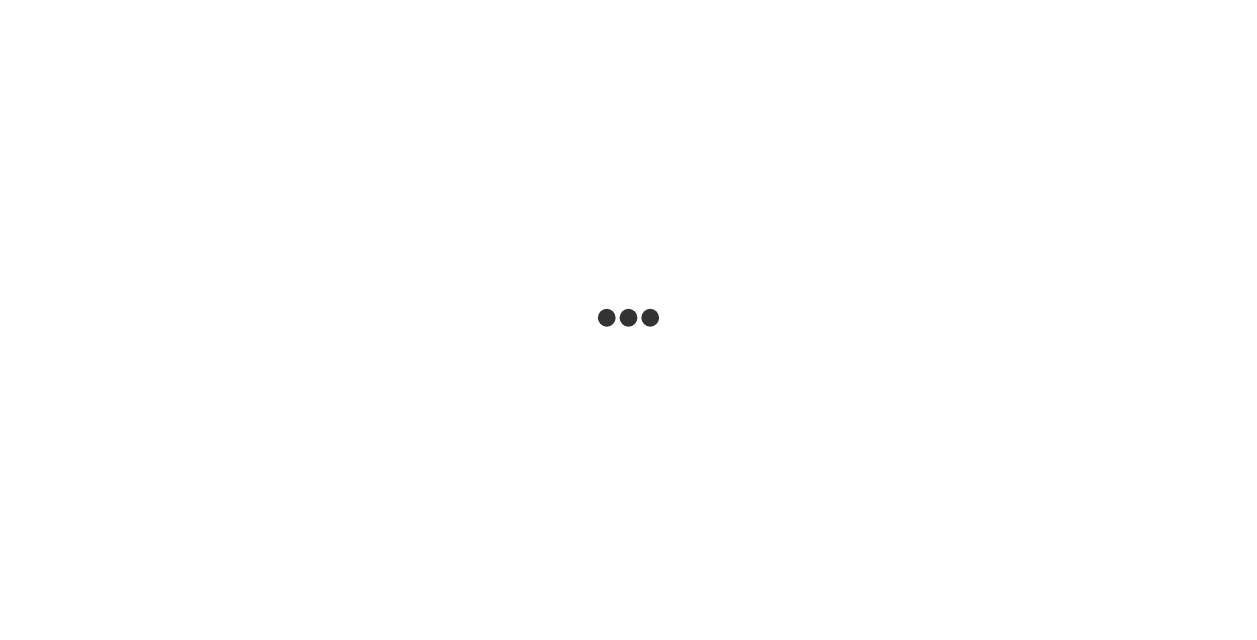 scroll, scrollTop: 0, scrollLeft: 0, axis: both 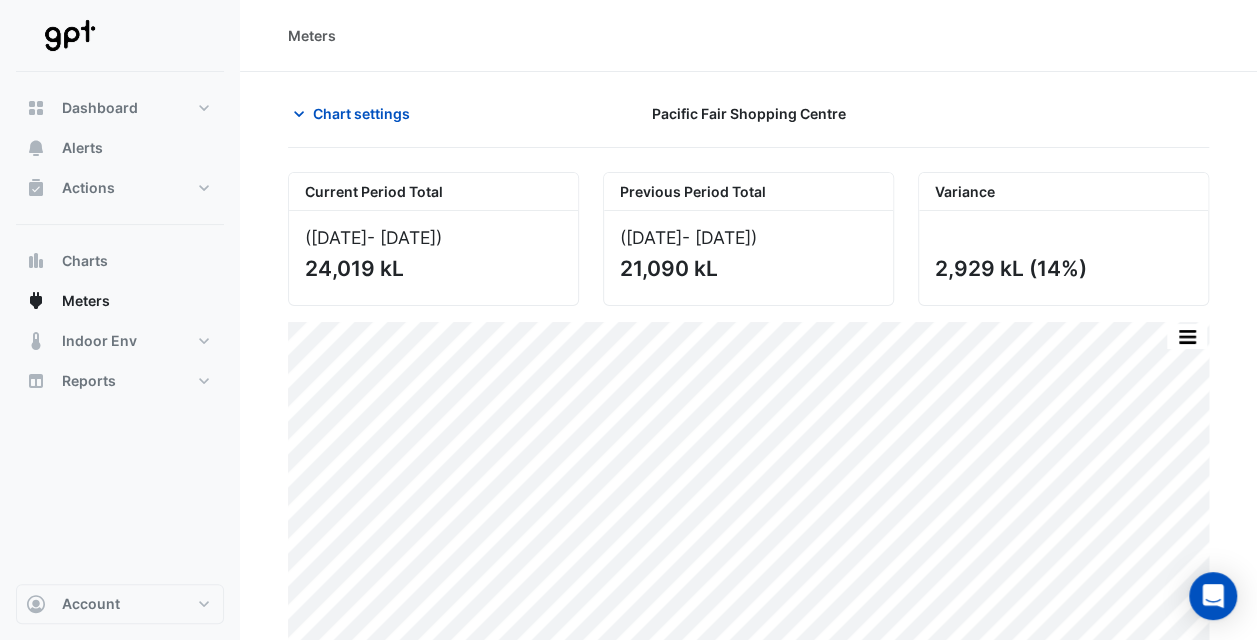 click on "Chart settings" 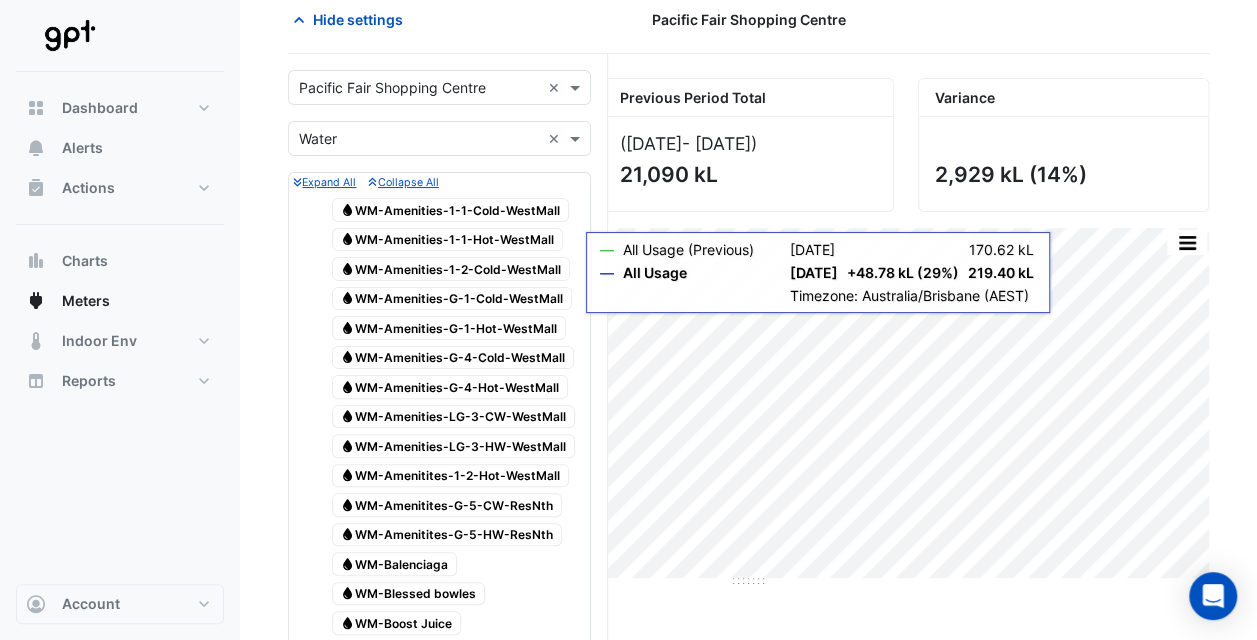 scroll, scrollTop: 0, scrollLeft: 0, axis: both 